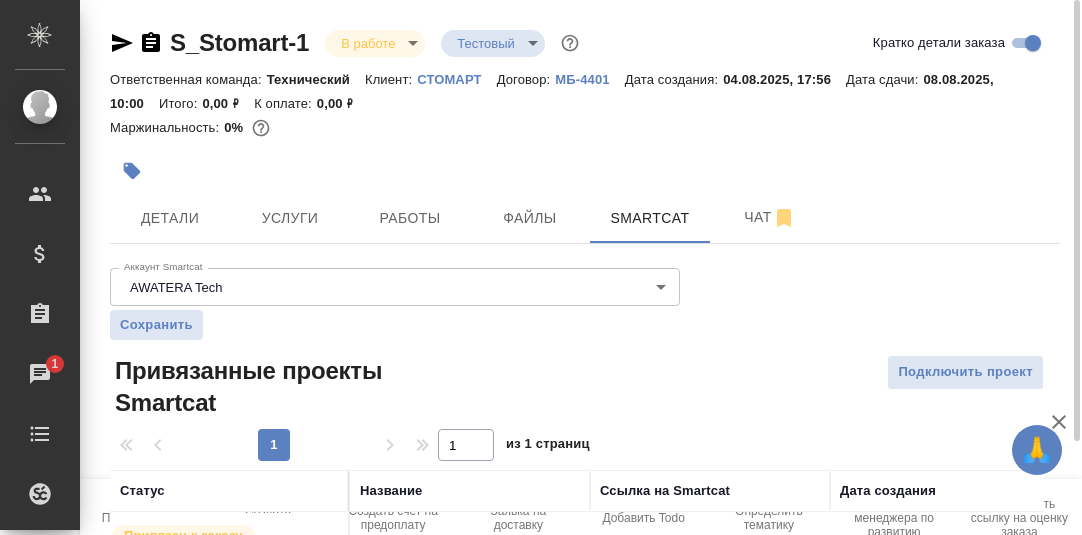 scroll, scrollTop: 0, scrollLeft: 0, axis: both 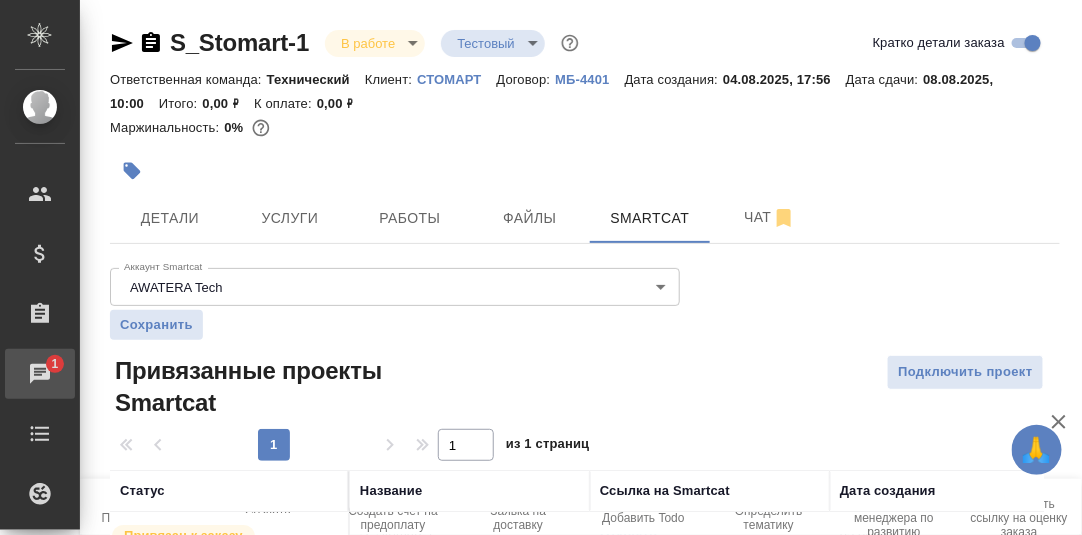 click on "Чаты" at bounding box center [15, 374] 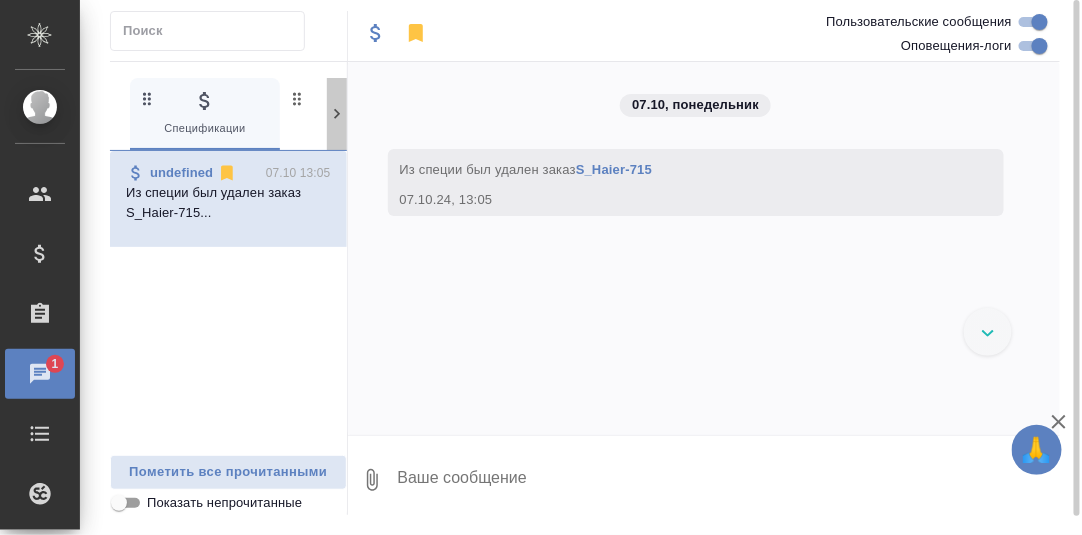 click 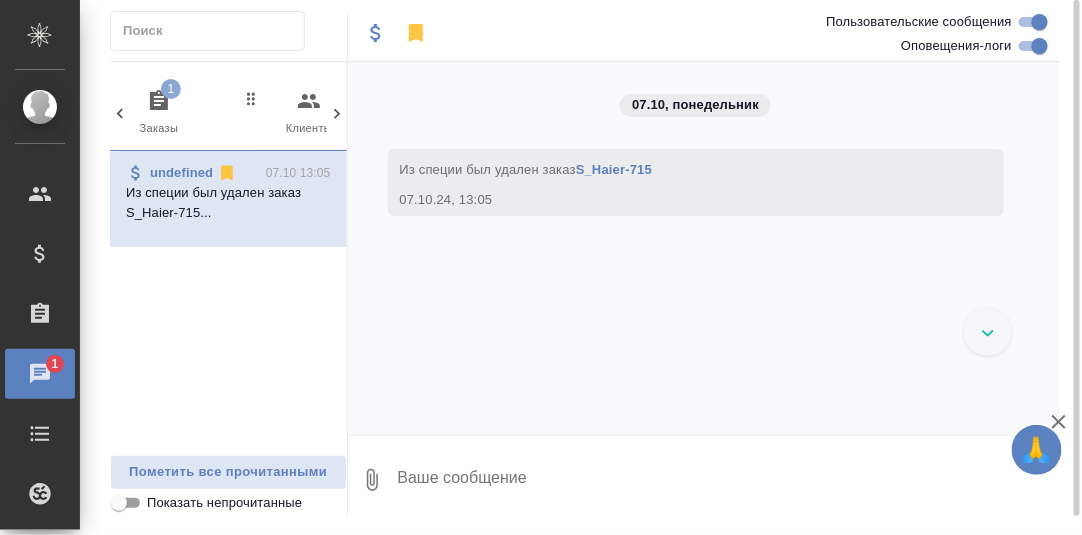 click 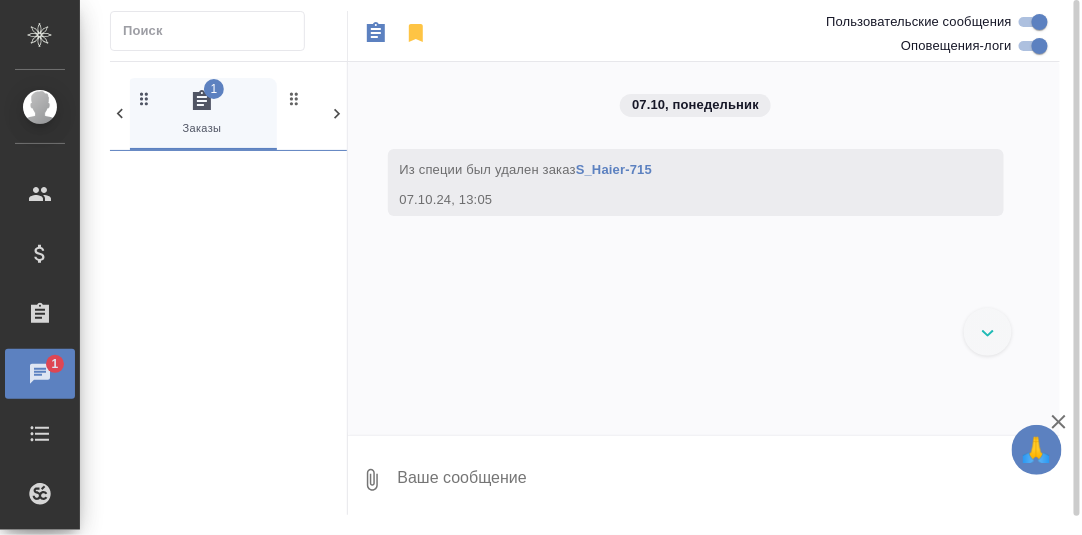 scroll, scrollTop: 0, scrollLeft: 149, axis: horizontal 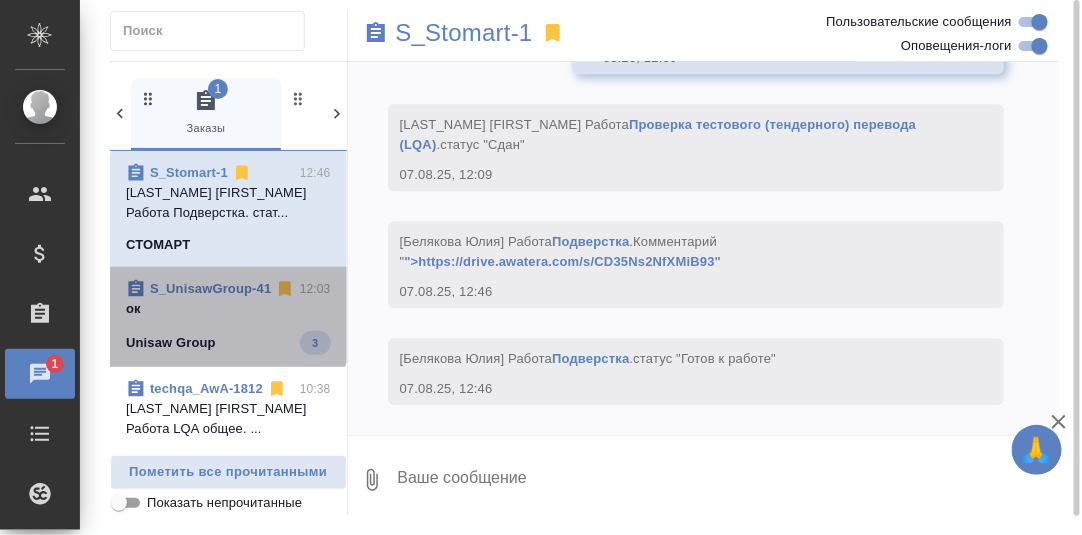 click on "S_UnisawGroup-41" at bounding box center [210, 289] 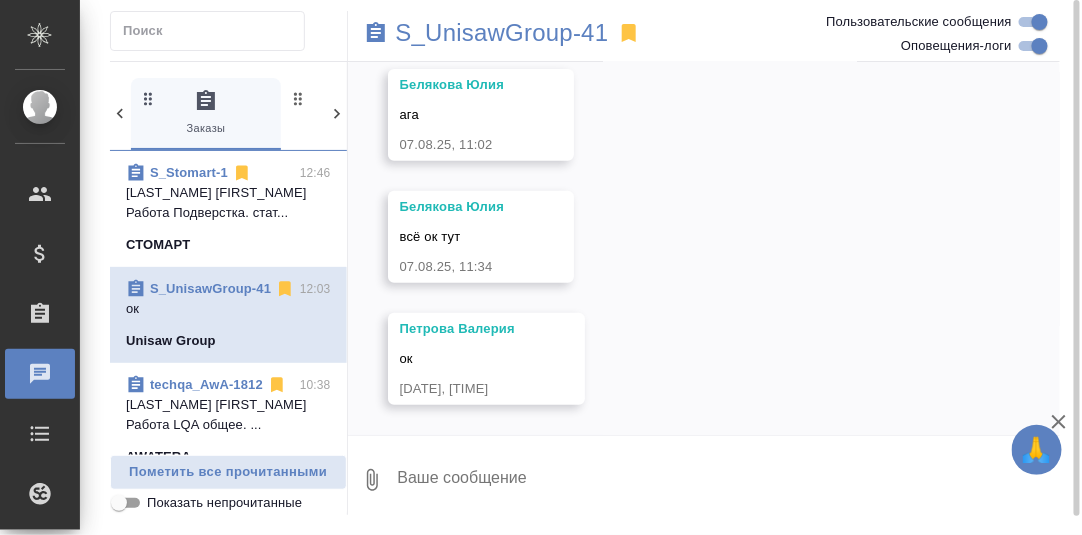 scroll, scrollTop: 26233, scrollLeft: 0, axis: vertical 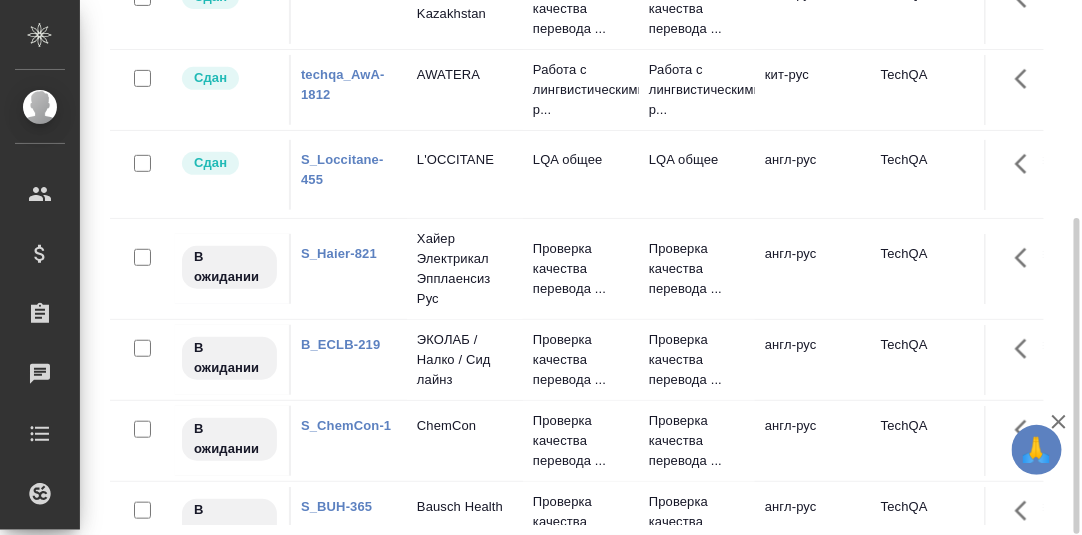 click on "S_Haier-821" at bounding box center [339, 253] 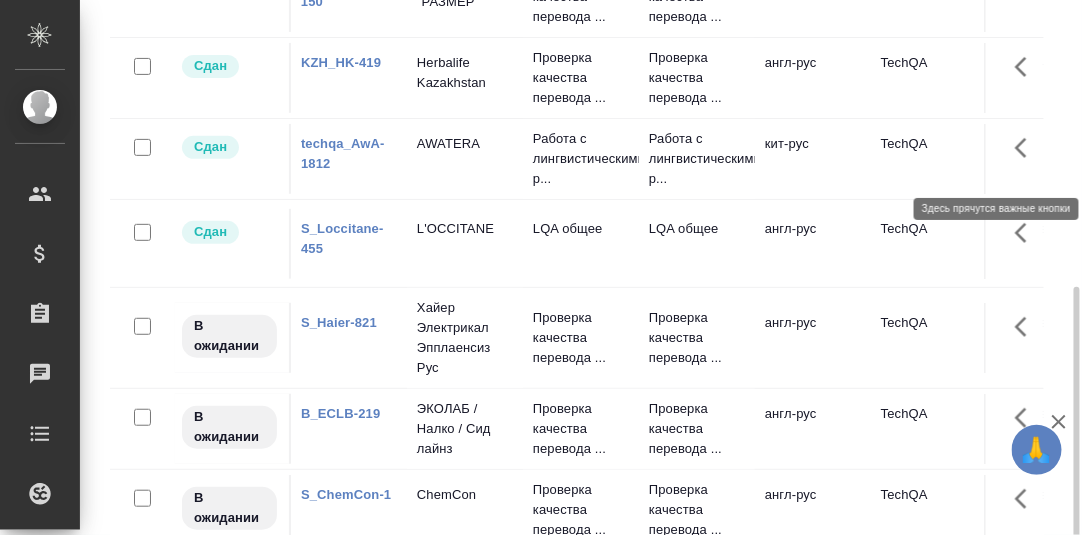 scroll, scrollTop: 368, scrollLeft: 0, axis: vertical 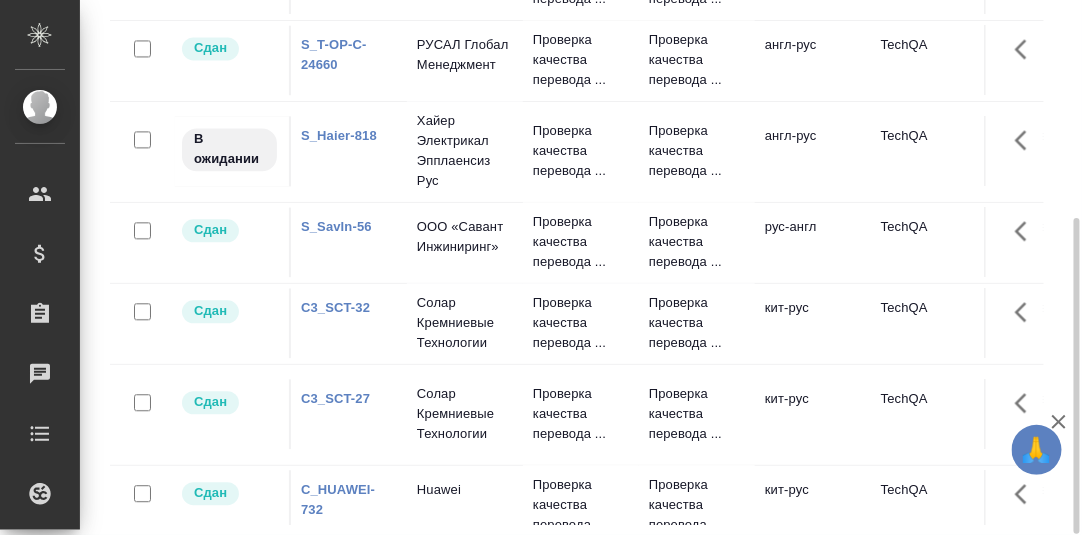 click on "S_Haier-818" at bounding box center (339, 136) 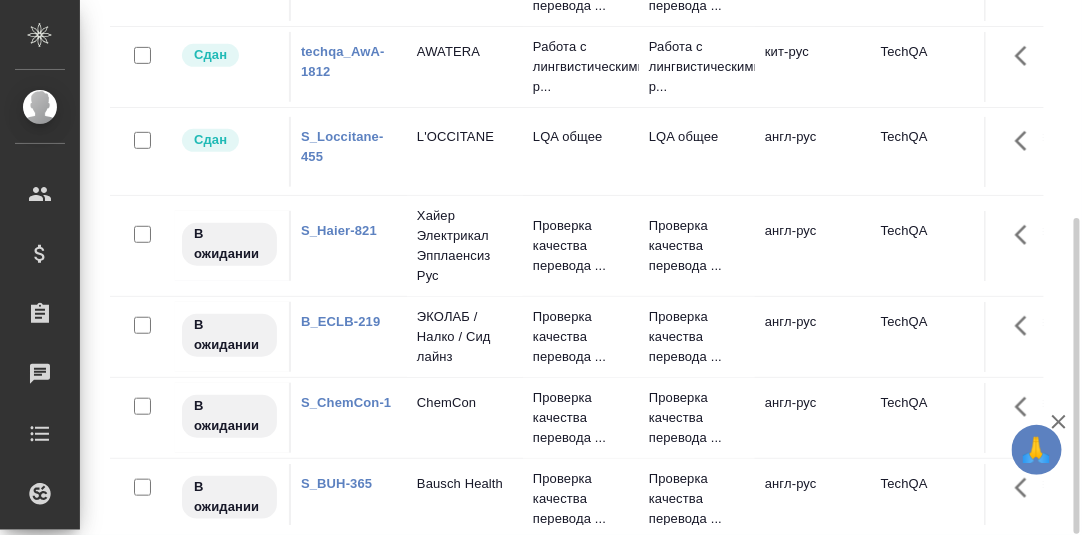 scroll, scrollTop: 0, scrollLeft: 0, axis: both 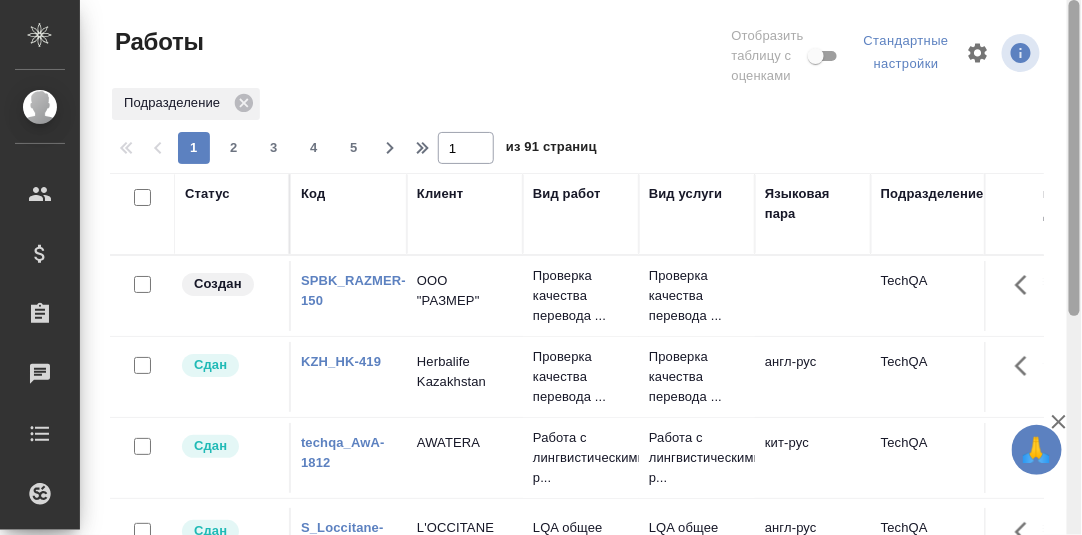 drag, startPoint x: 1077, startPoint y: 250, endPoint x: 985, endPoint y: 1, distance: 265.45245 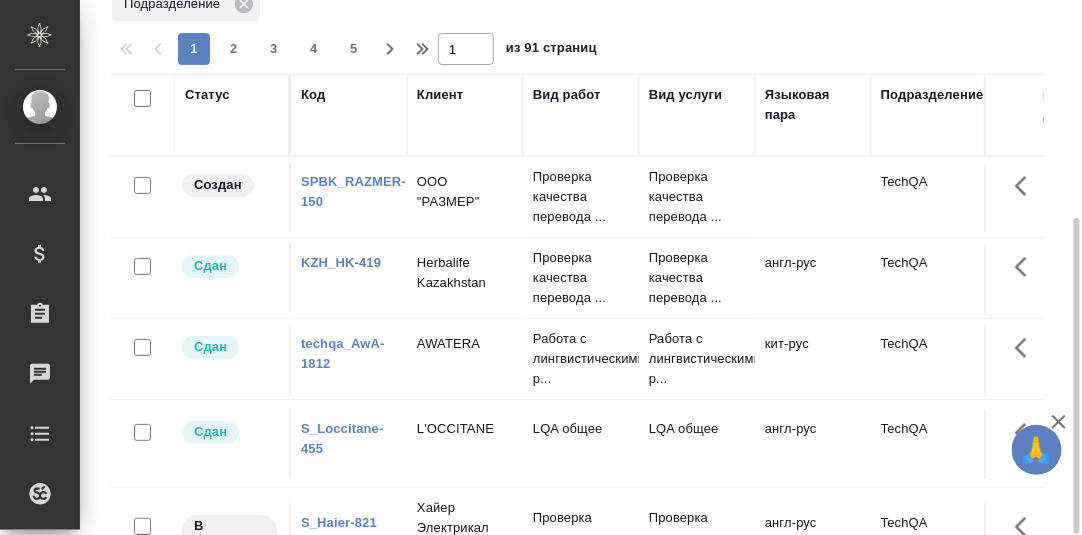 scroll, scrollTop: 199, scrollLeft: 0, axis: vertical 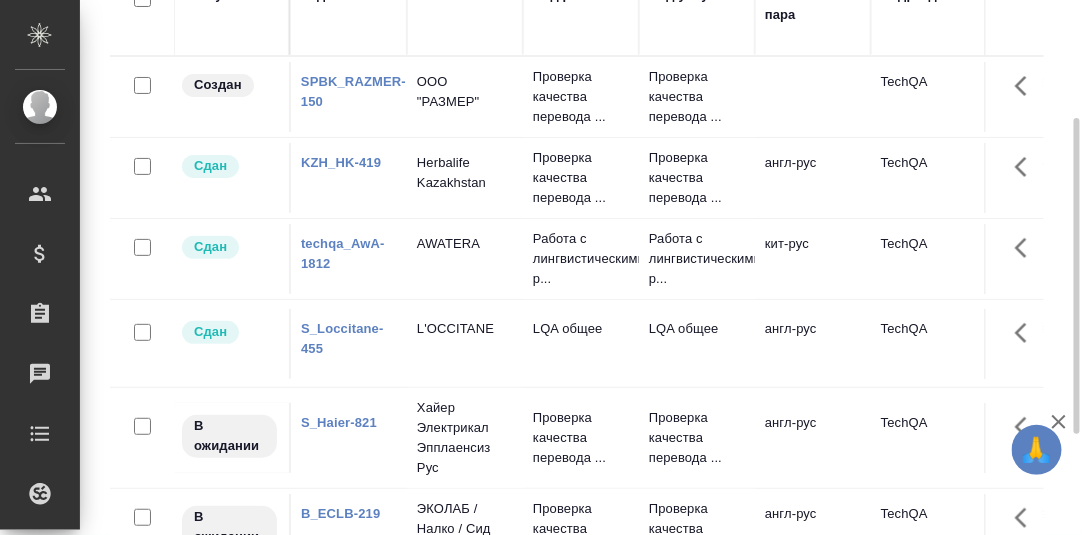 click on "SPBK_RAZMER-150" at bounding box center [353, 91] 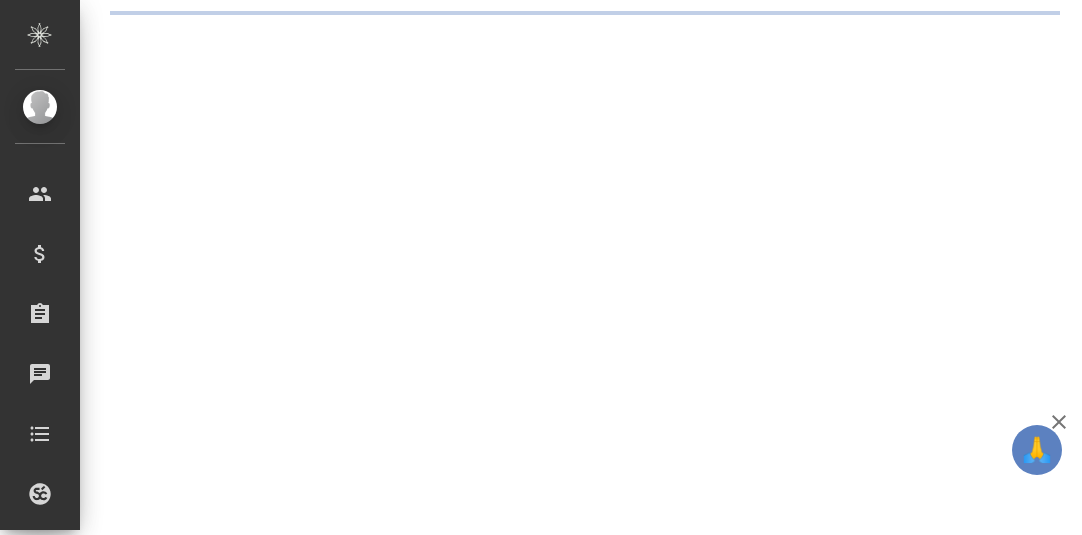scroll, scrollTop: 0, scrollLeft: 0, axis: both 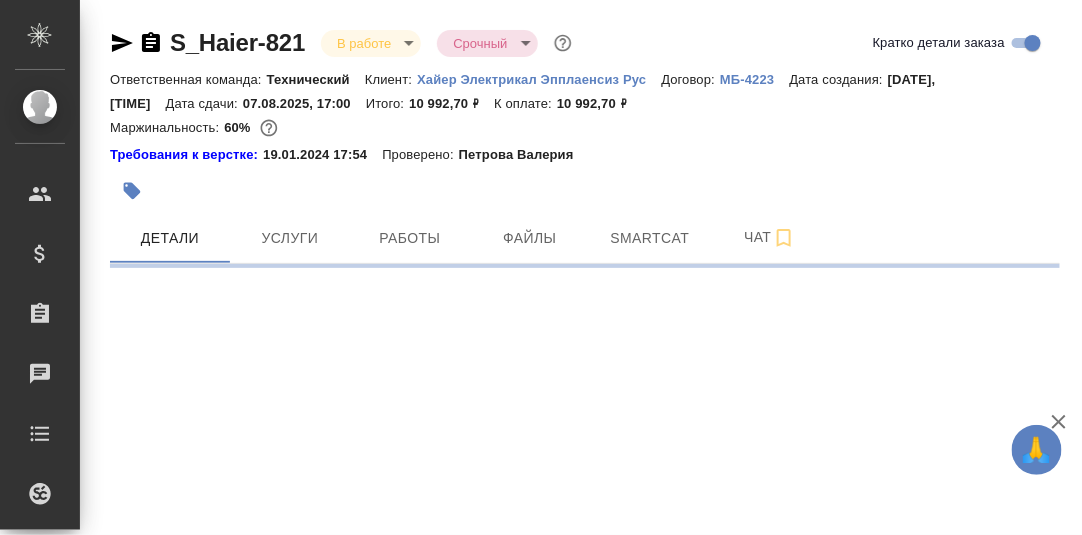 select on "RU" 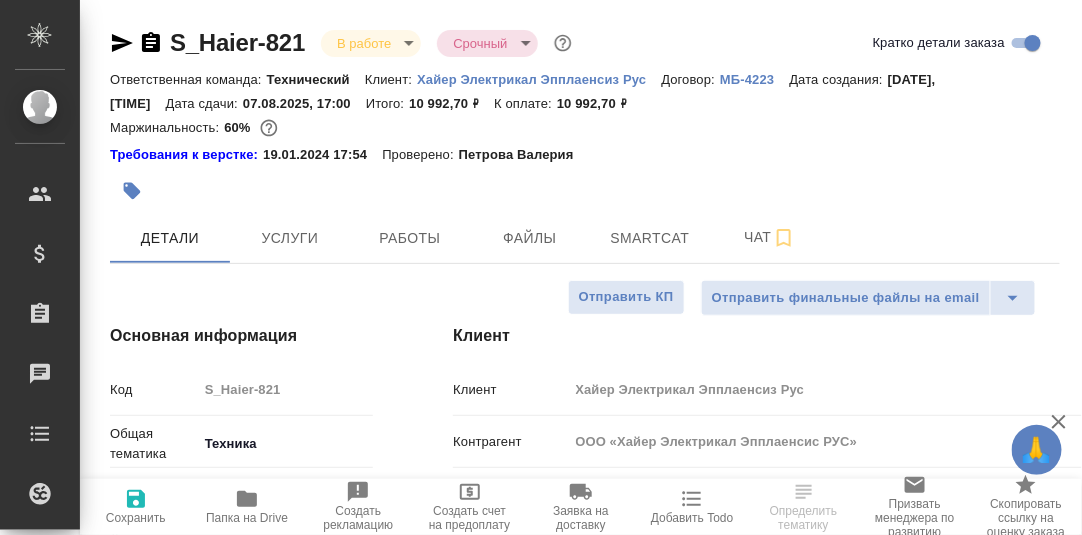 type on "x" 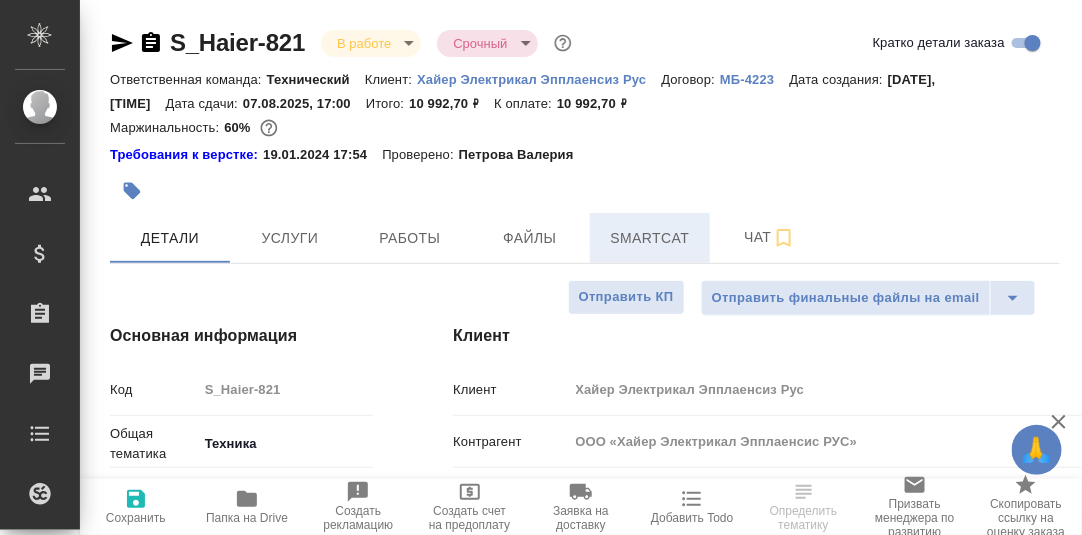 click on "Smartcat" at bounding box center (650, 238) 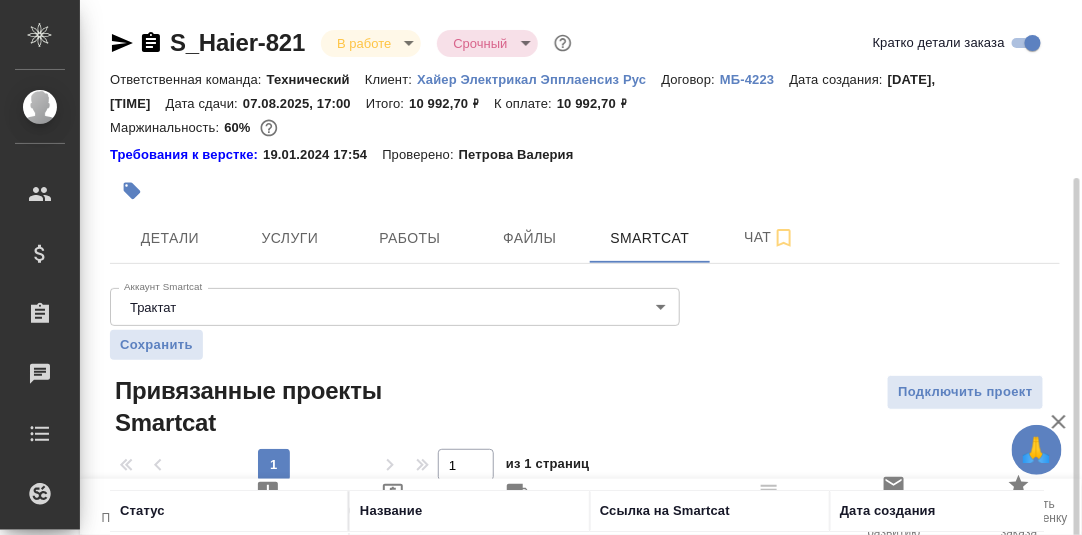 scroll, scrollTop: 133, scrollLeft: 0, axis: vertical 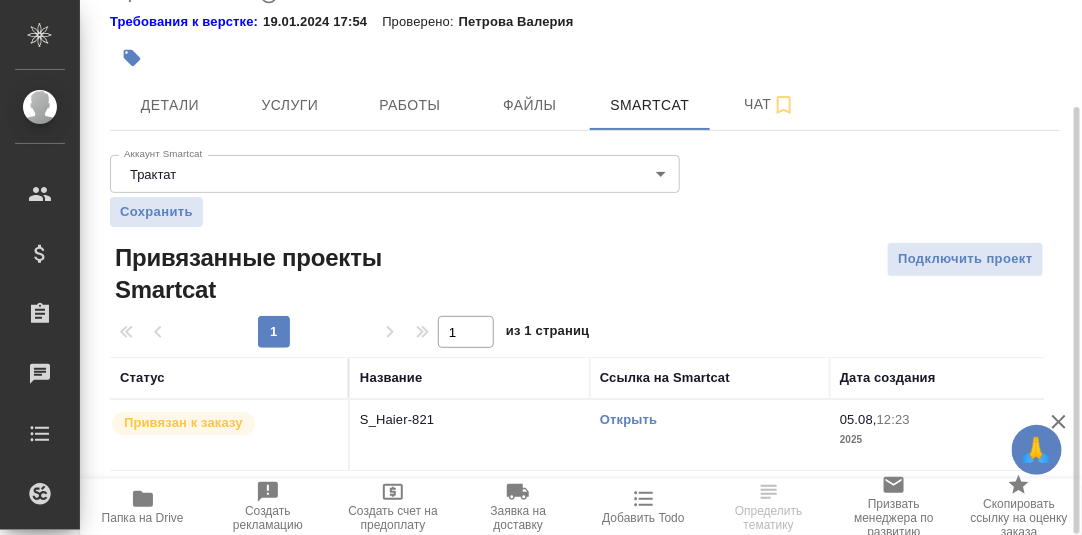 click on "Открыть" at bounding box center (628, 419) 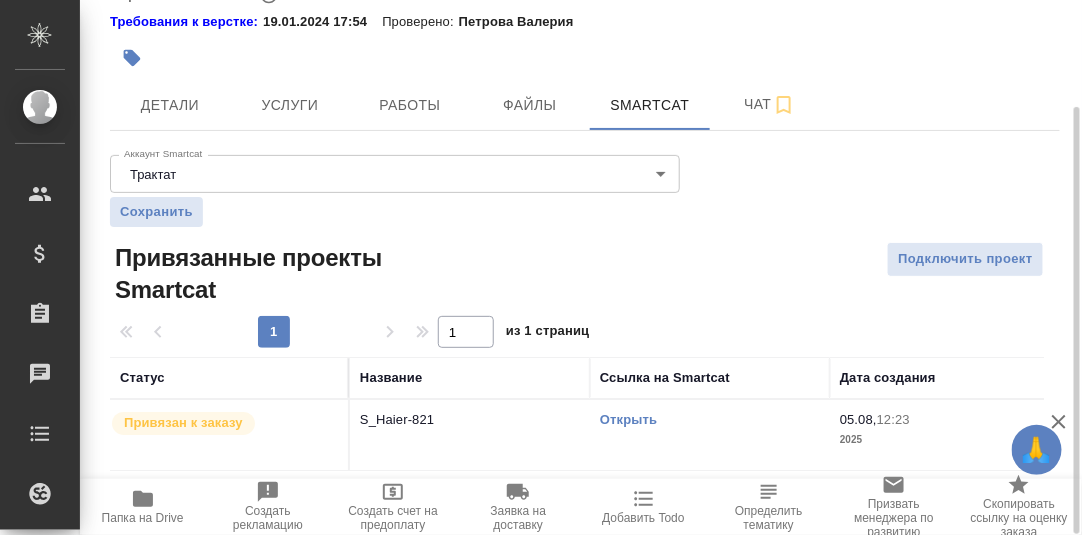 scroll, scrollTop: 0, scrollLeft: 0, axis: both 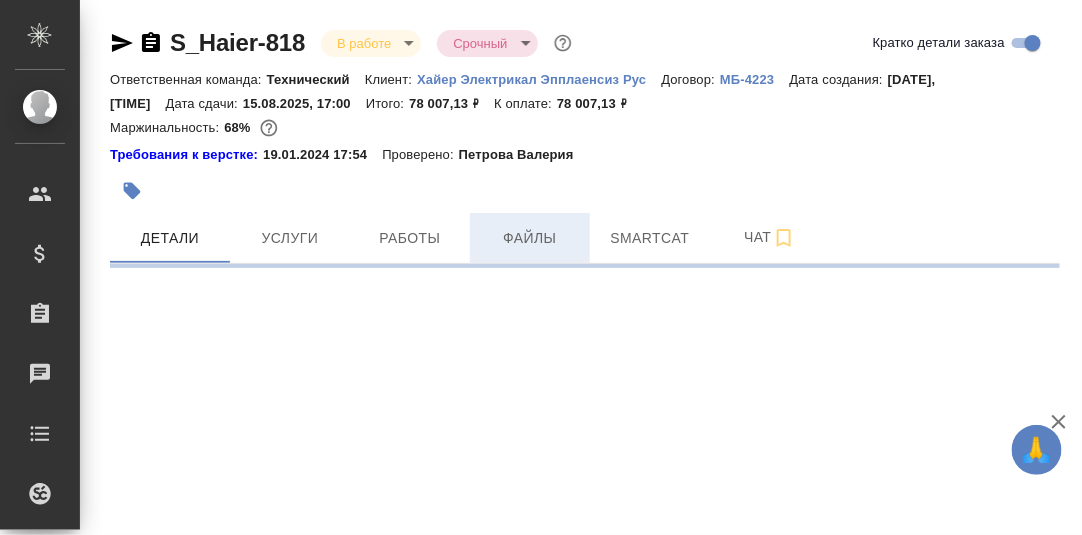 select on "RU" 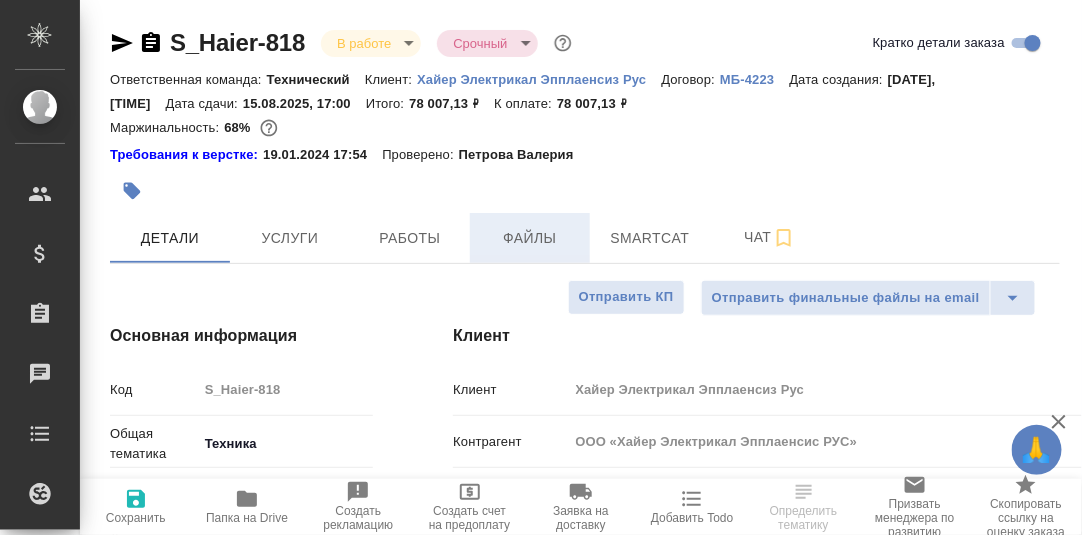 type on "x" 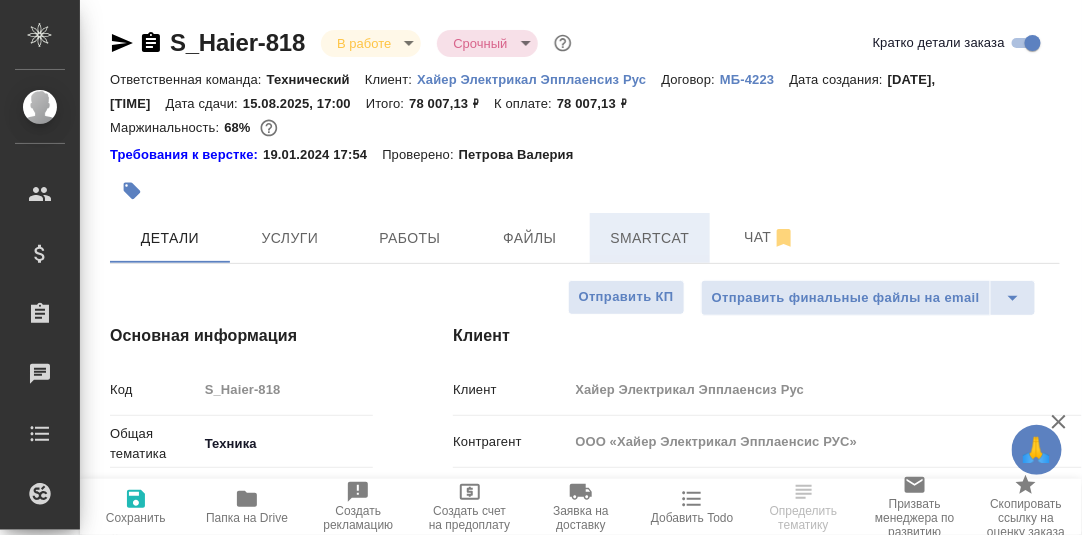 click on "Smartcat" at bounding box center [650, 238] 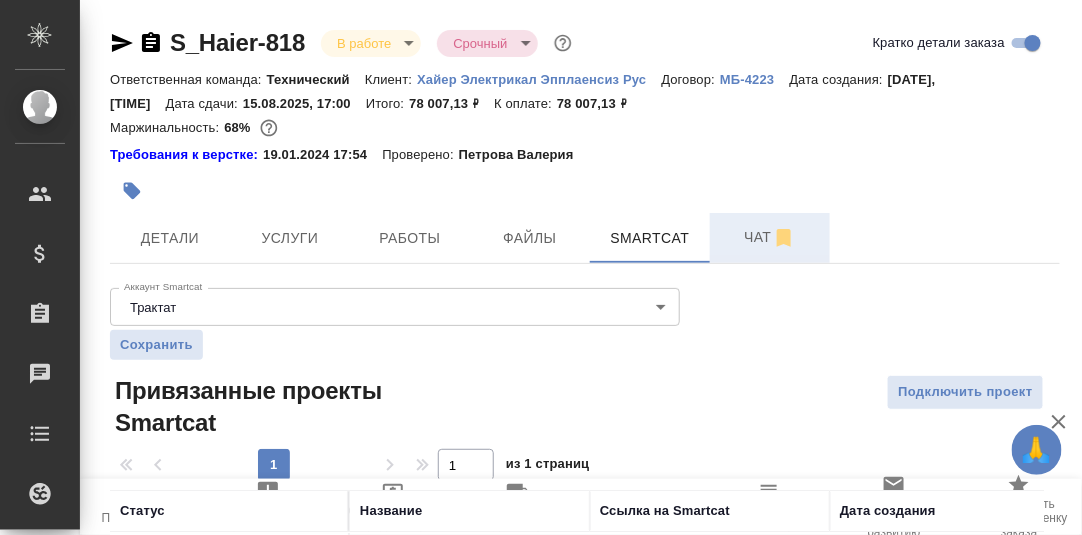 scroll, scrollTop: 133, scrollLeft: 0, axis: vertical 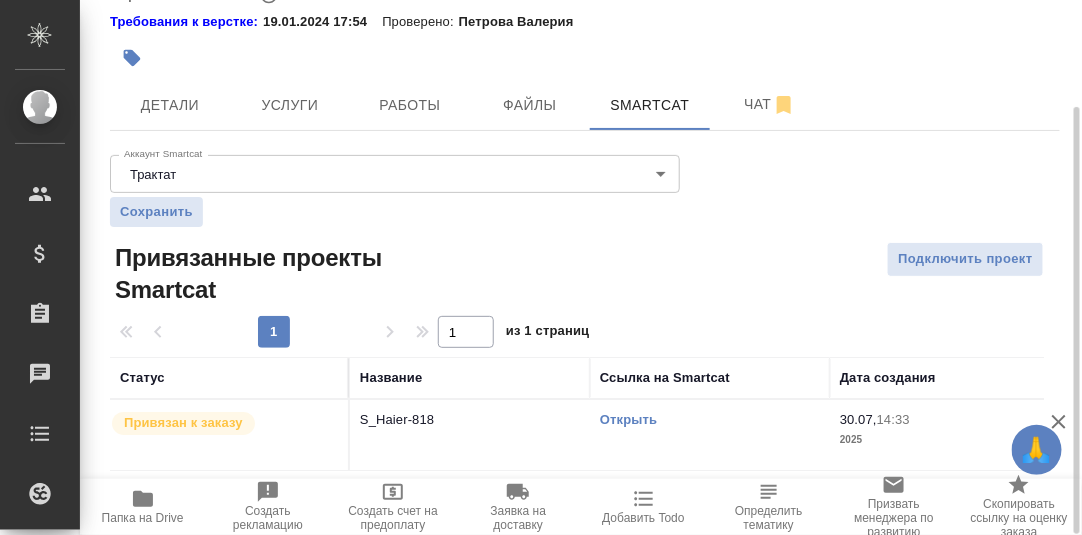 click on "Открыть" at bounding box center [628, 419] 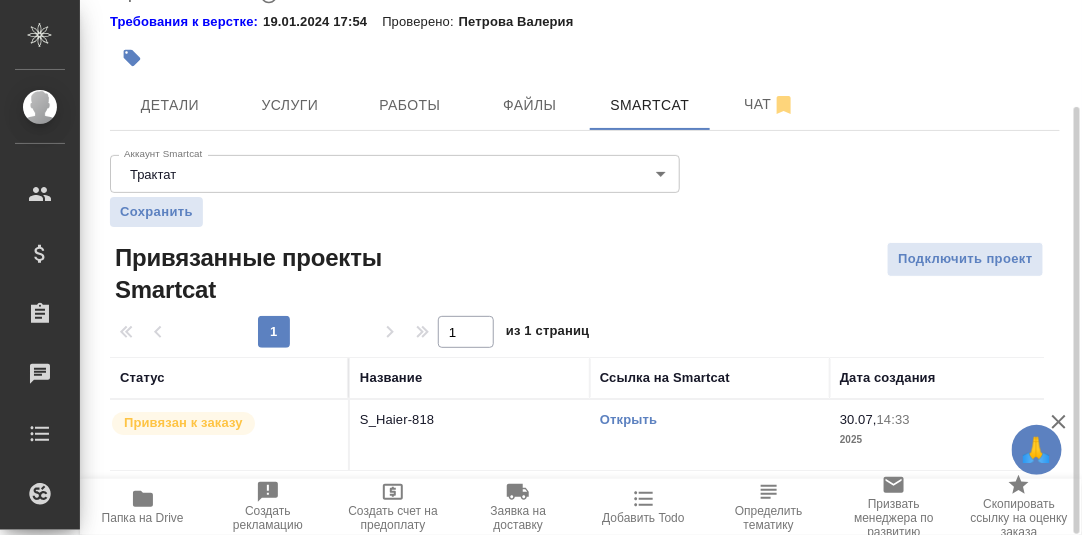 scroll, scrollTop: 0, scrollLeft: 0, axis: both 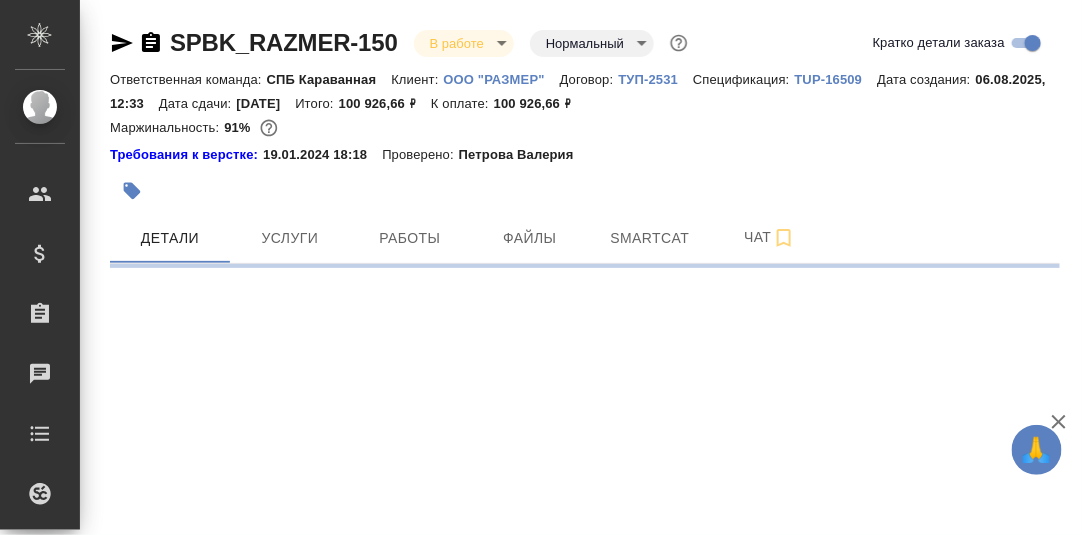 select on "RU" 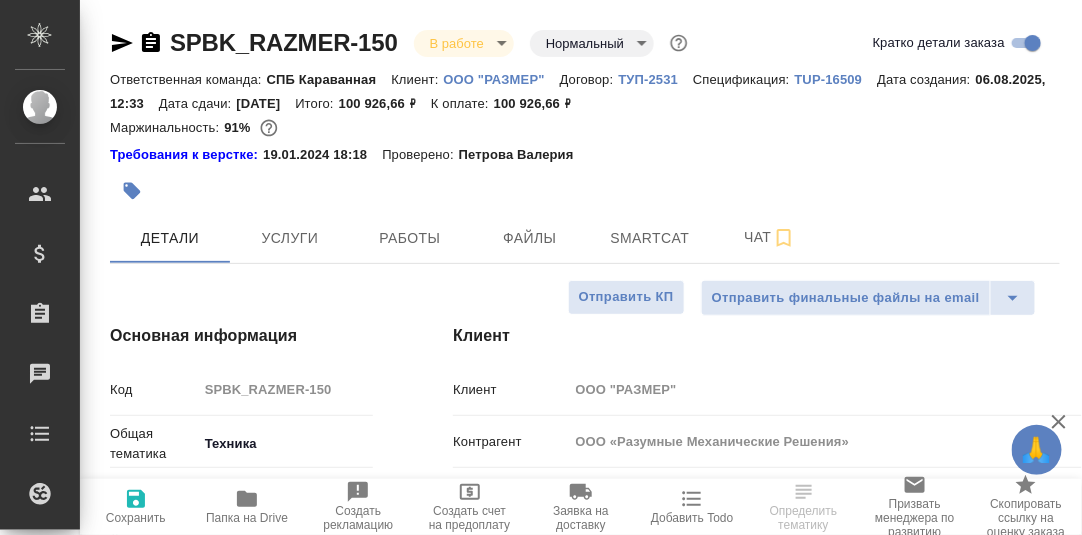 type on "x" 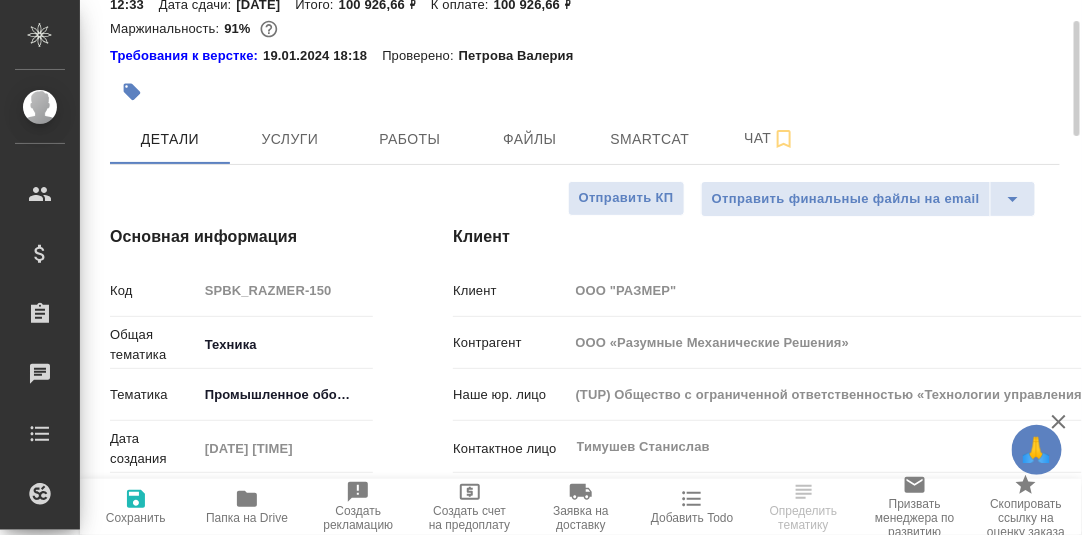 type on "x" 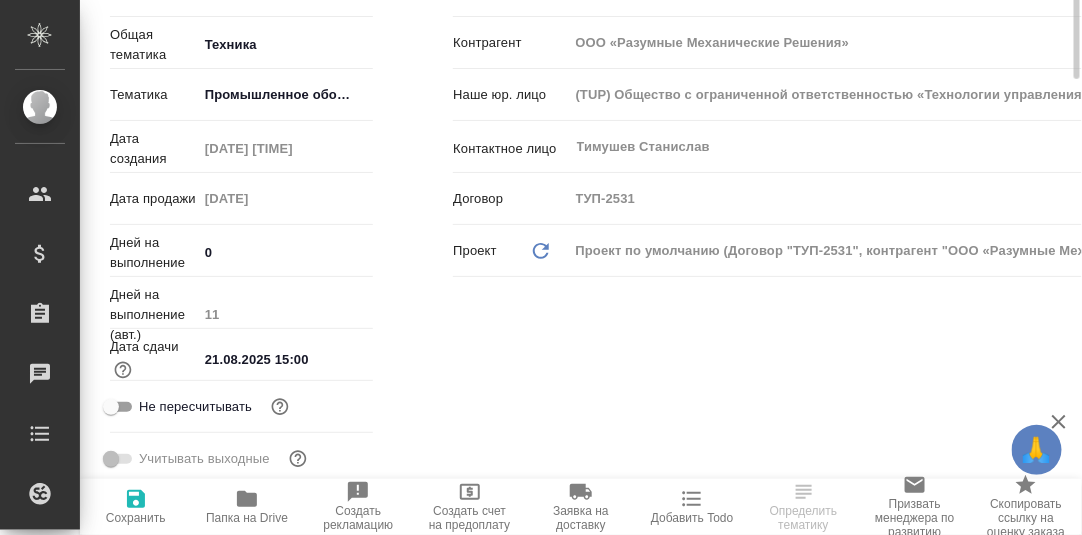 scroll, scrollTop: 0, scrollLeft: 0, axis: both 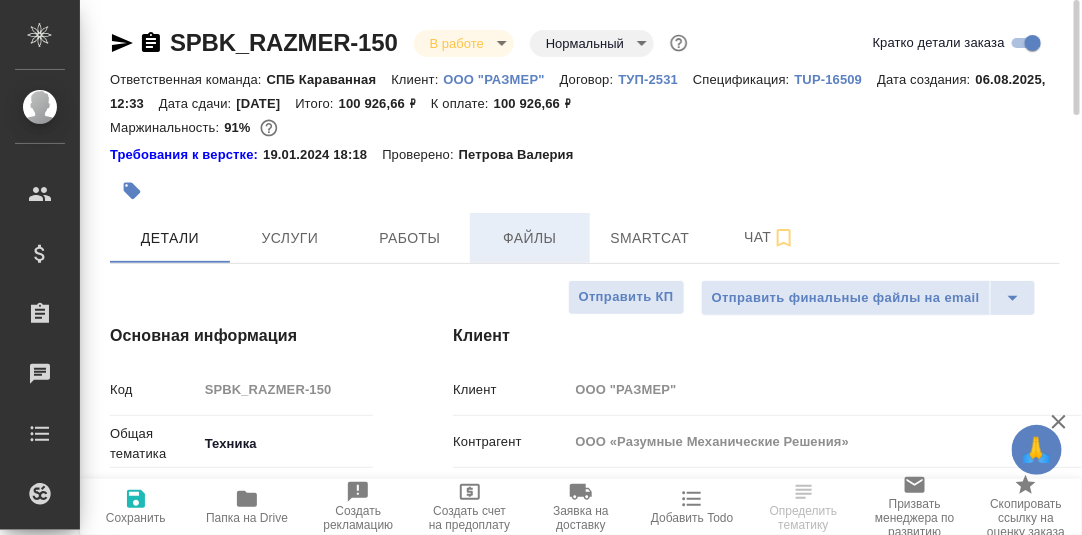 drag, startPoint x: 426, startPoint y: 243, endPoint x: 470, endPoint y: 259, distance: 46.818798 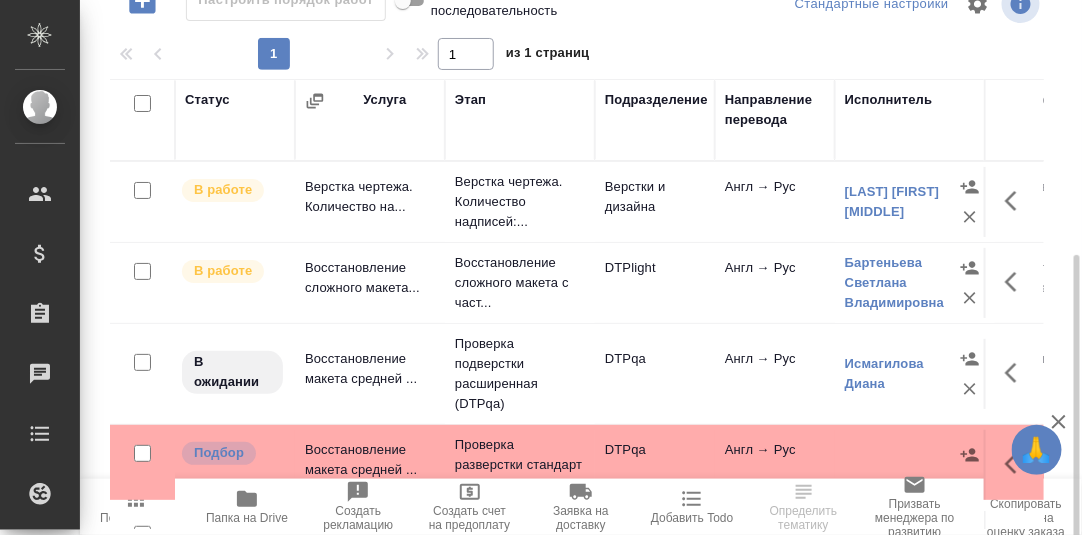 scroll, scrollTop: 344, scrollLeft: 0, axis: vertical 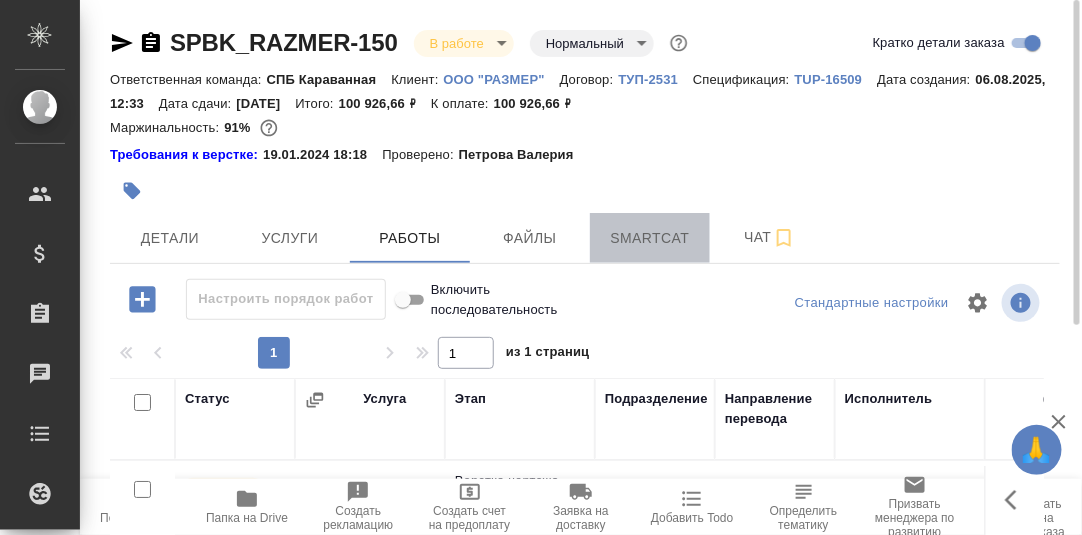 click on "Smartcat" at bounding box center (650, 238) 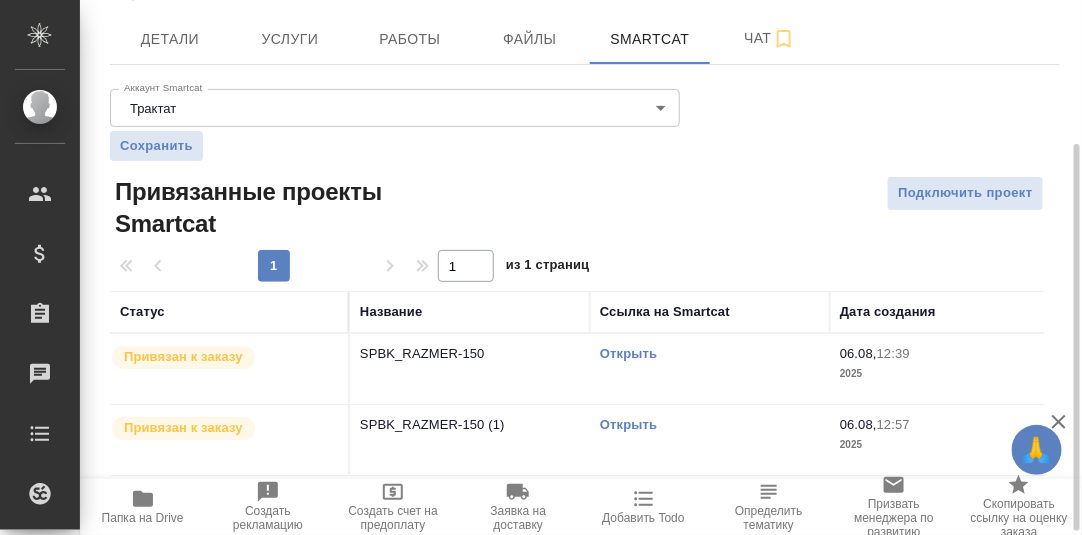 scroll, scrollTop: 204, scrollLeft: 0, axis: vertical 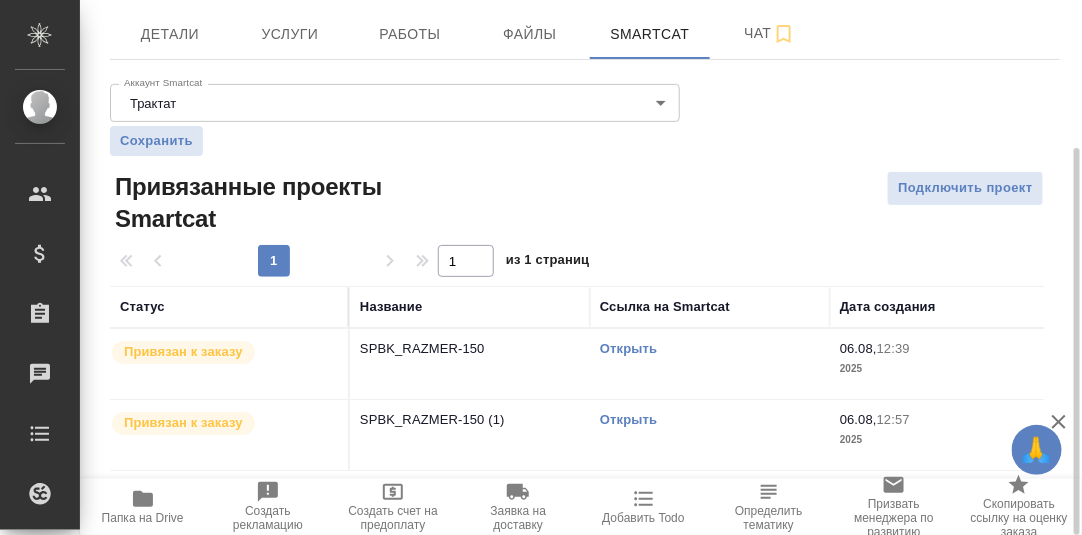 click on "Открыть" at bounding box center (628, 348) 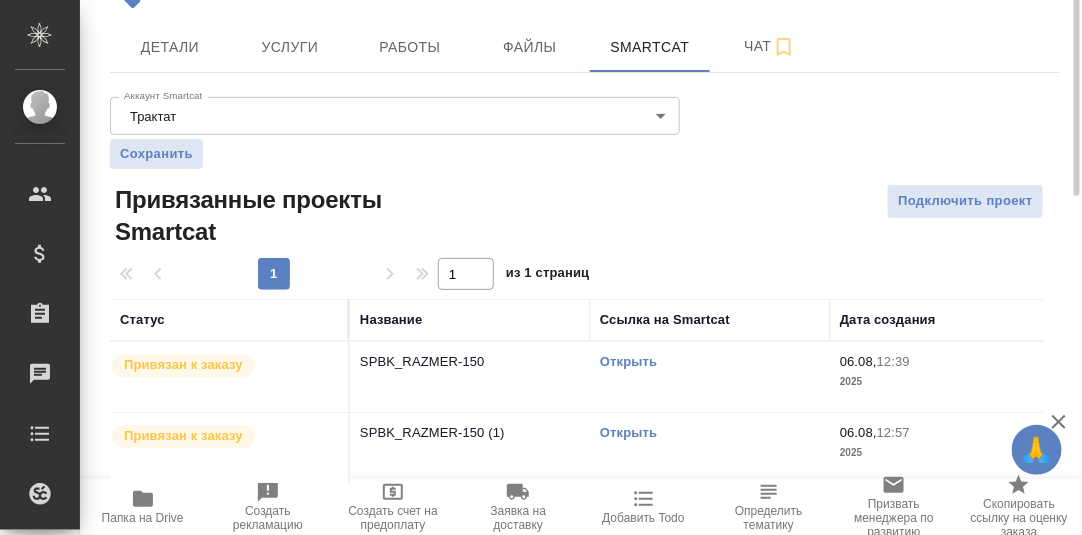 scroll, scrollTop: 0, scrollLeft: 0, axis: both 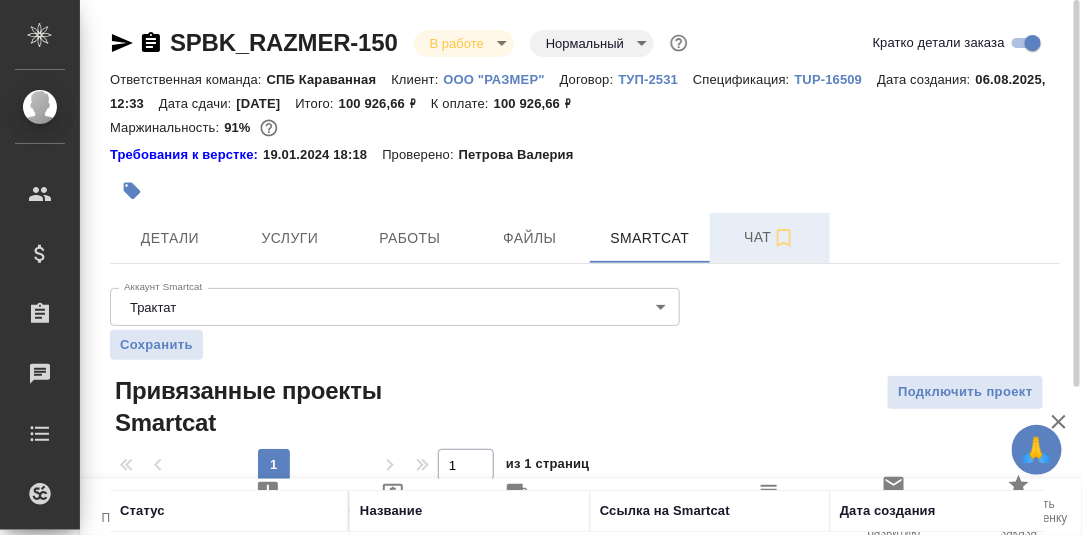 click on "Чат" at bounding box center (770, 237) 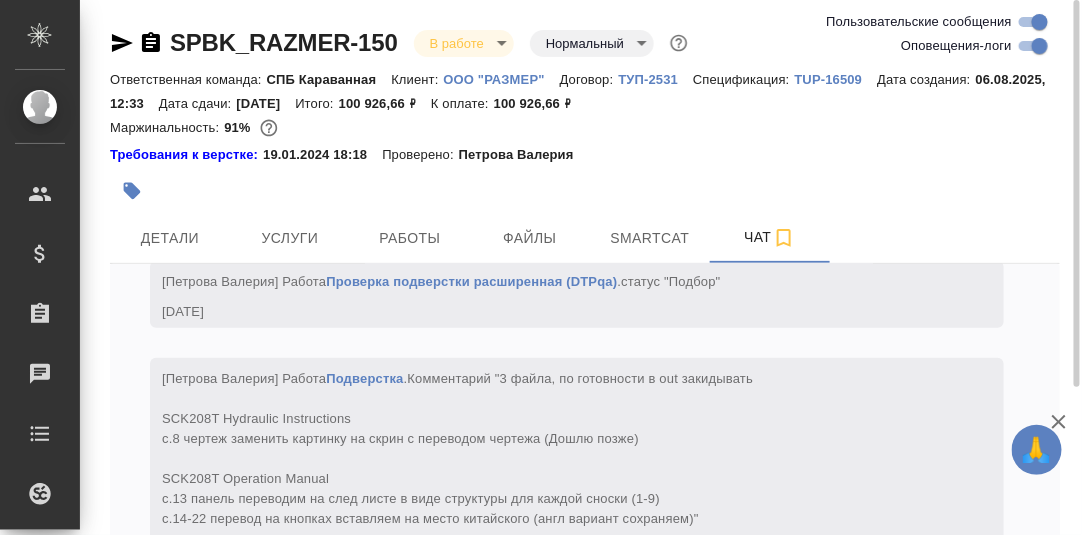 scroll, scrollTop: 19005, scrollLeft: 0, axis: vertical 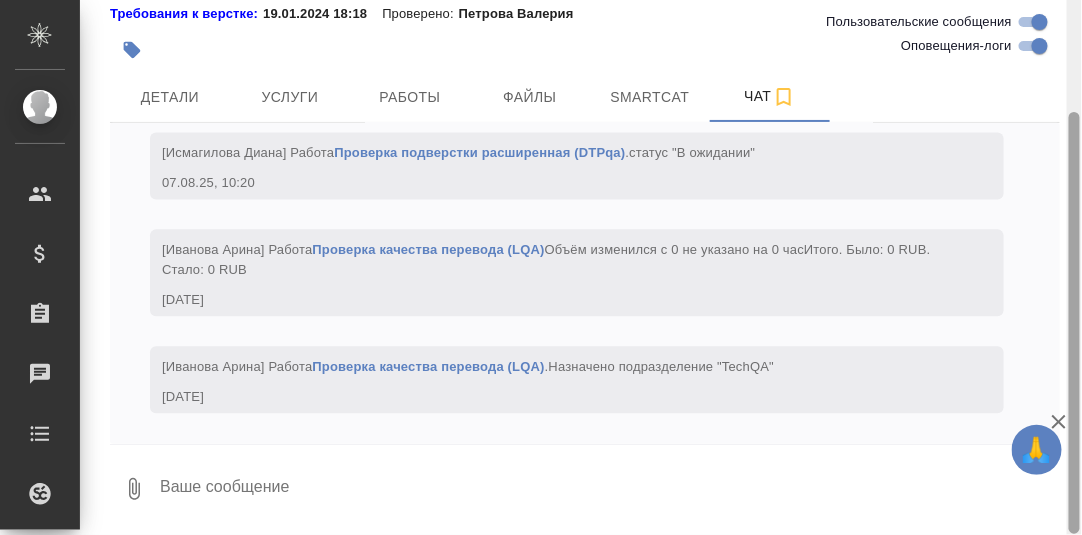 drag, startPoint x: 1070, startPoint y: 209, endPoint x: 1071, endPoint y: 412, distance: 203.00246 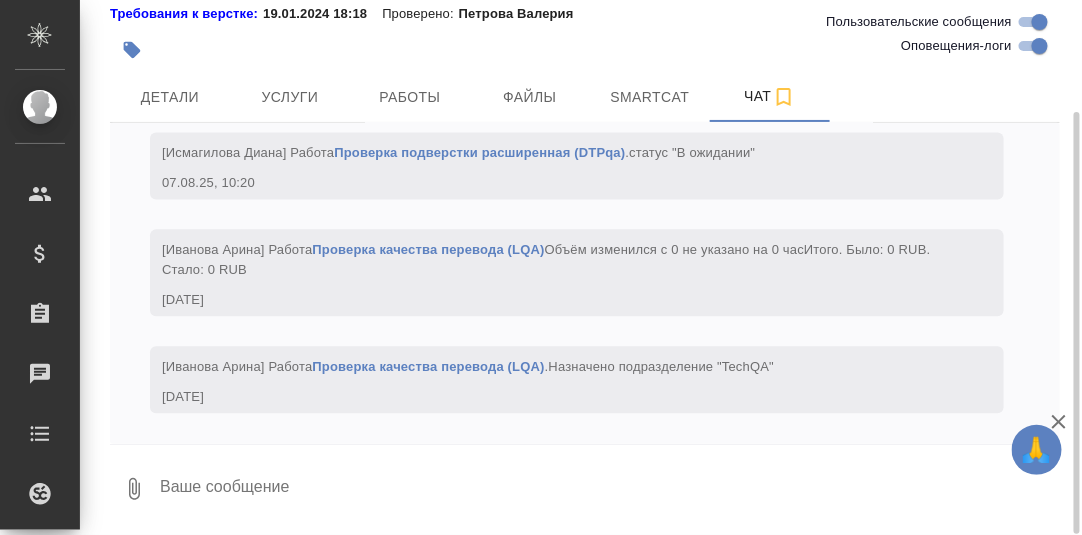 click at bounding box center [609, 489] 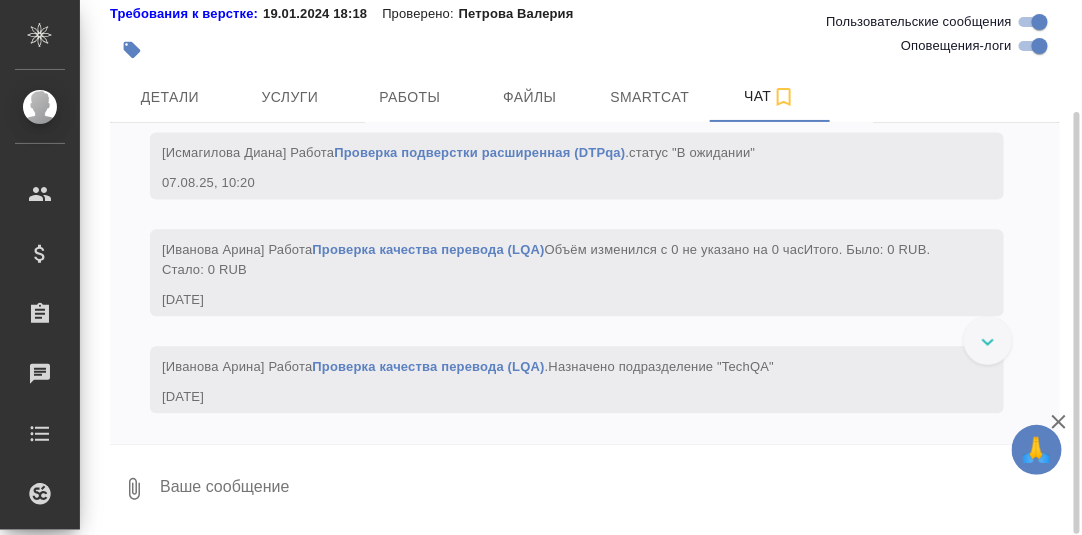 scroll, scrollTop: 19005, scrollLeft: 0, axis: vertical 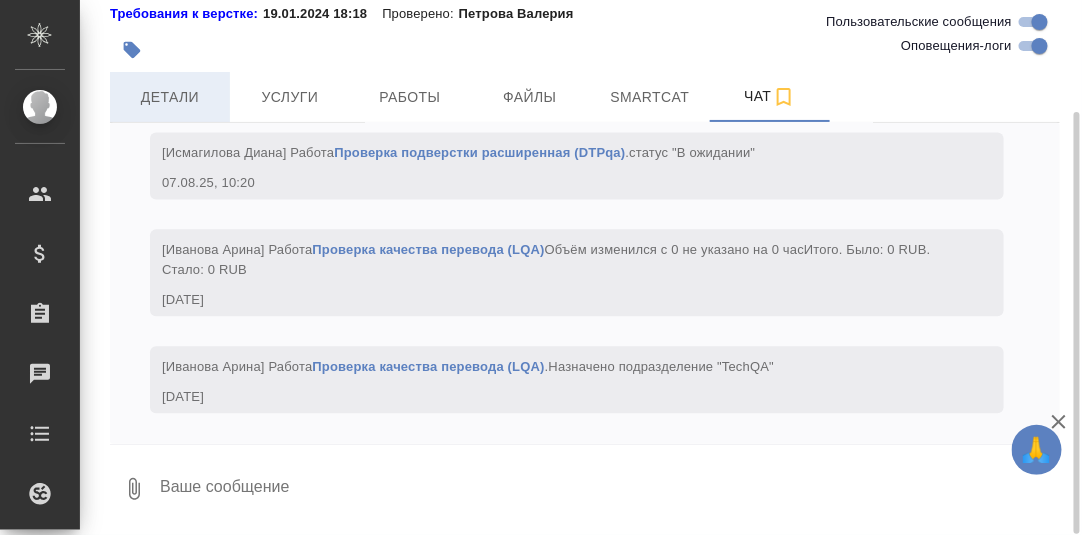 click on "Детали" at bounding box center [170, 97] 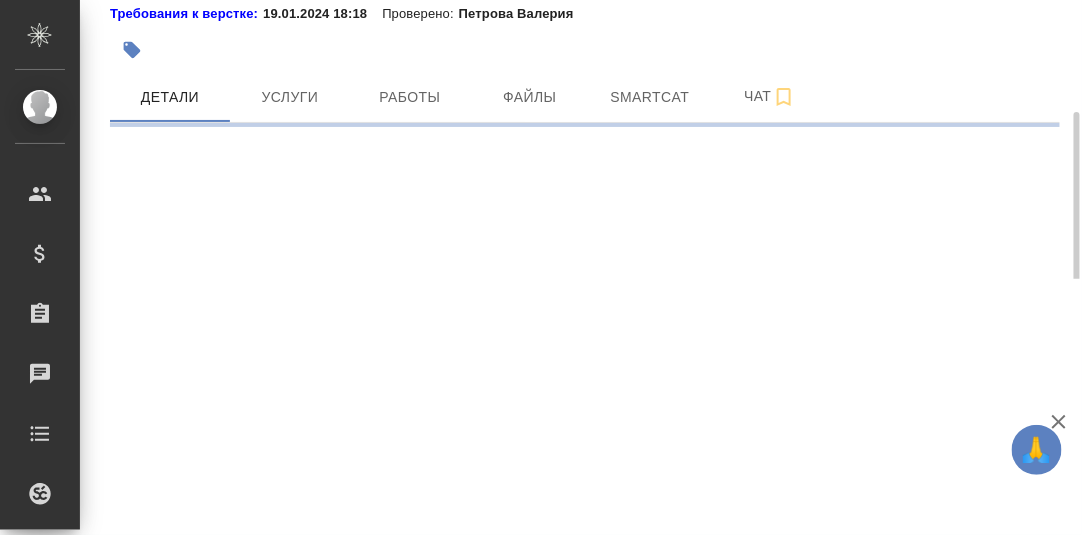 select on "RU" 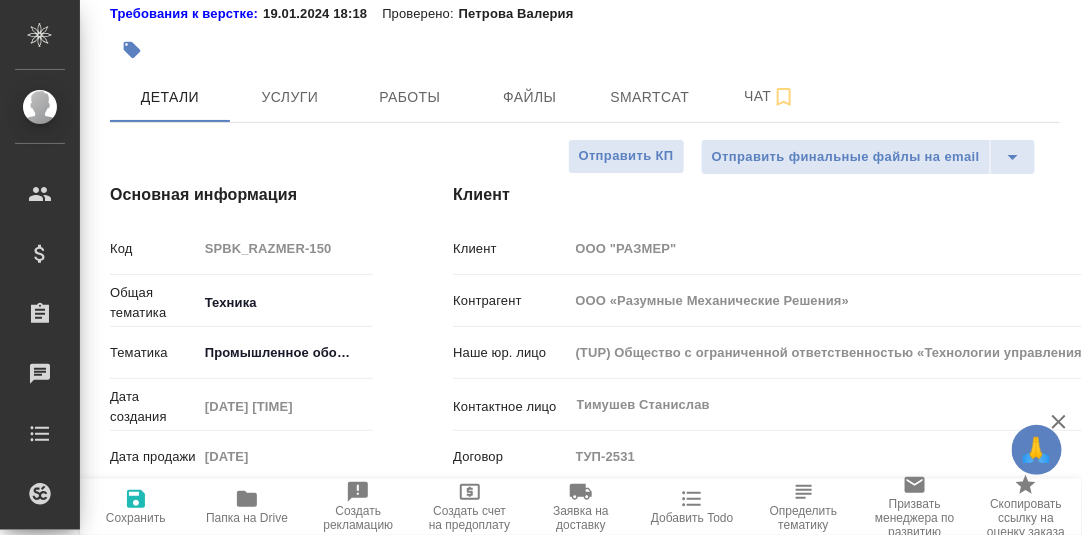 type on "x" 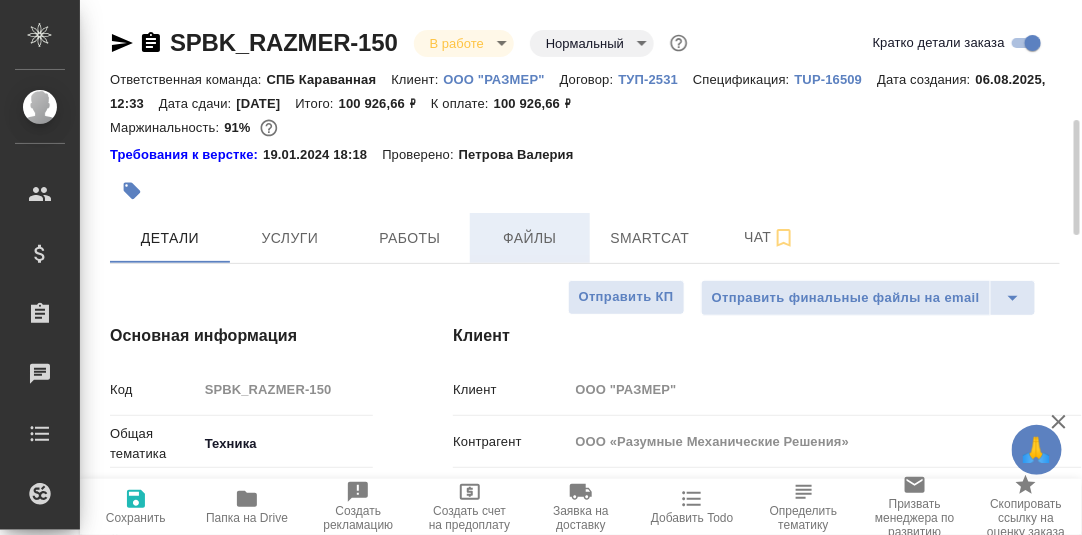 scroll, scrollTop: 99, scrollLeft: 0, axis: vertical 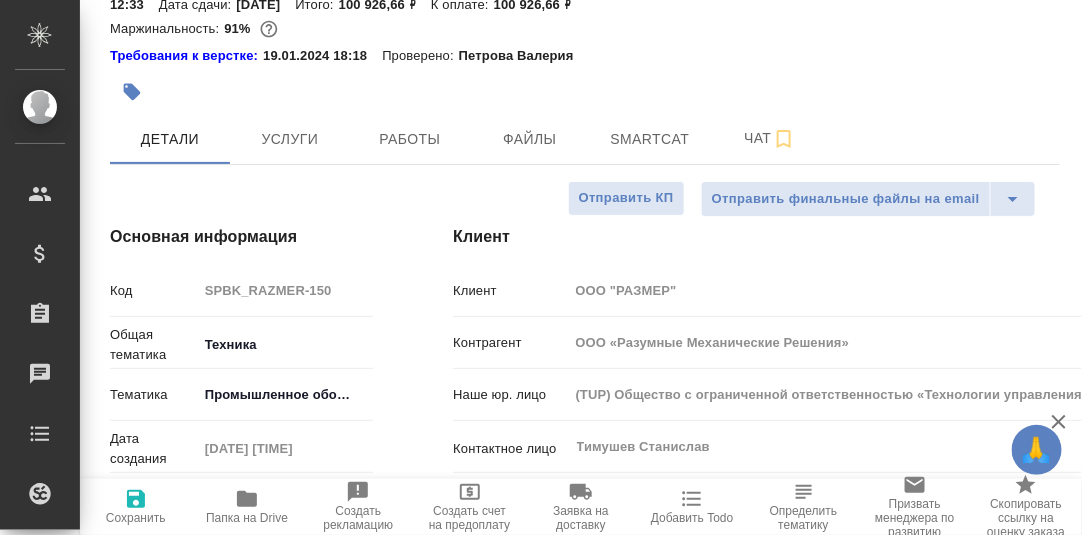 click 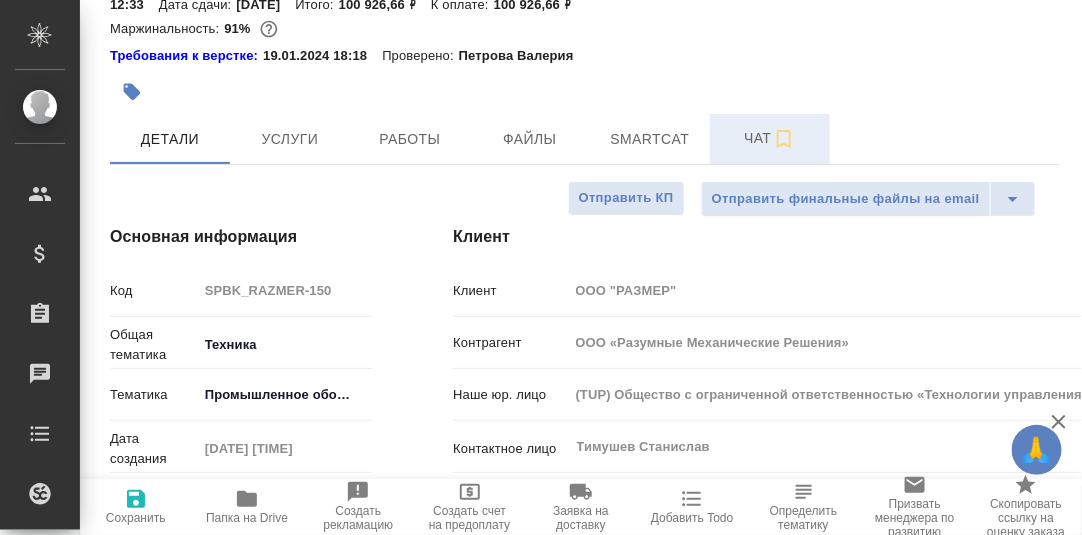 click on "Чат" at bounding box center [770, 138] 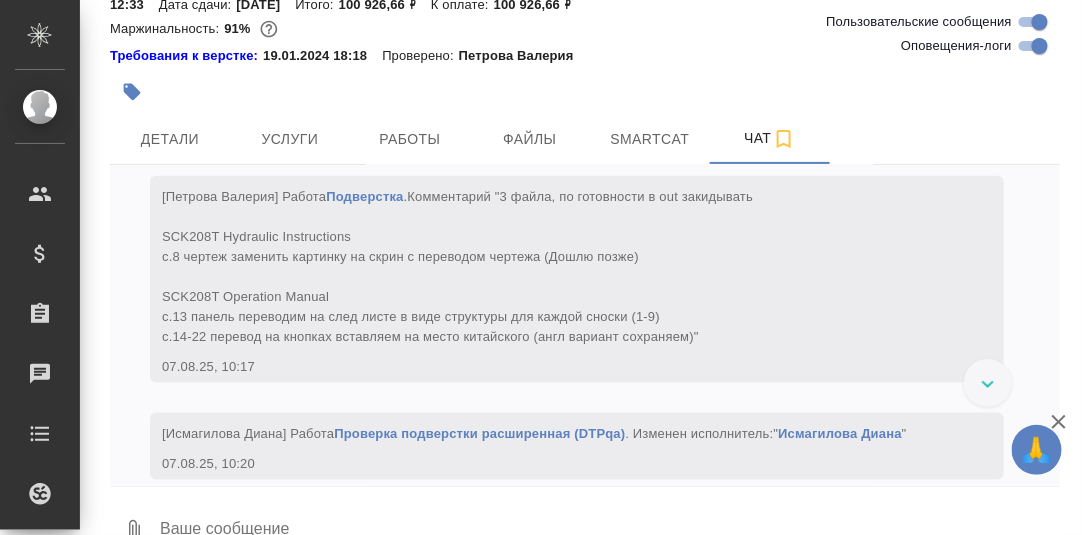 scroll, scrollTop: 18207, scrollLeft: 0, axis: vertical 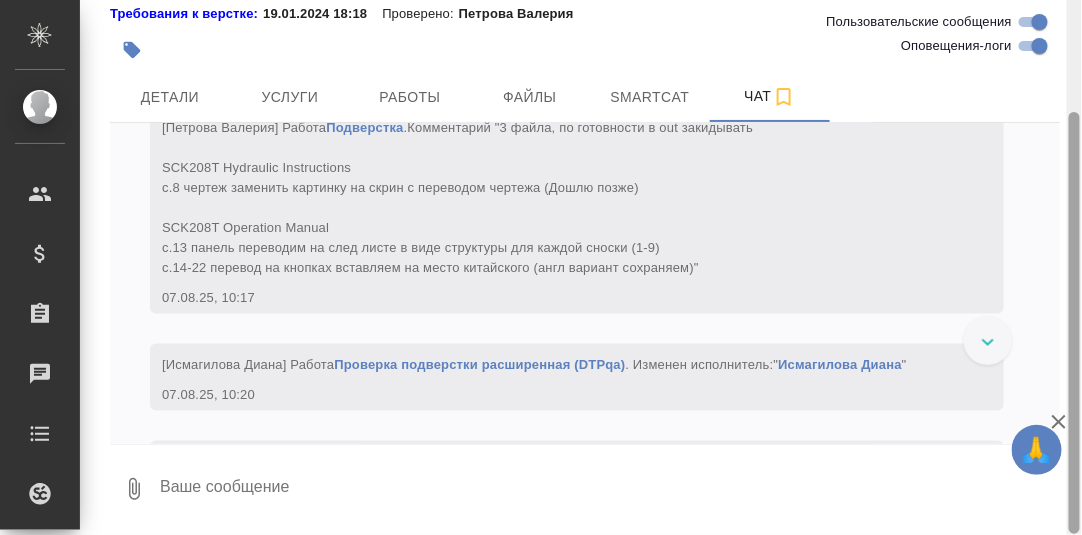 drag, startPoint x: 1078, startPoint y: 69, endPoint x: 933, endPoint y: 429, distance: 388.10437 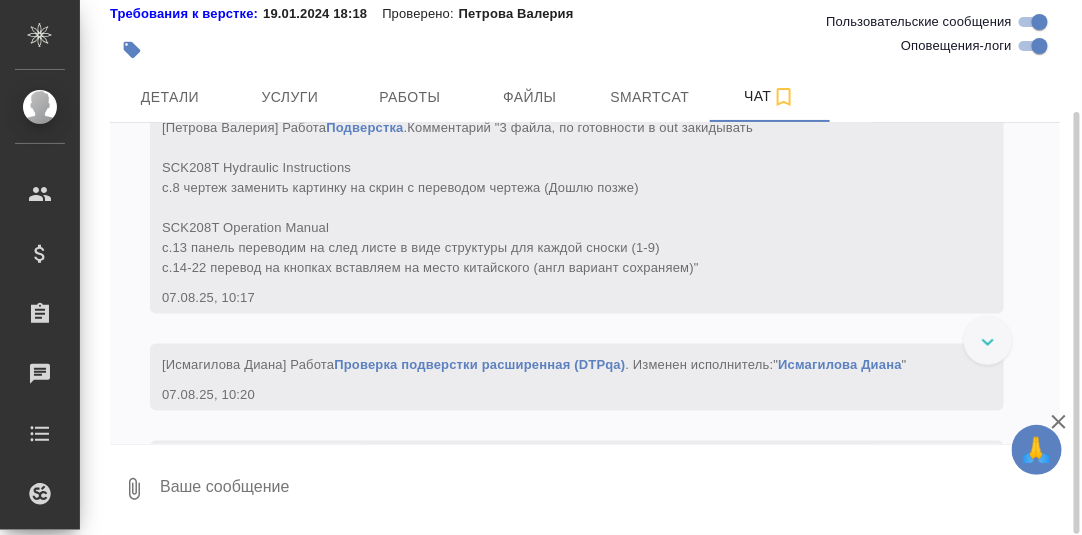 click at bounding box center (609, 489) 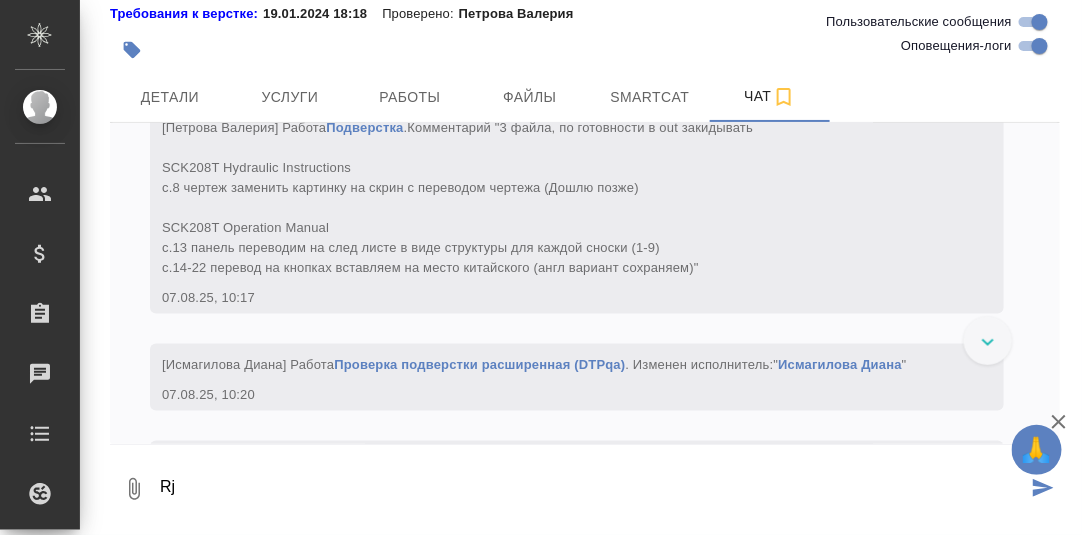 type on "R" 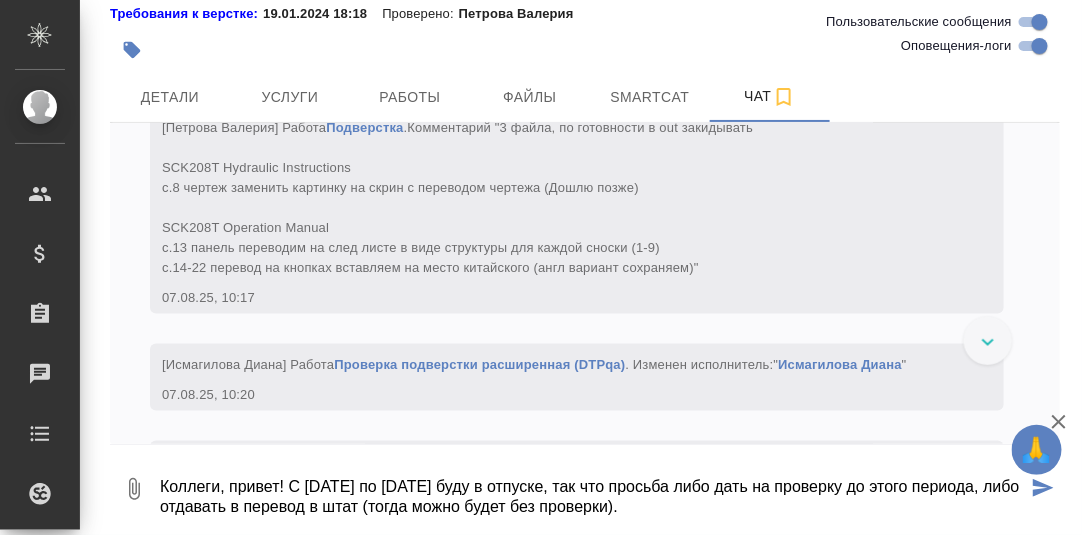 type on "Коллеги, привет! С 18 по 24 августа буду в отпуске, так что просьба либо дать на проверку до этого периода, либо отдавать в перевод в штат (тогда можно будет без проверки)." 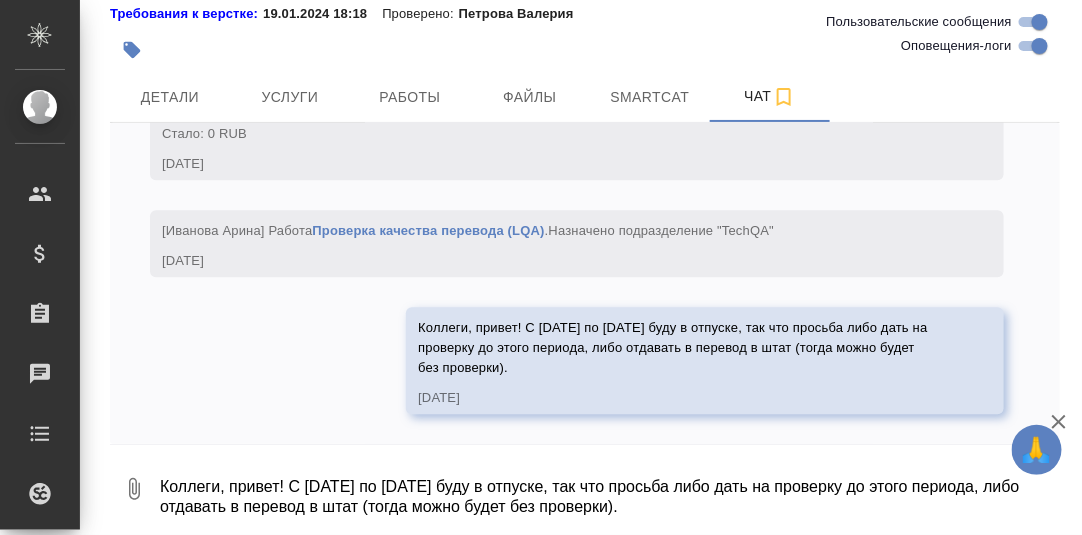scroll, scrollTop: 19142, scrollLeft: 0, axis: vertical 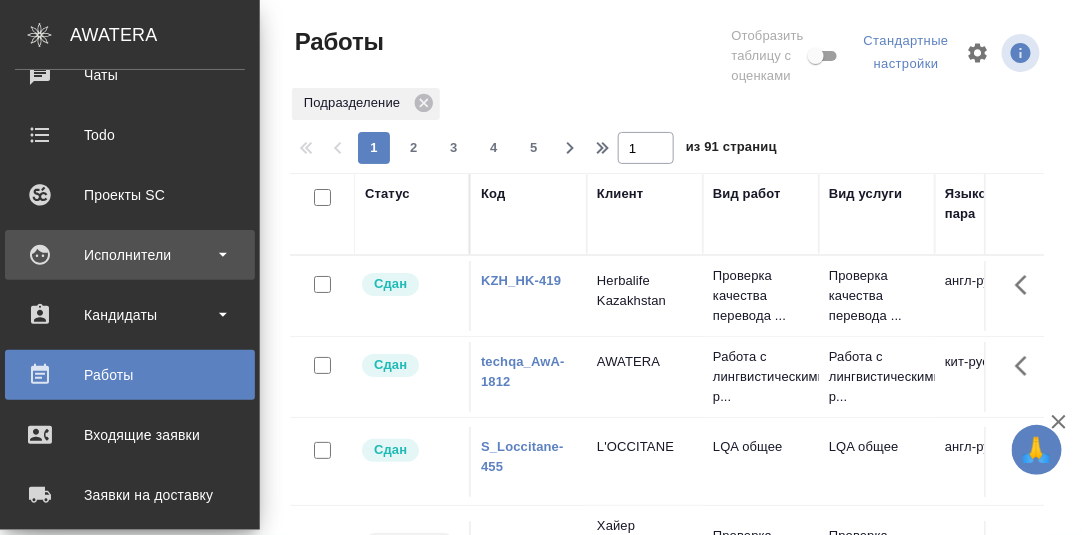 click on "Исполнители" at bounding box center [130, 255] 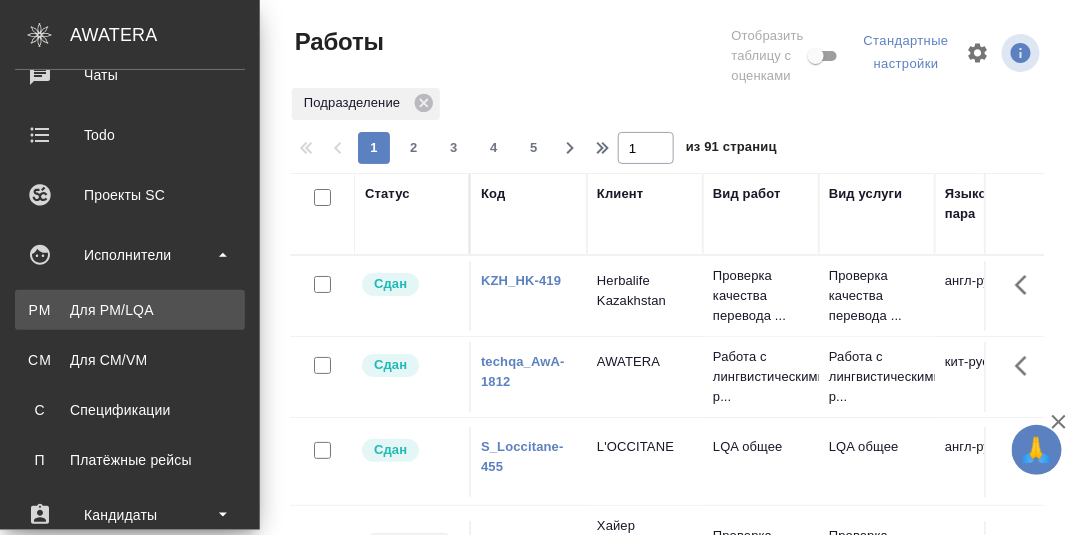 click on "Для PM/LQA" at bounding box center (130, 310) 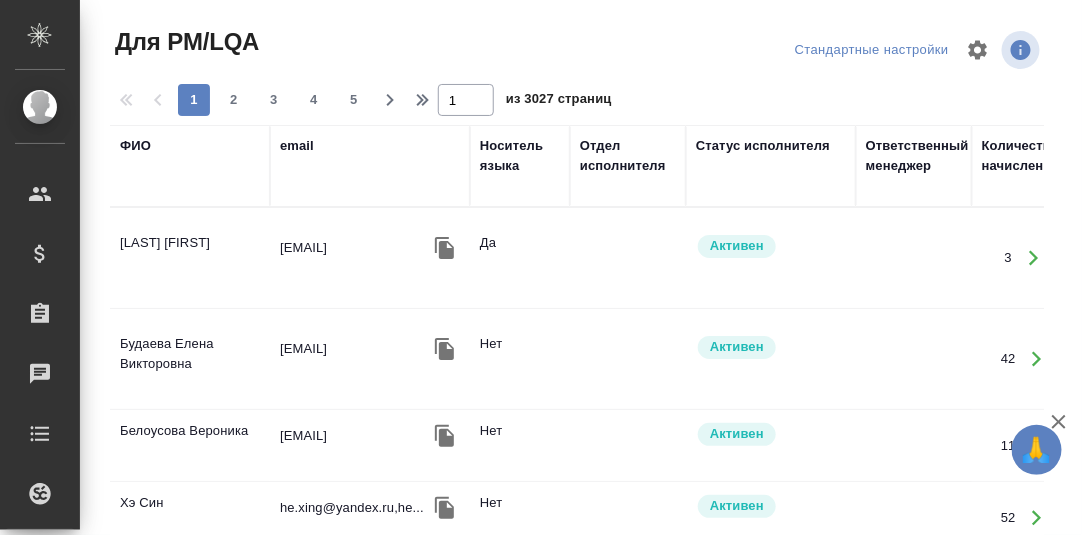 click on "ФИО" at bounding box center [190, 166] 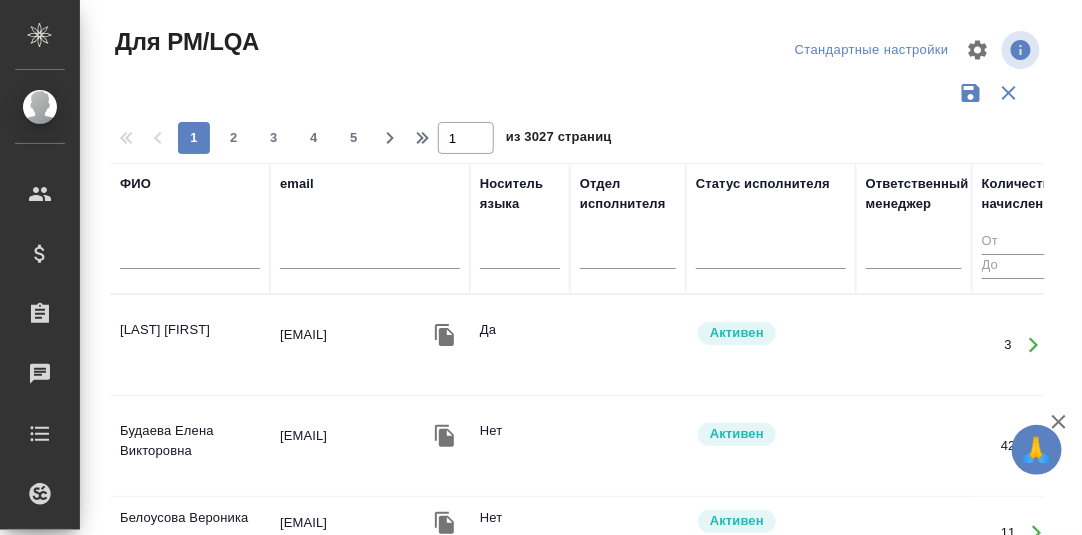 click at bounding box center [190, 256] 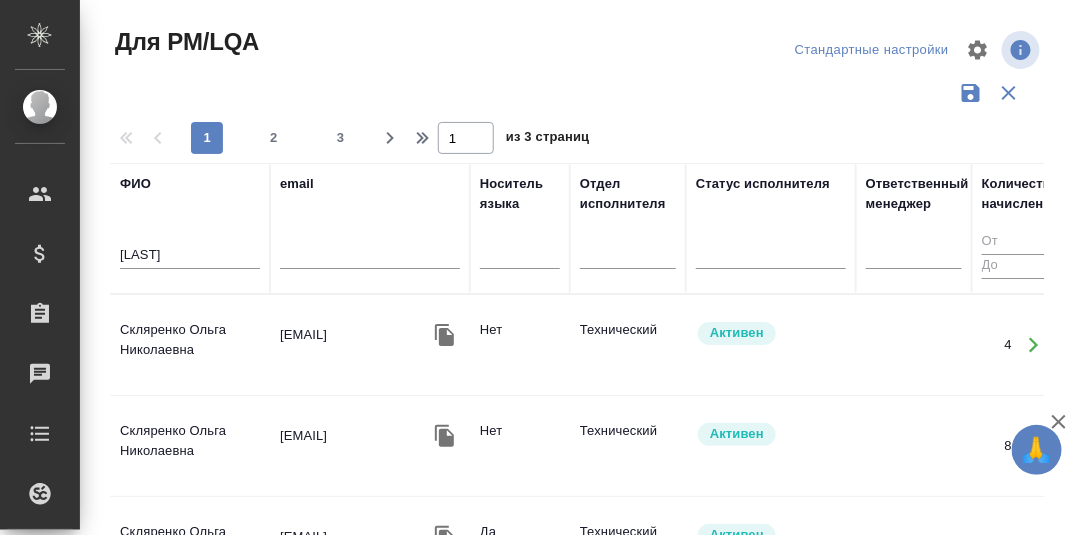 click on "Скляренко Ольга Николаевна" at bounding box center (190, 345) 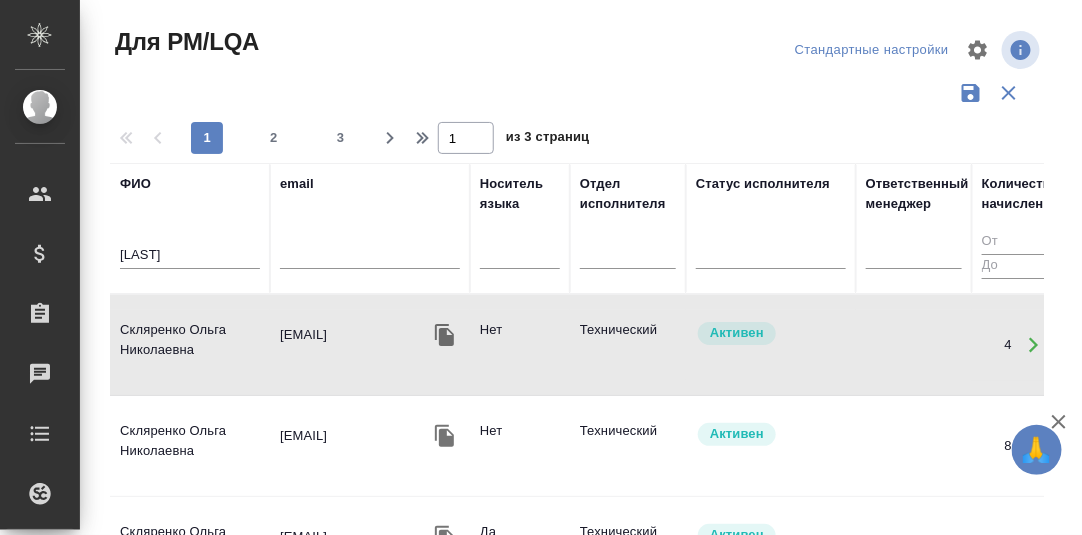 click on "Скляренко Ольга Николаевна" at bounding box center [190, 345] 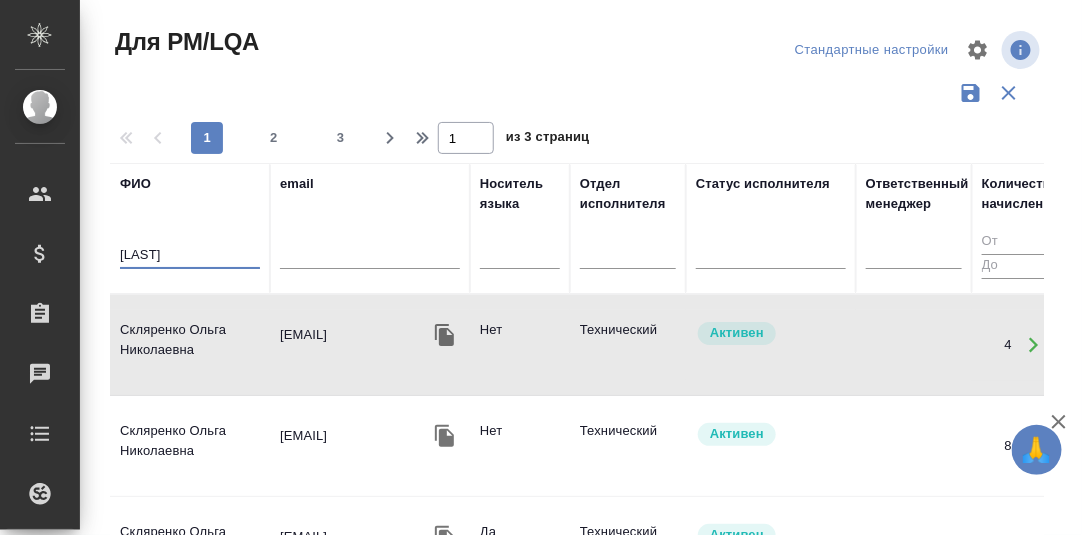 drag, startPoint x: 199, startPoint y: 261, endPoint x: 98, endPoint y: 261, distance: 101 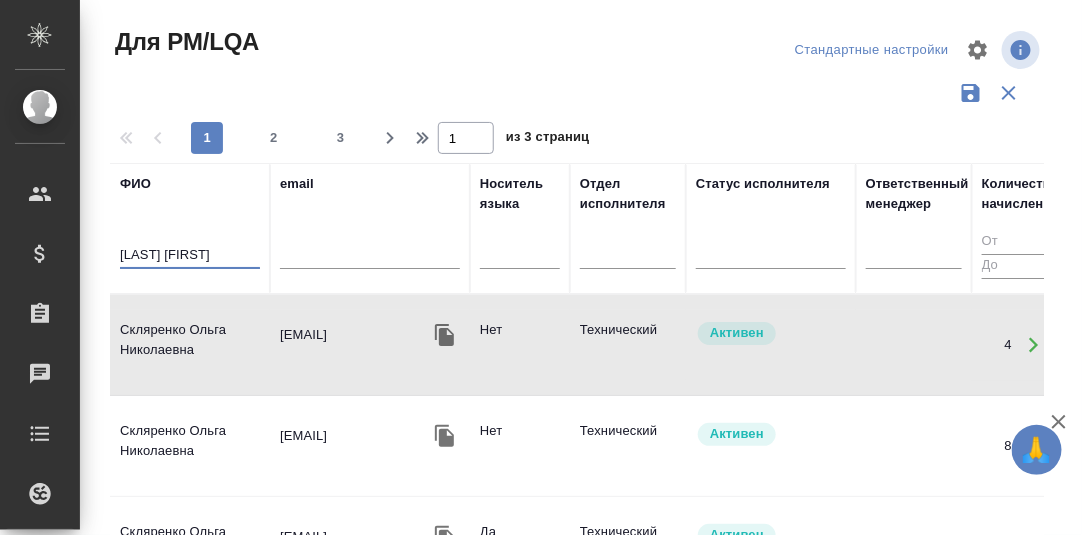 scroll, scrollTop: 0, scrollLeft: 2, axis: horizontal 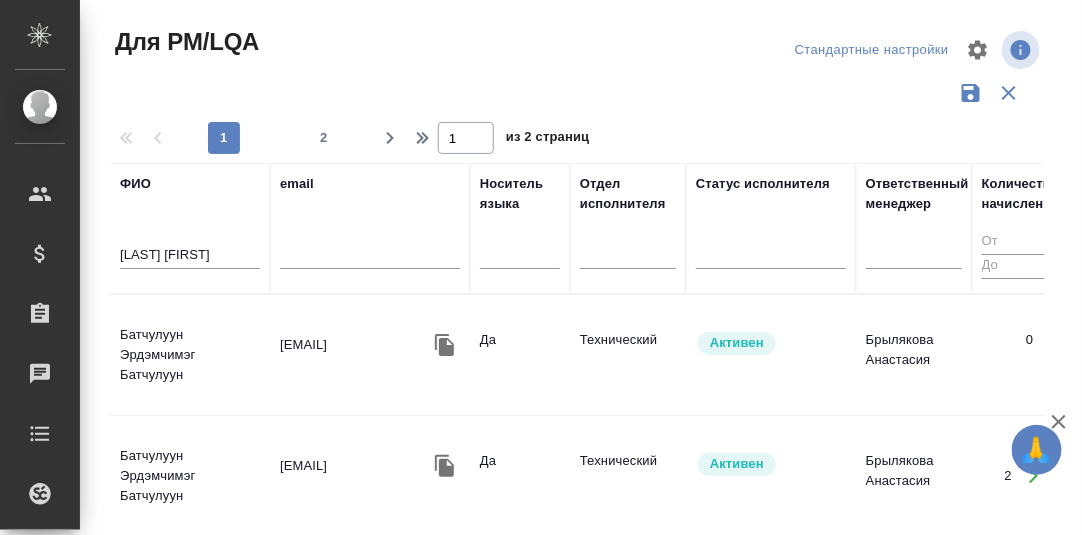 click on "Батчулуун Эрдэмчимэг Батчулуун" at bounding box center [190, 355] 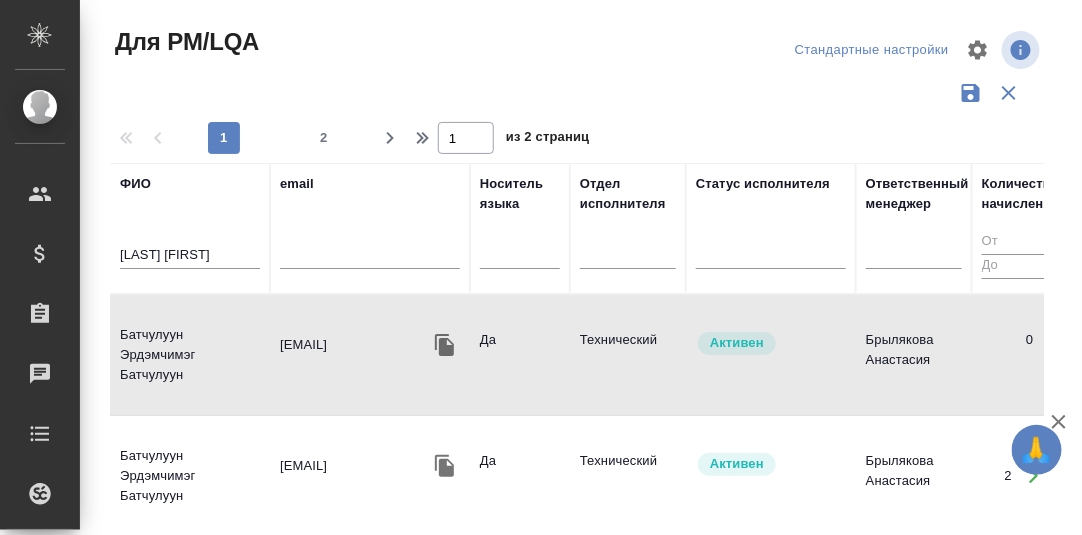 click on "Батчулуун Эрдэмчимэг Батчулуун" at bounding box center [190, 355] 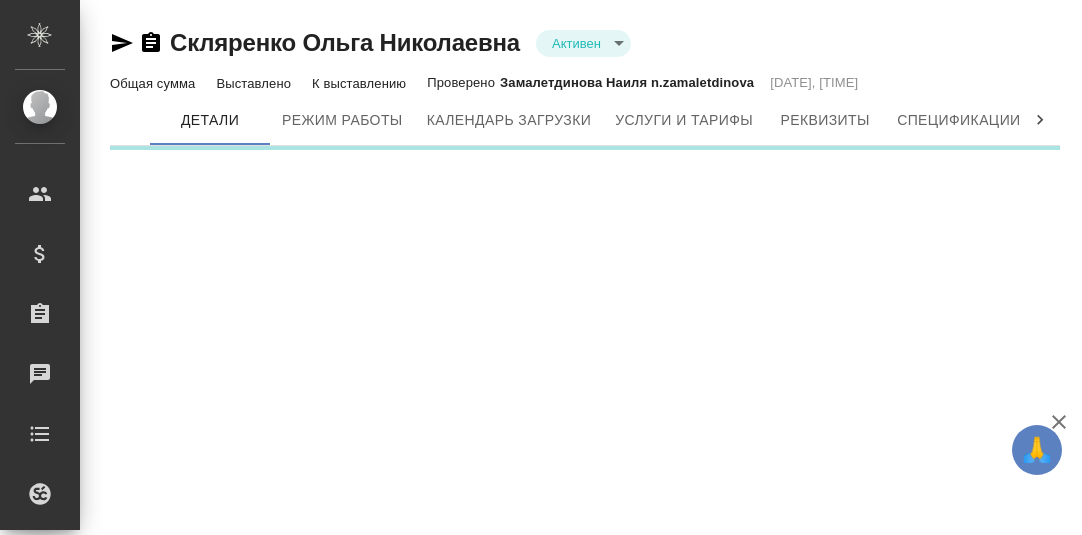 scroll, scrollTop: 0, scrollLeft: 0, axis: both 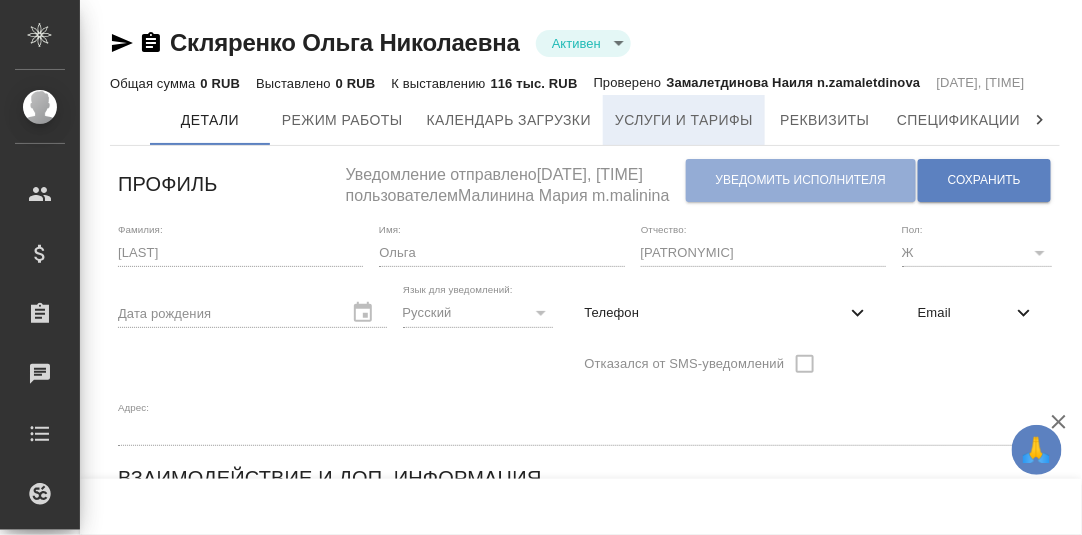 click on "Услуги и тарифы" at bounding box center (684, 120) 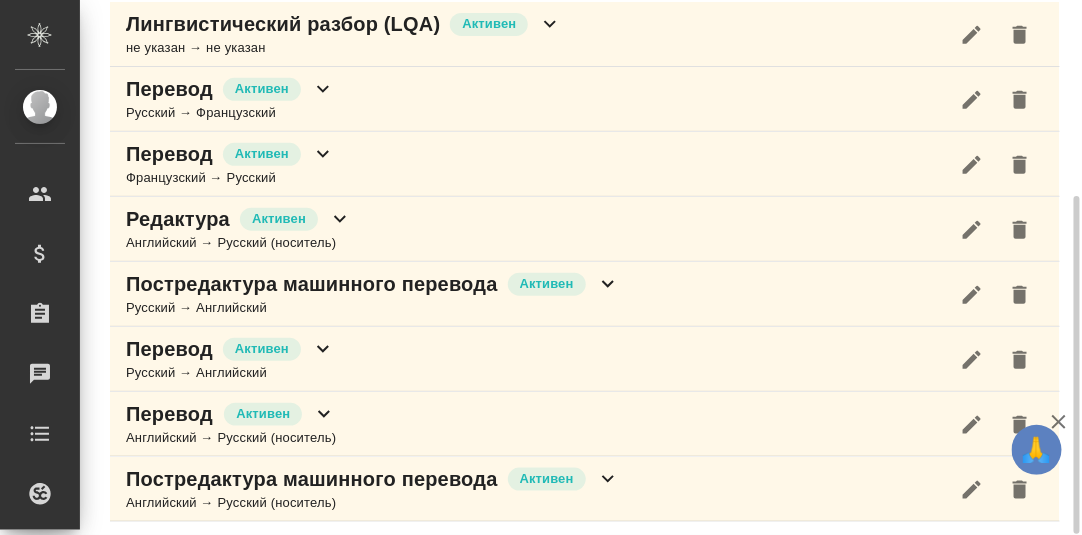 scroll, scrollTop: 10, scrollLeft: 0, axis: vertical 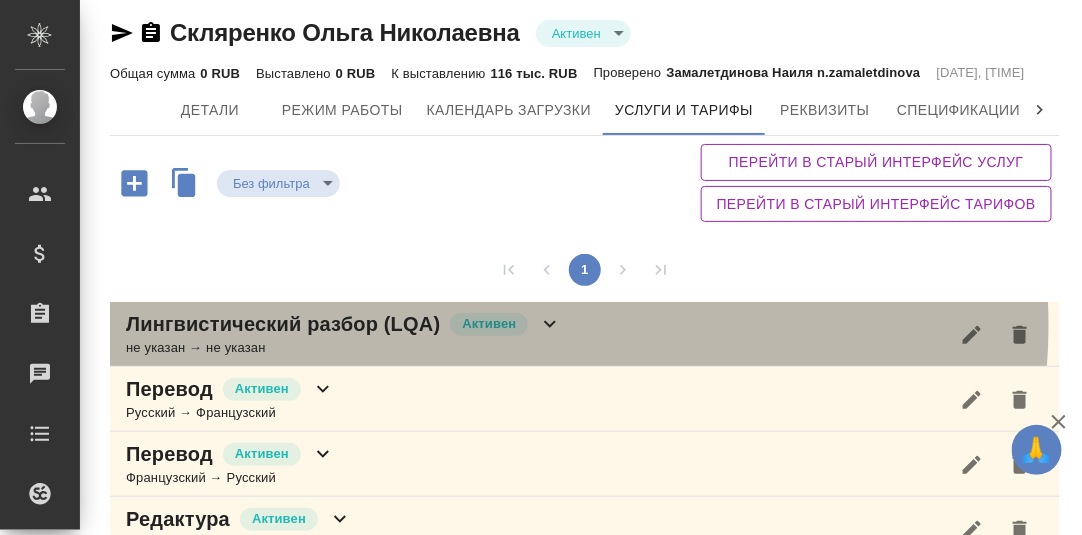 click 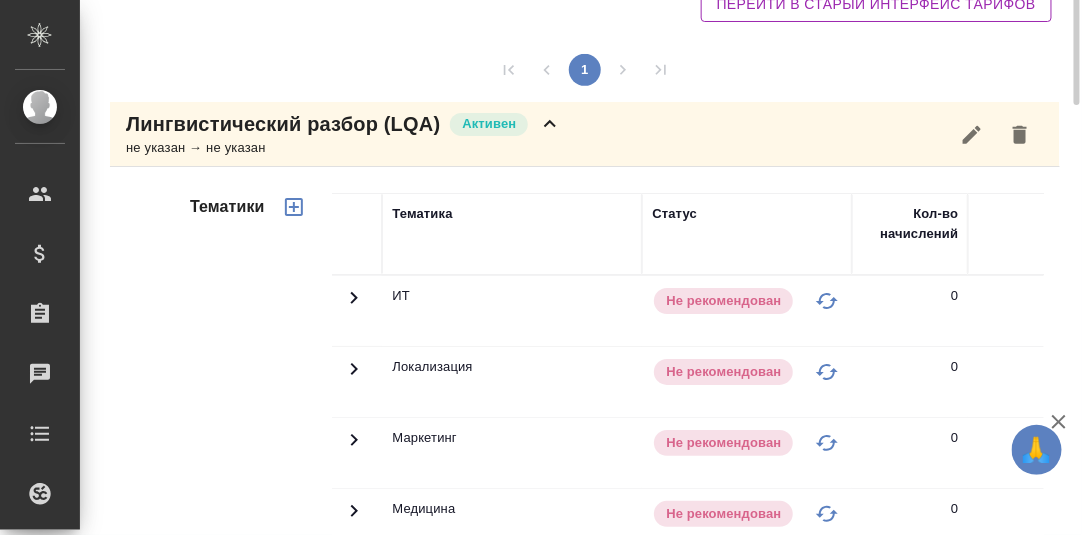 scroll, scrollTop: 110, scrollLeft: 0, axis: vertical 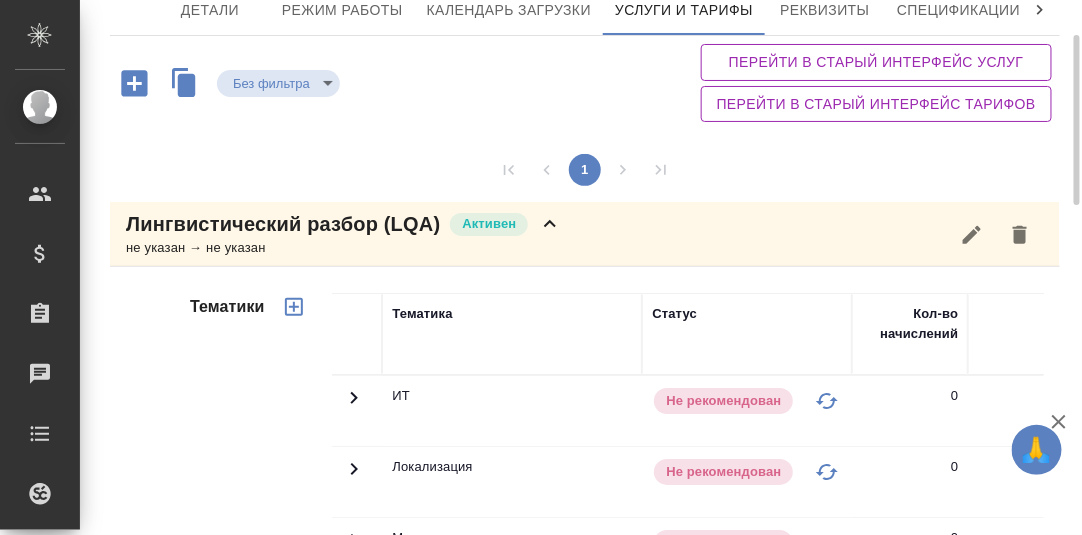 click 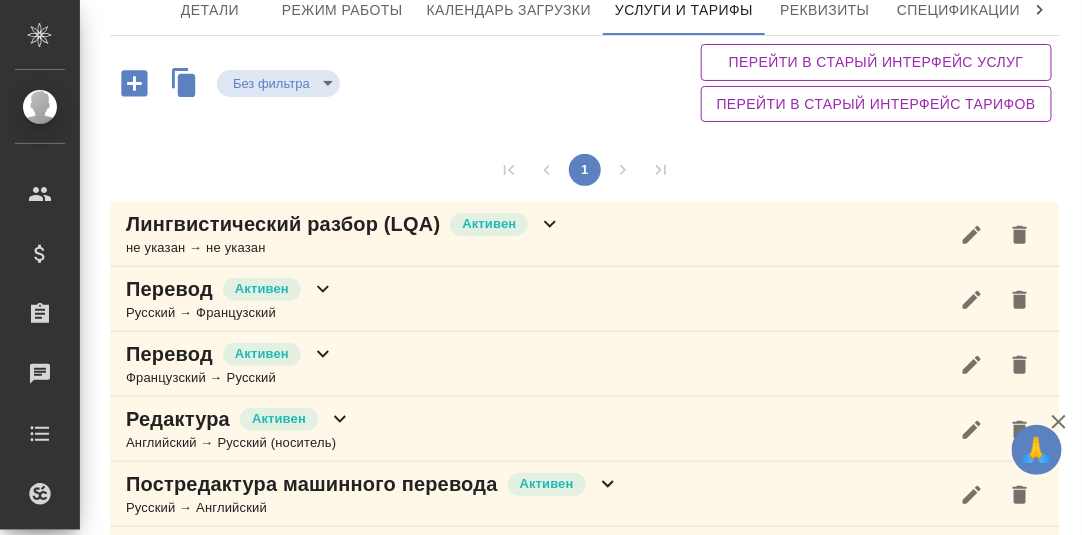 scroll, scrollTop: 310, scrollLeft: 0, axis: vertical 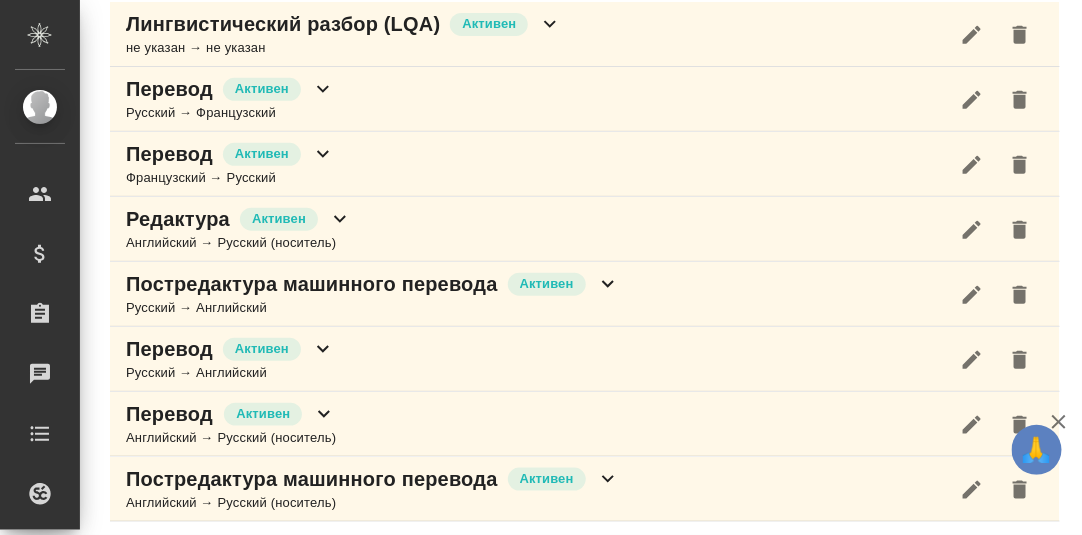 click 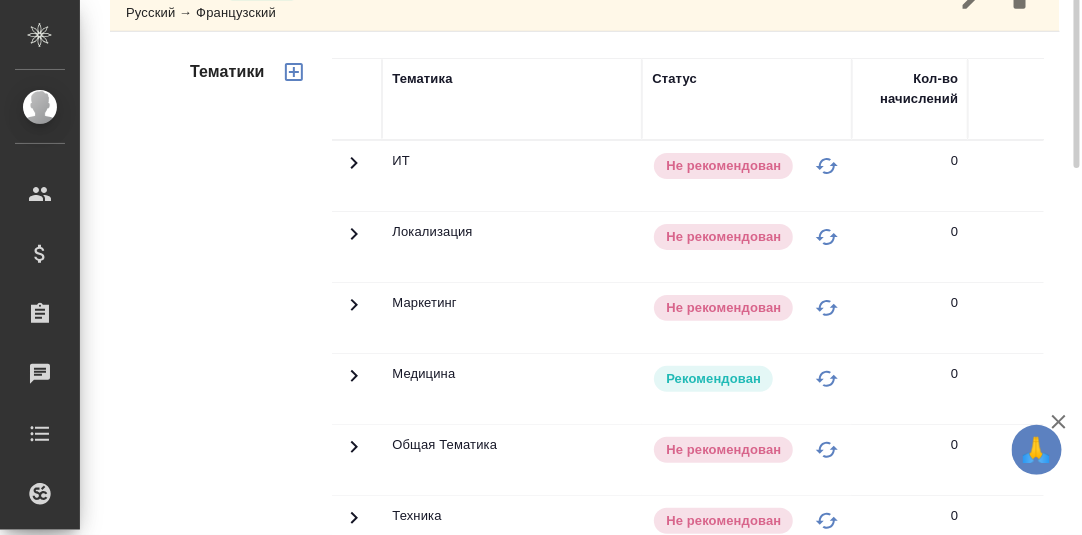 scroll, scrollTop: 310, scrollLeft: 0, axis: vertical 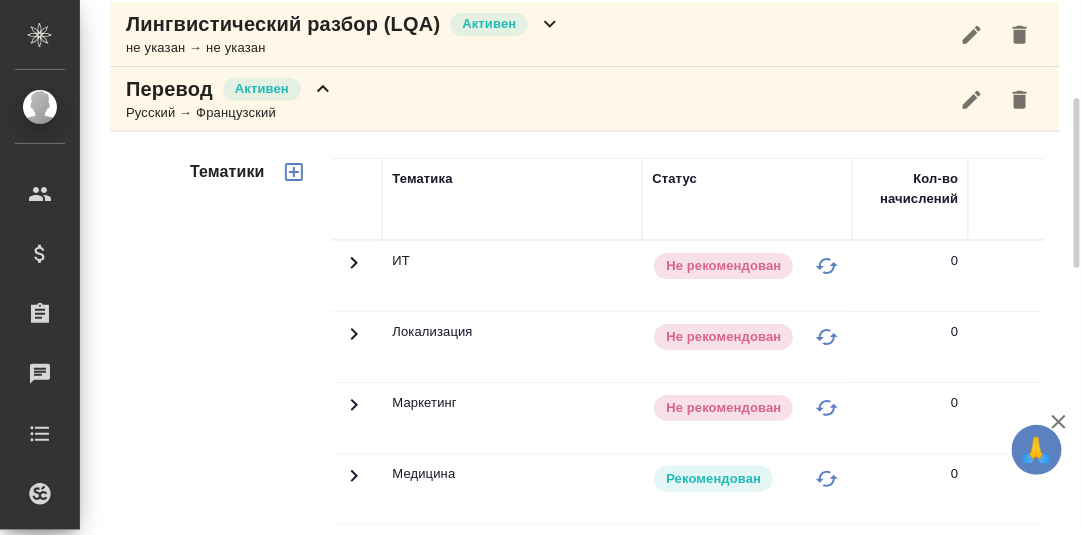 click 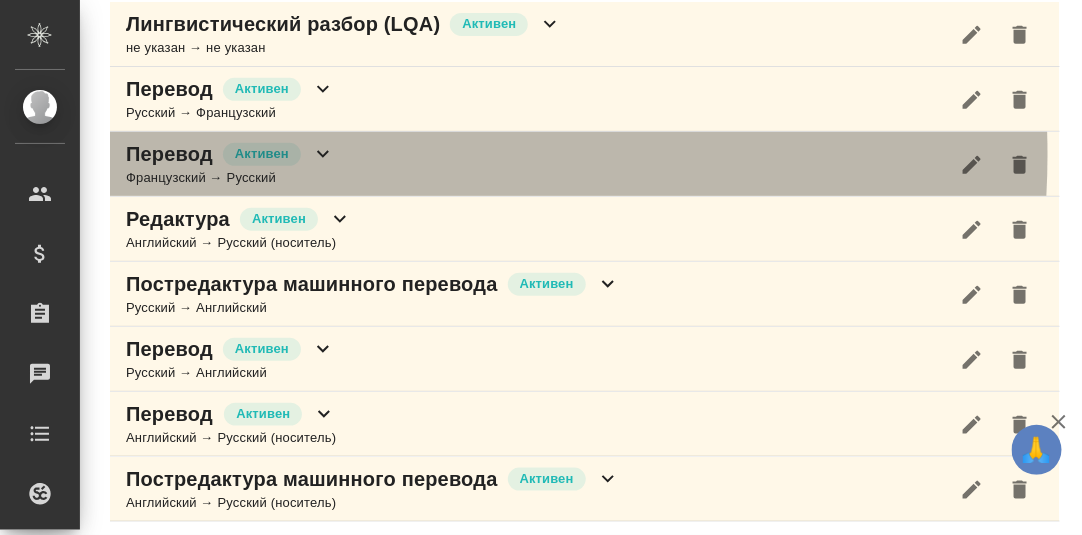 click 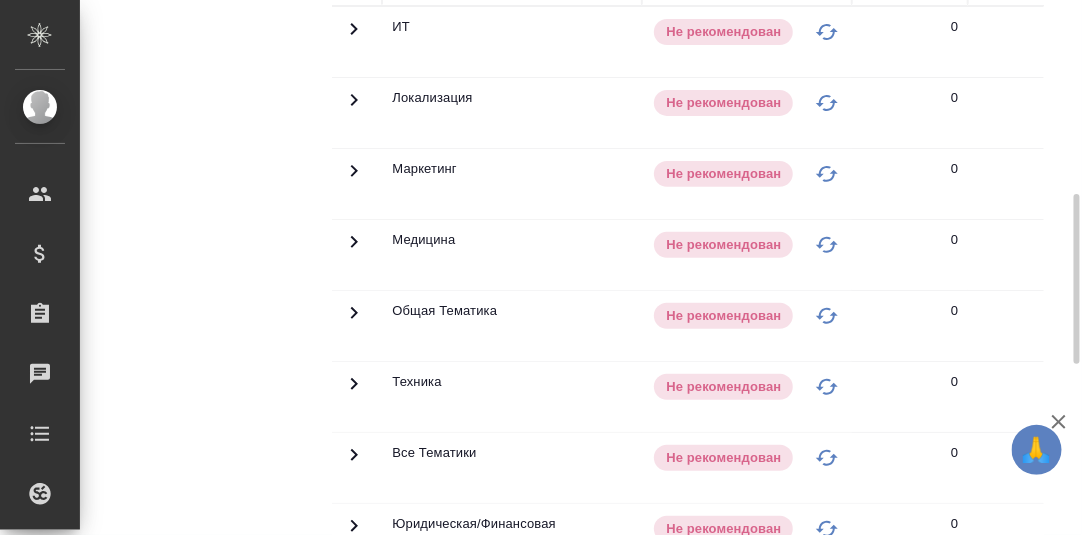 scroll, scrollTop: 410, scrollLeft: 0, axis: vertical 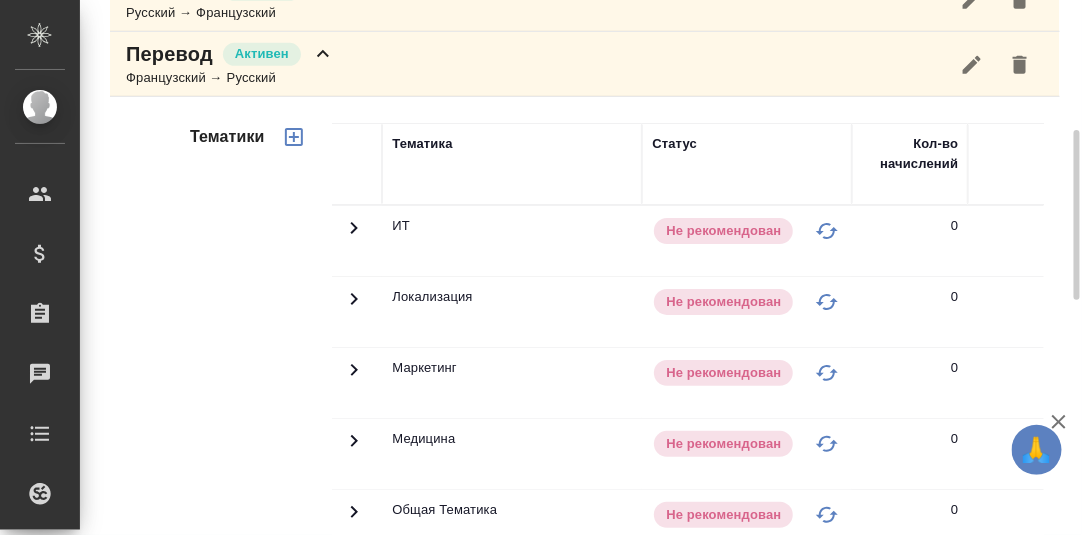 click 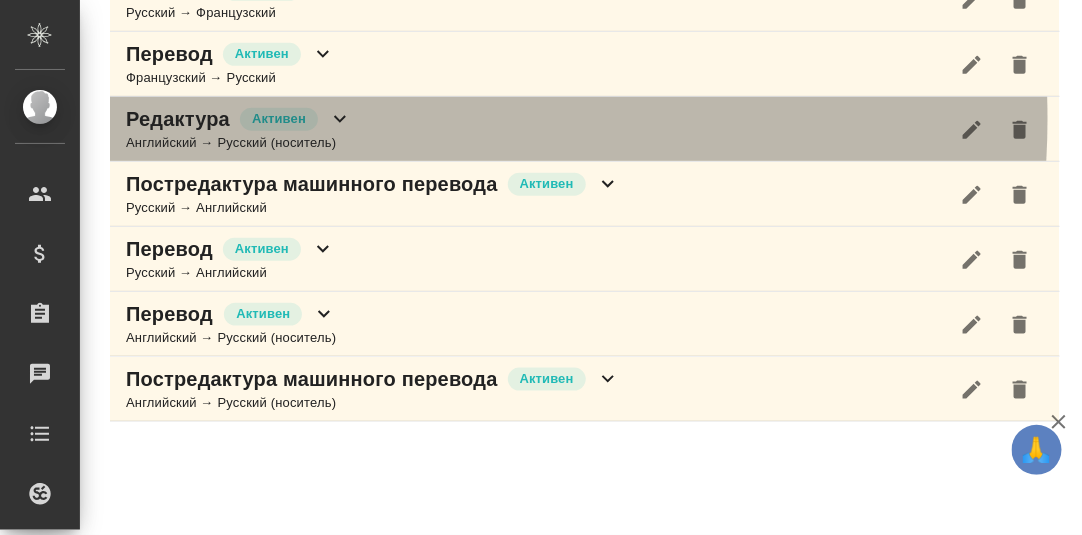 click 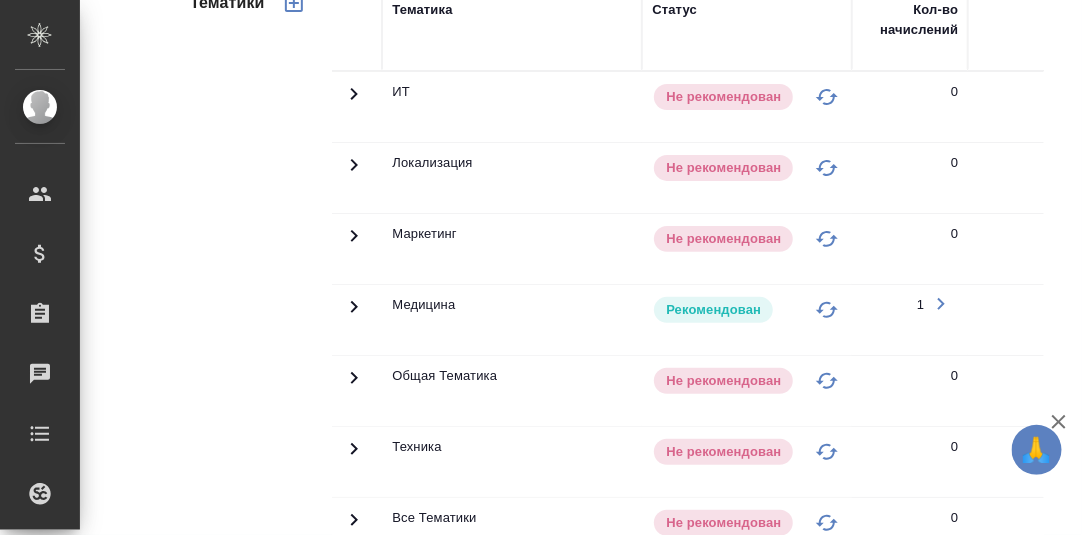 scroll, scrollTop: 510, scrollLeft: 0, axis: vertical 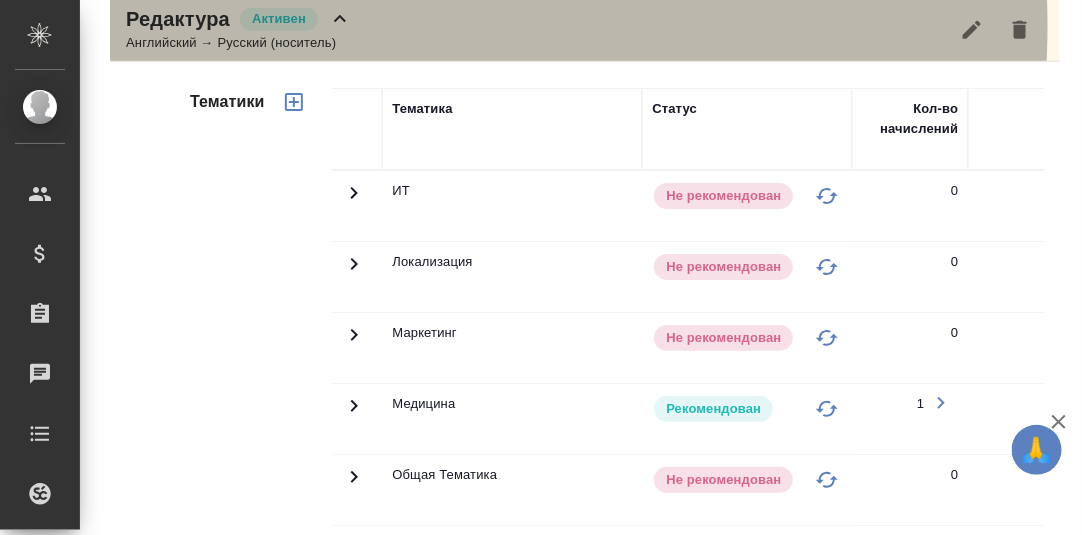 click 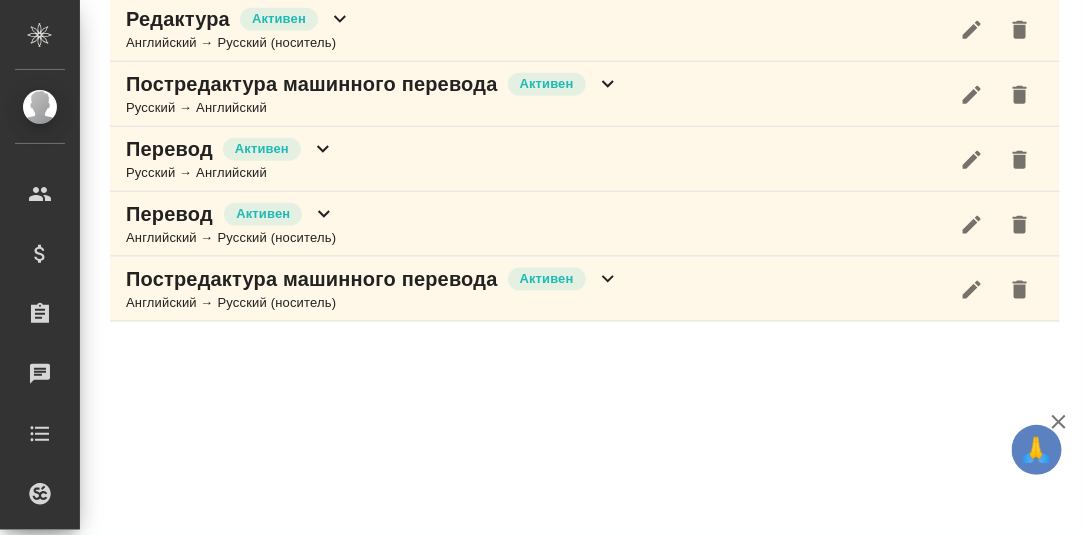 click 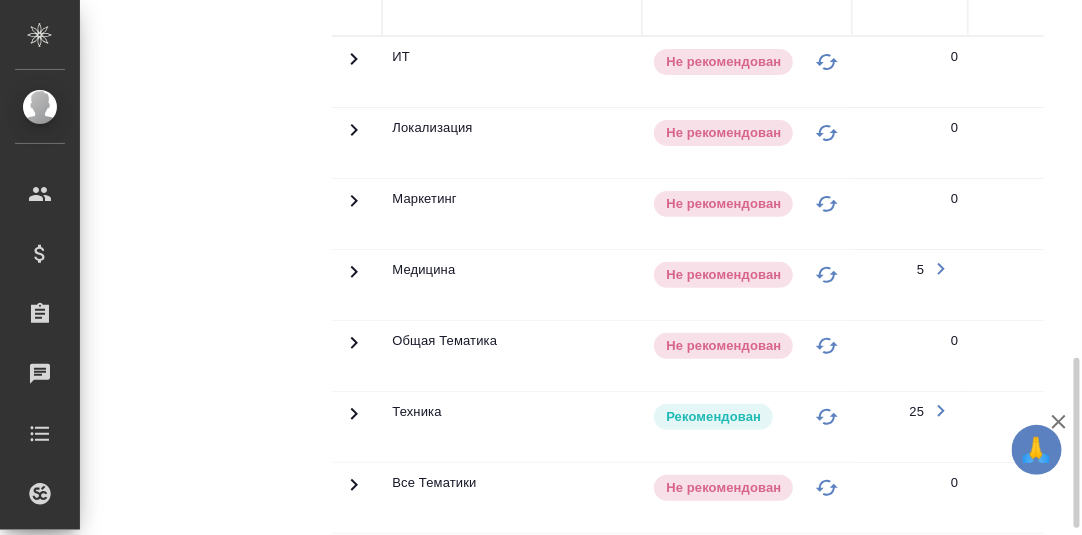 scroll, scrollTop: 809, scrollLeft: 0, axis: vertical 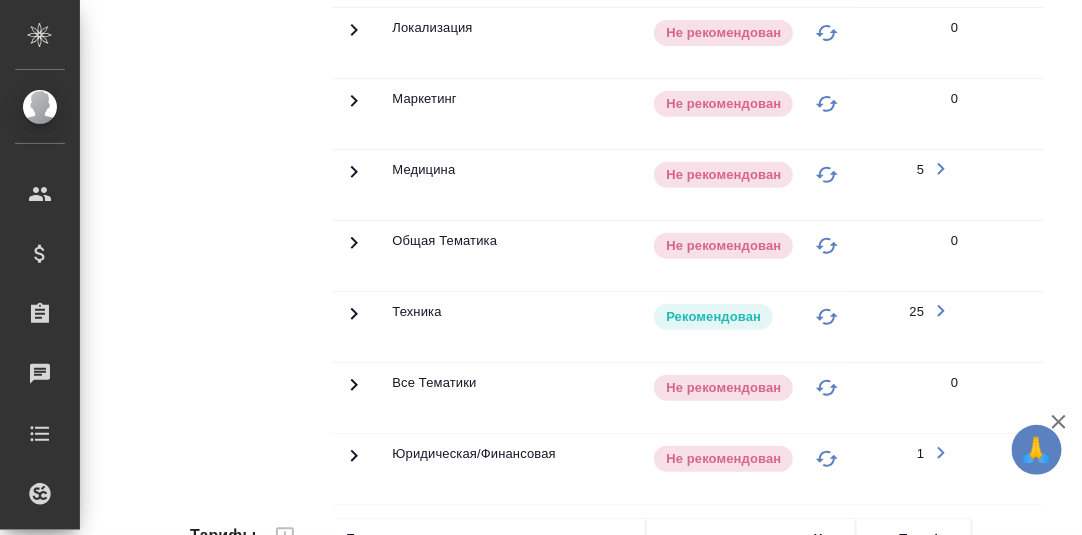 click 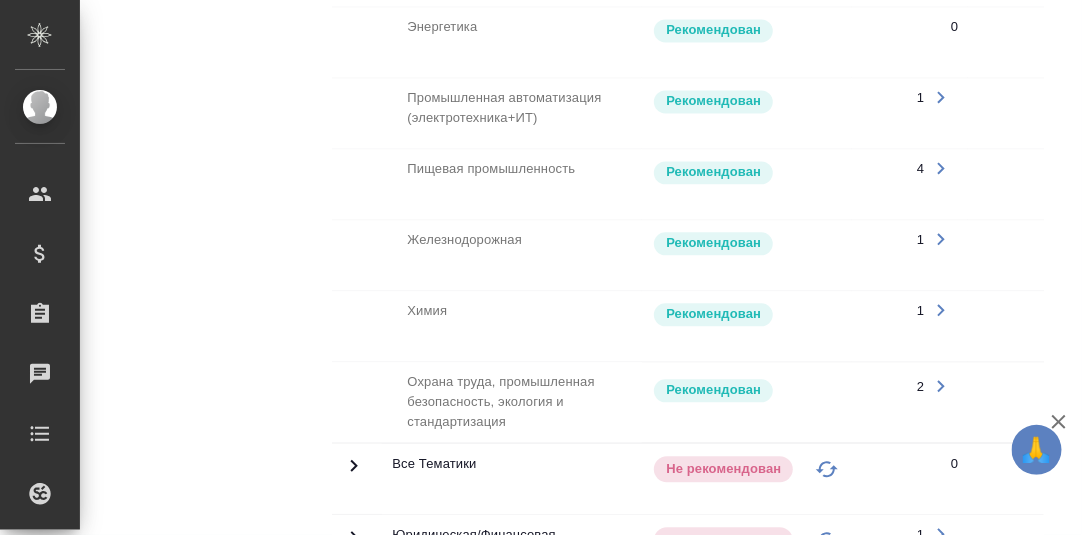 scroll, scrollTop: 1808, scrollLeft: 0, axis: vertical 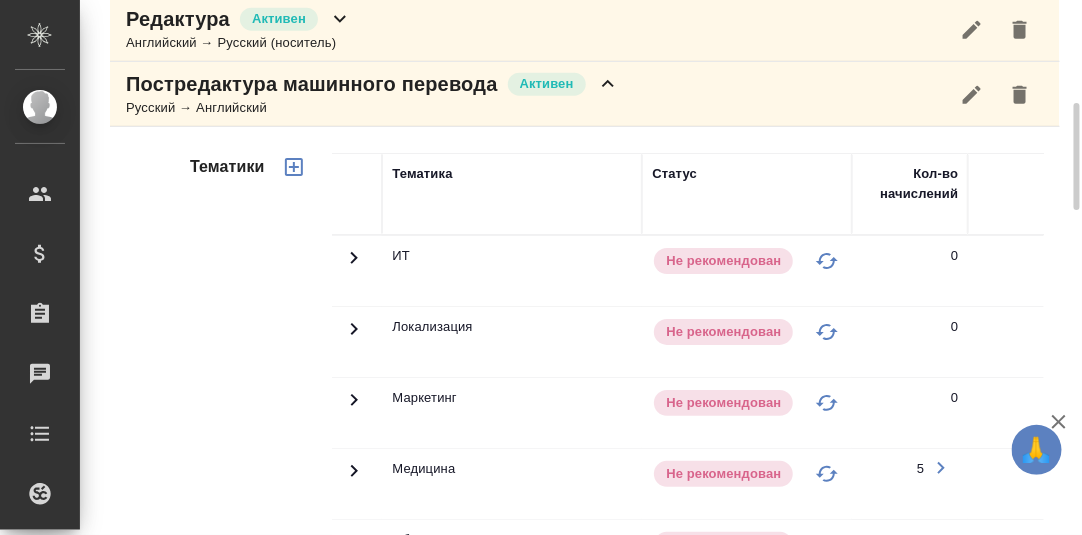 click 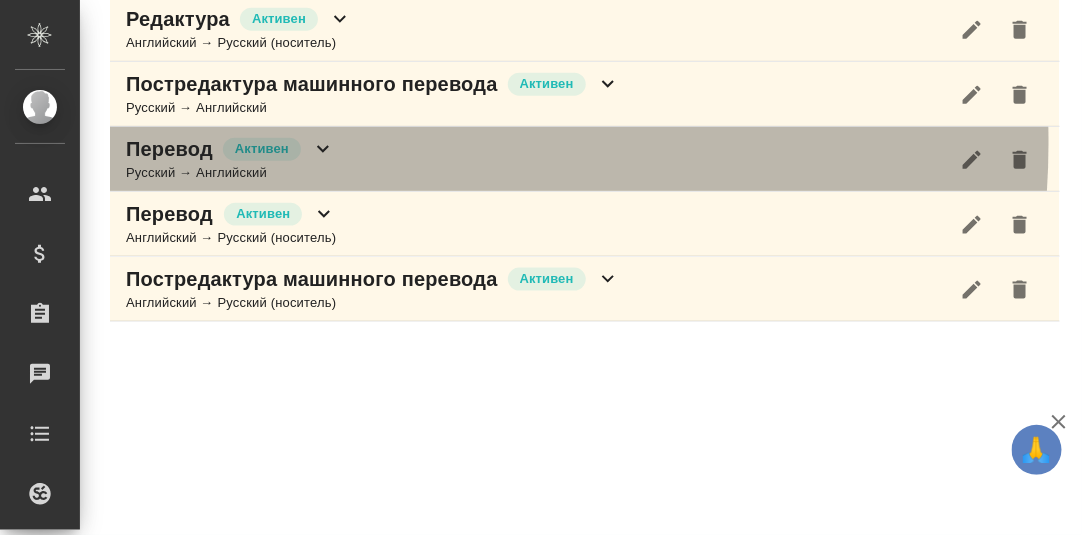 click 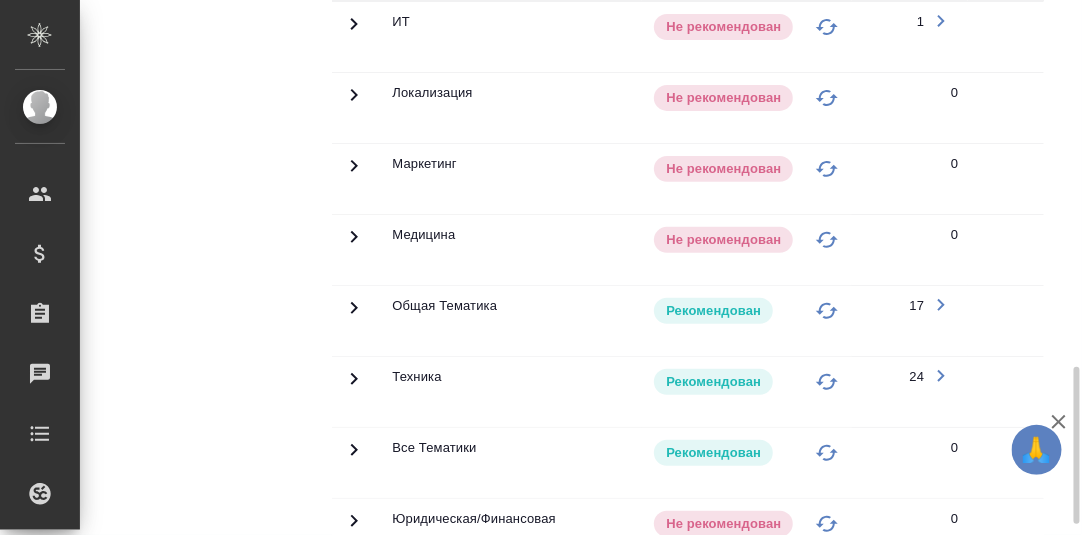 scroll, scrollTop: 909, scrollLeft: 0, axis: vertical 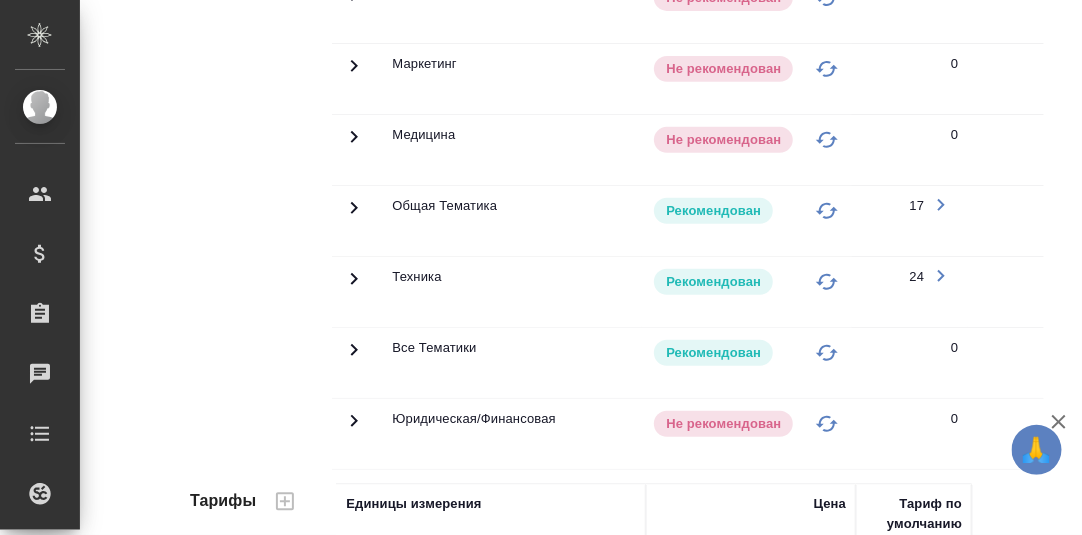 click 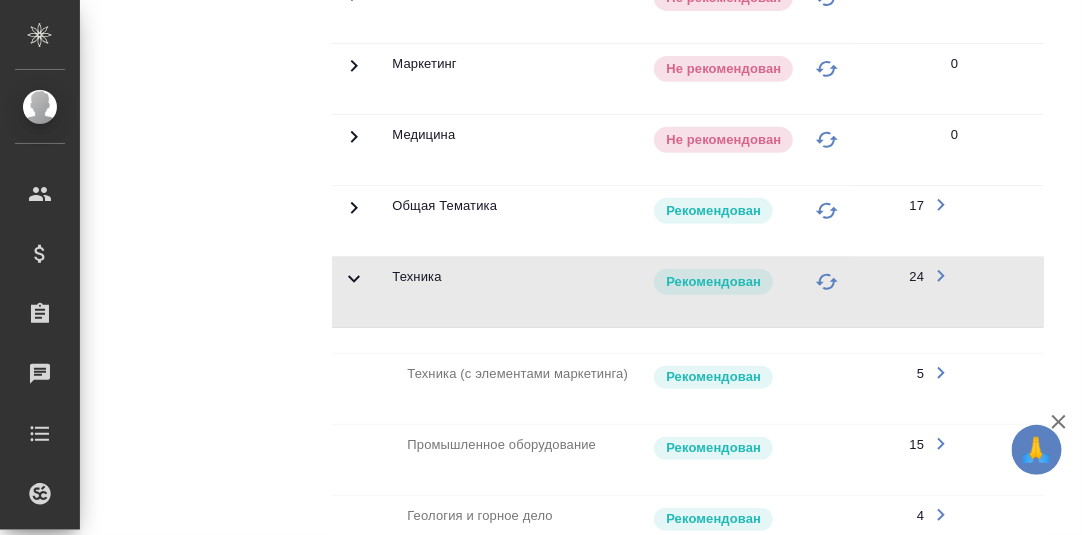 scroll, scrollTop: 1308, scrollLeft: 0, axis: vertical 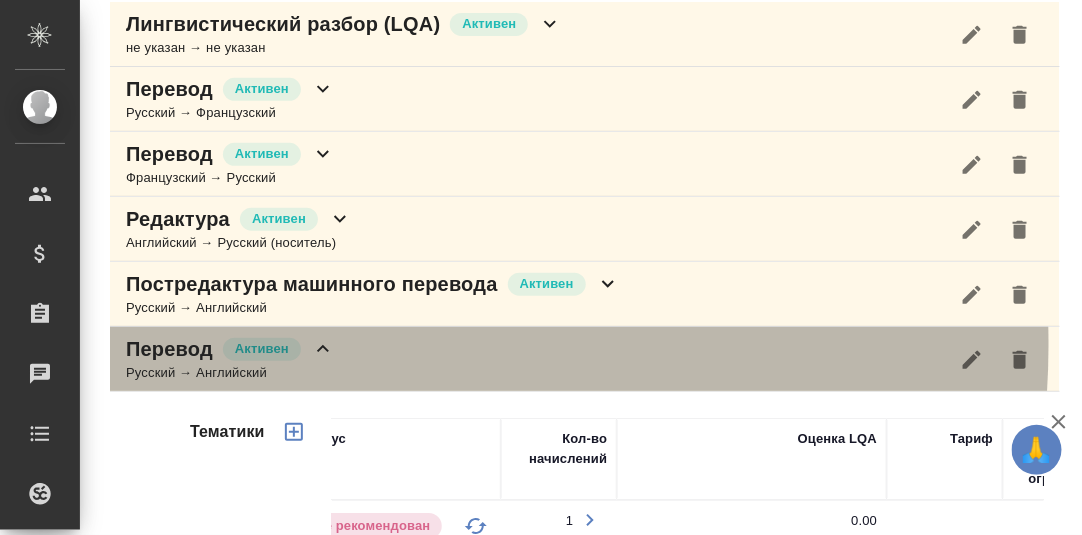 click 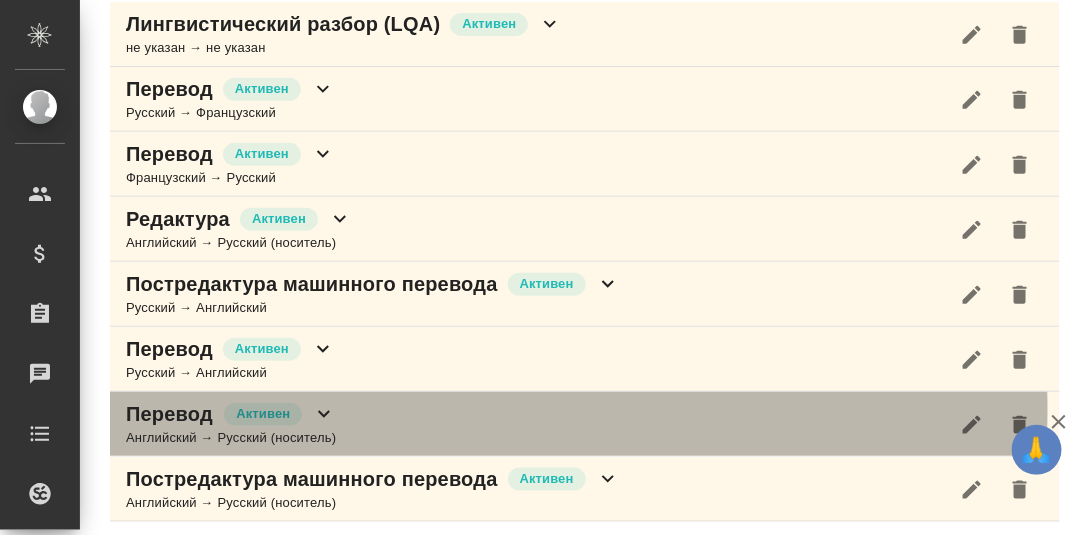 drag, startPoint x: 326, startPoint y: 406, endPoint x: 333, endPoint y: 348, distance: 58.420887 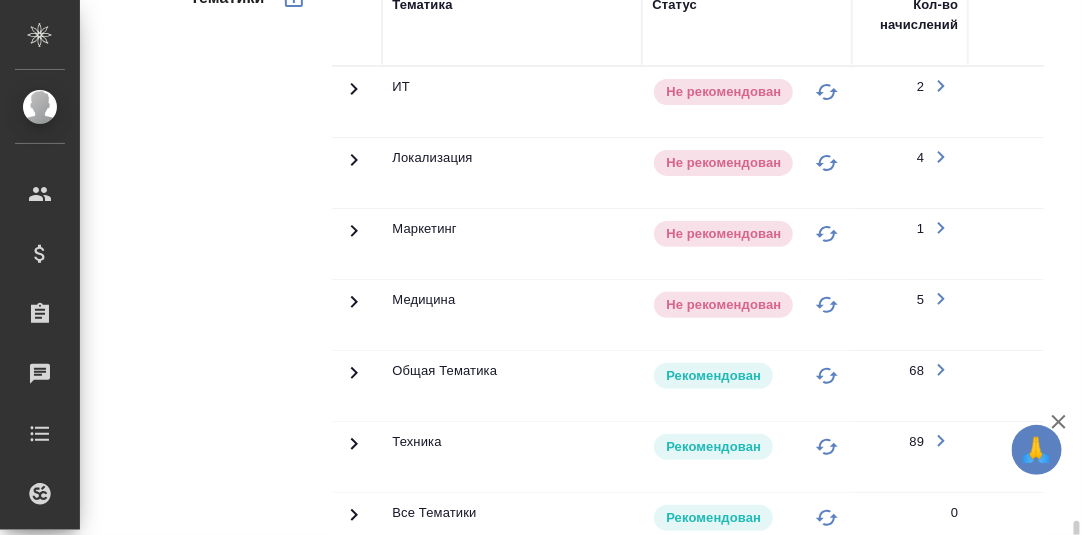 scroll, scrollTop: 1109, scrollLeft: 0, axis: vertical 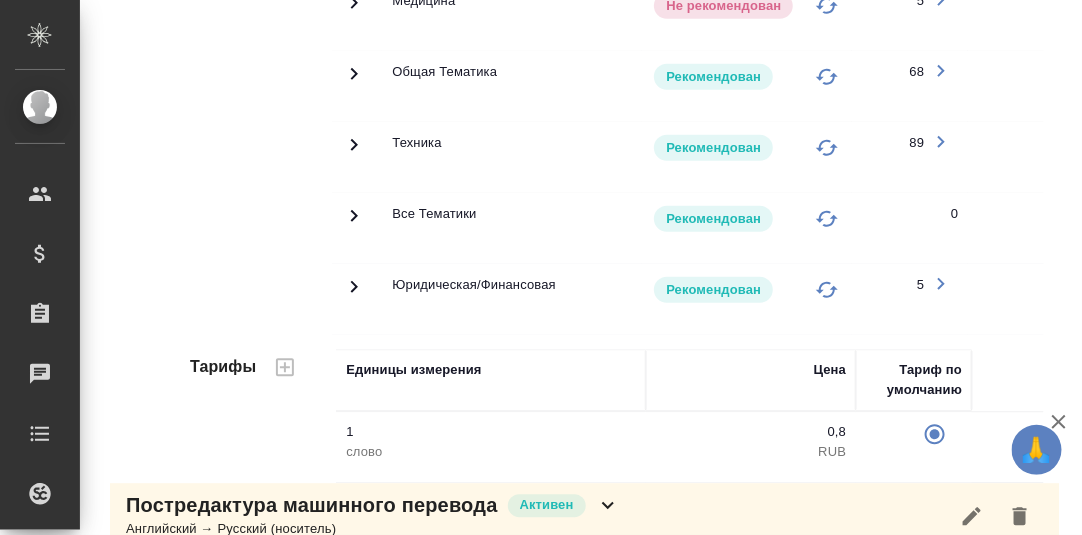 drag, startPoint x: 348, startPoint y: 137, endPoint x: 366, endPoint y: 137, distance: 18 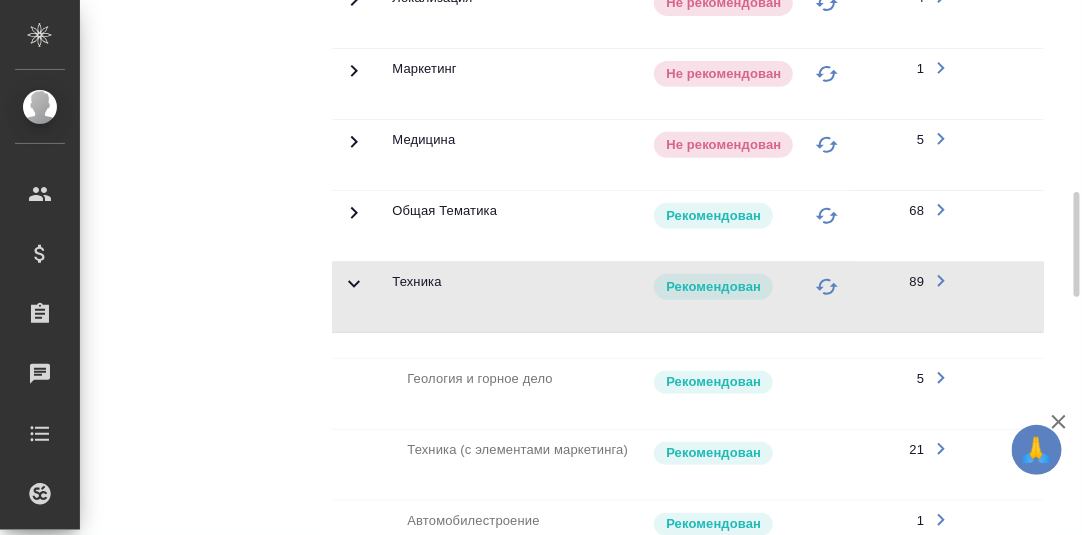 scroll, scrollTop: 470, scrollLeft: 0, axis: vertical 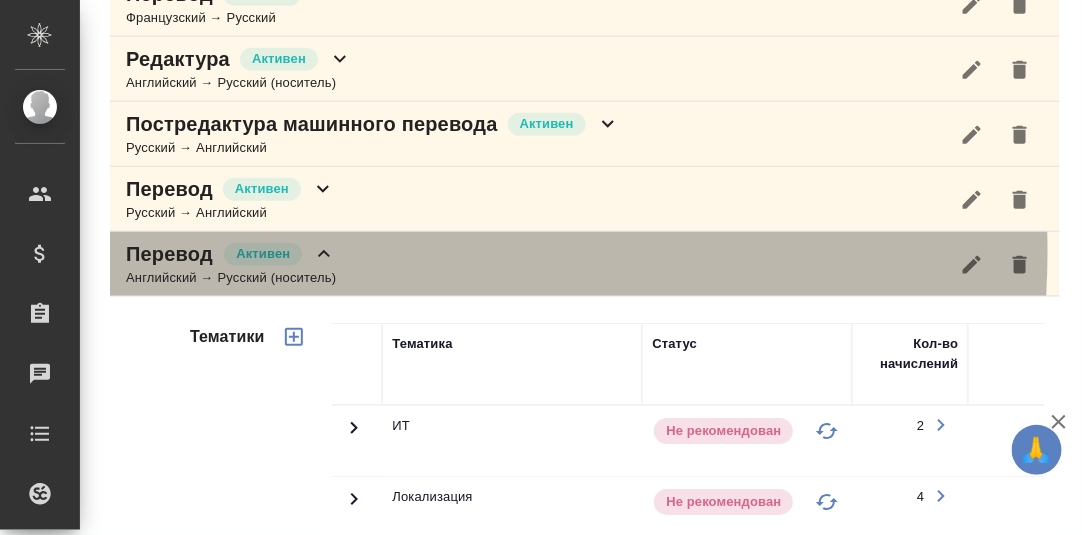 drag, startPoint x: 327, startPoint y: 247, endPoint x: 336, endPoint y: 283, distance: 37.107952 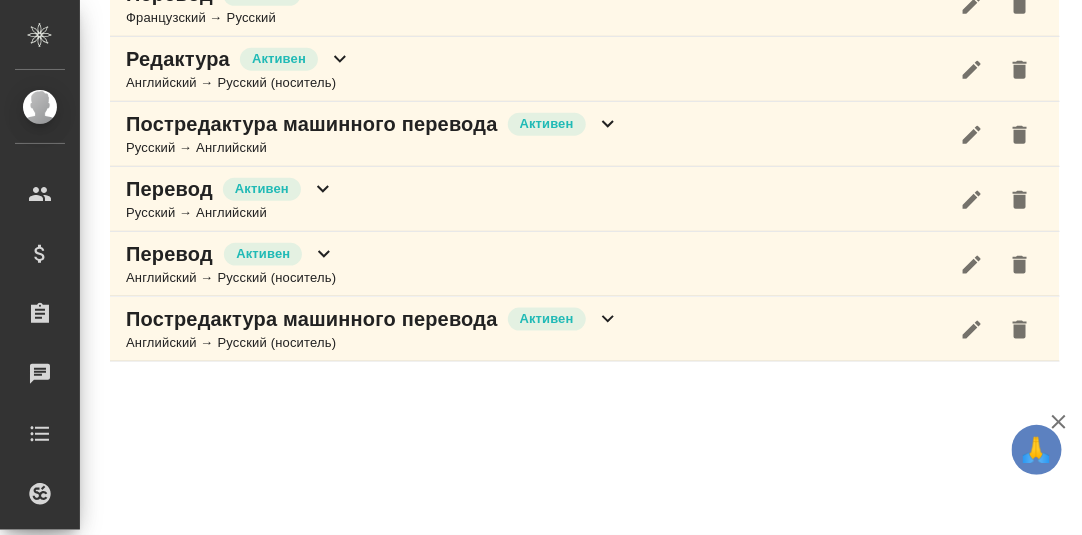 scroll, scrollTop: 469, scrollLeft: 0, axis: vertical 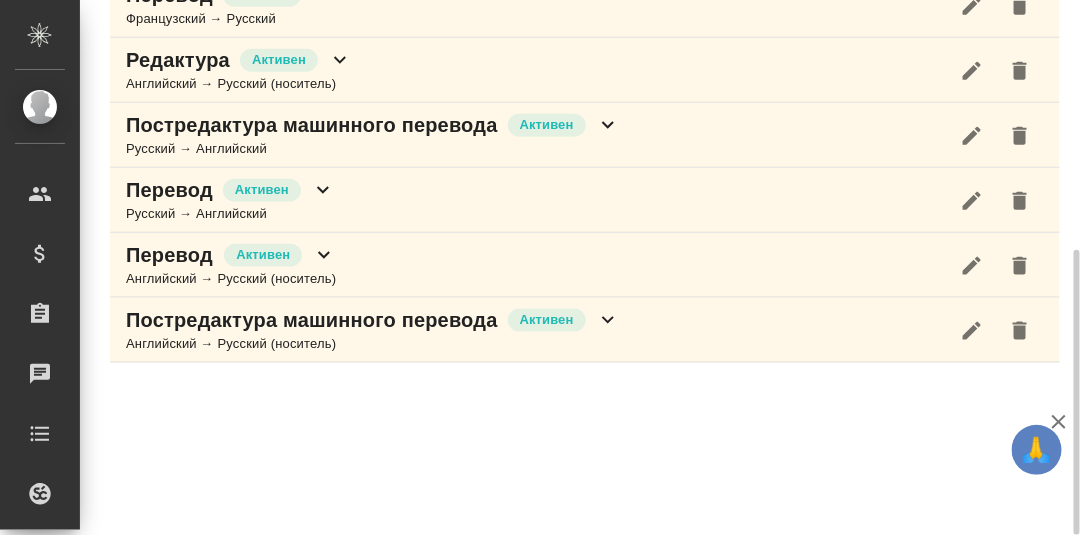 click 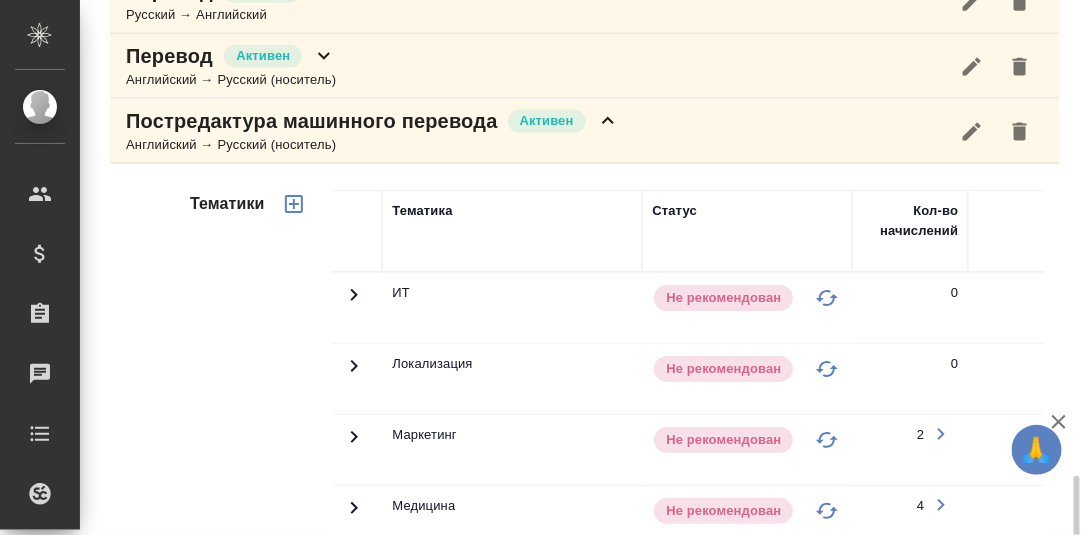 scroll, scrollTop: 1068, scrollLeft: 0, axis: vertical 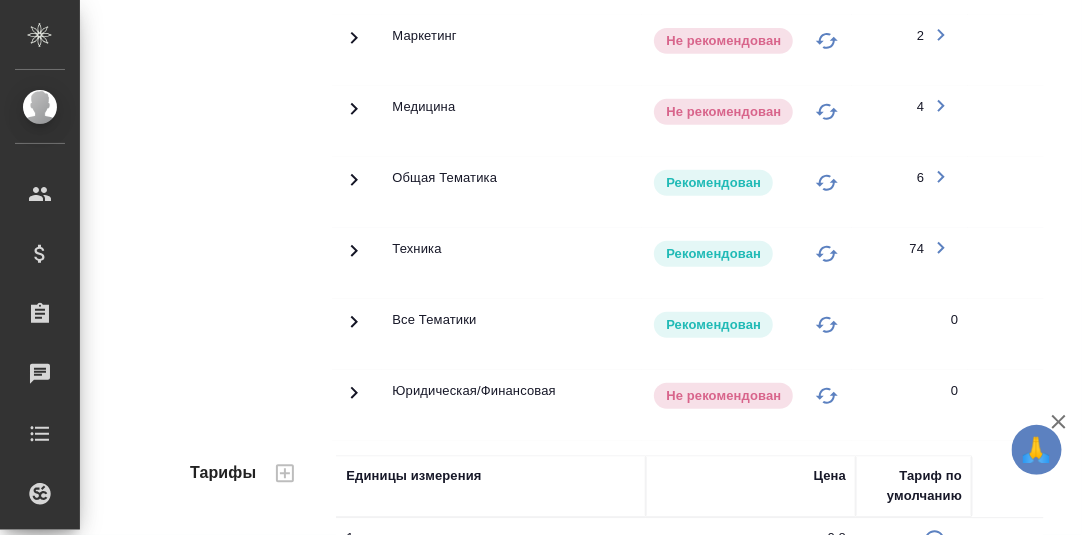 click 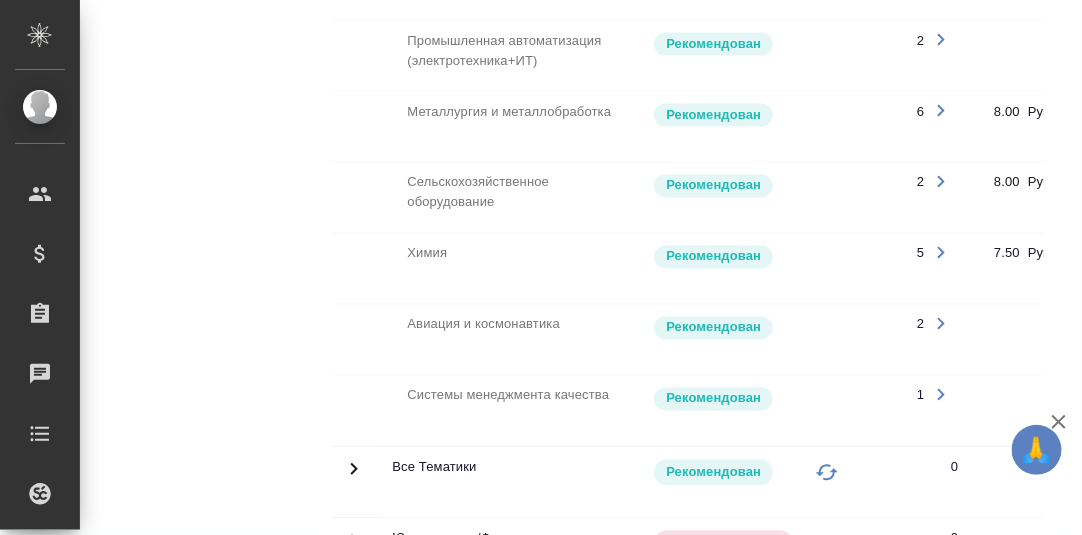 scroll, scrollTop: 1867, scrollLeft: 0, axis: vertical 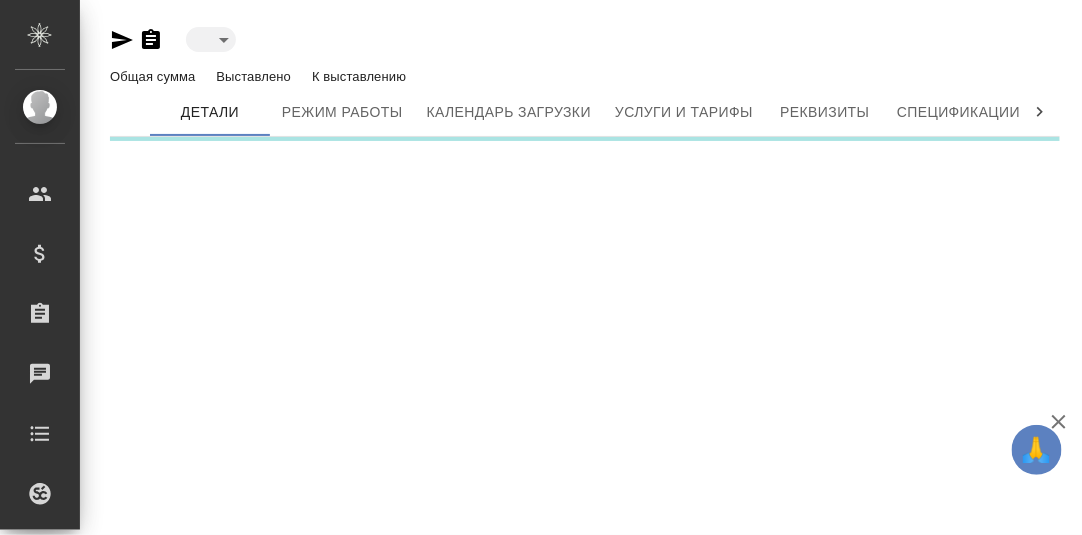 type on "active" 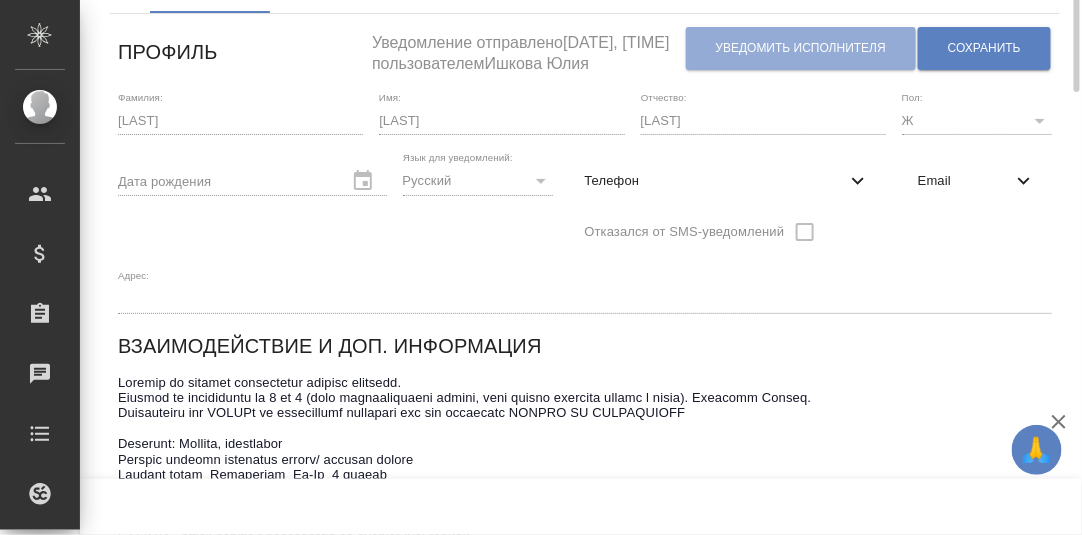 scroll, scrollTop: 0, scrollLeft: 0, axis: both 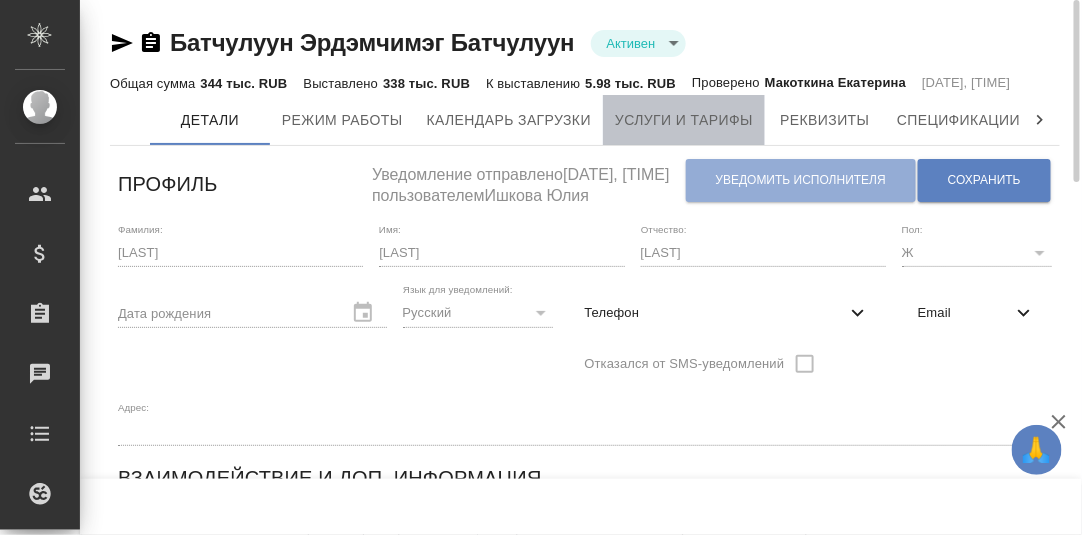 click on "Услуги и тарифы" at bounding box center [684, 120] 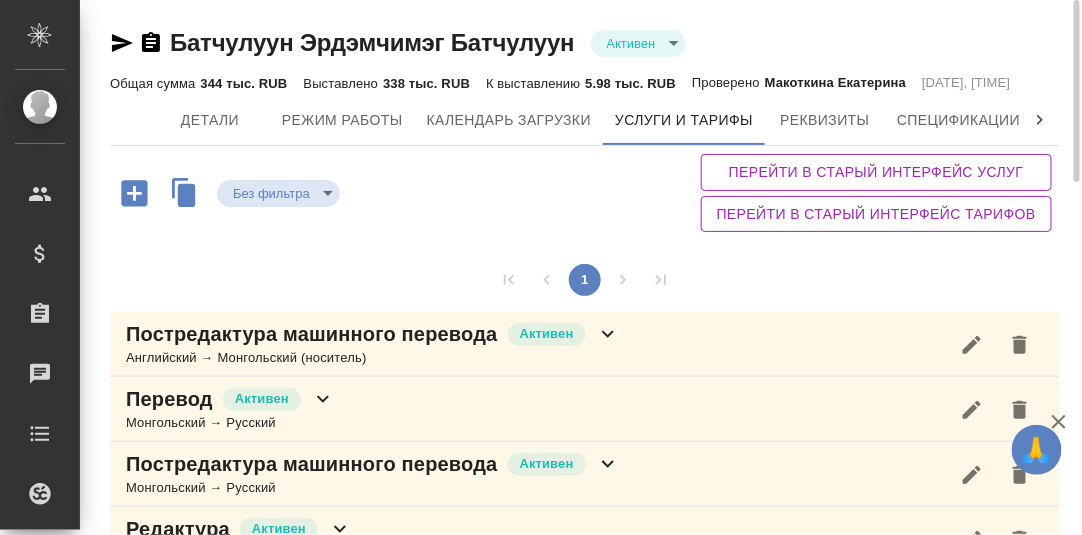 scroll, scrollTop: 181, scrollLeft: 0, axis: vertical 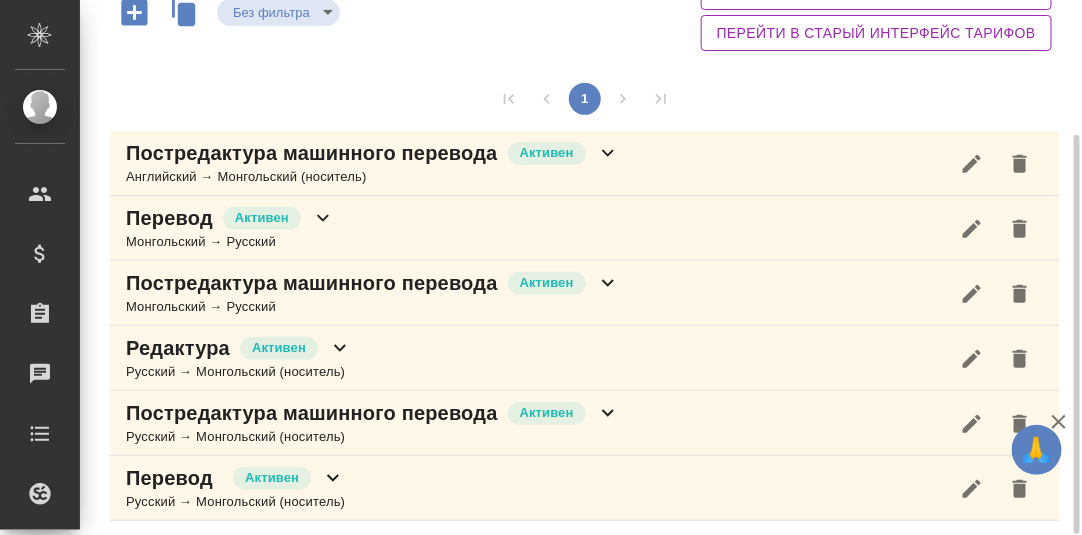 click 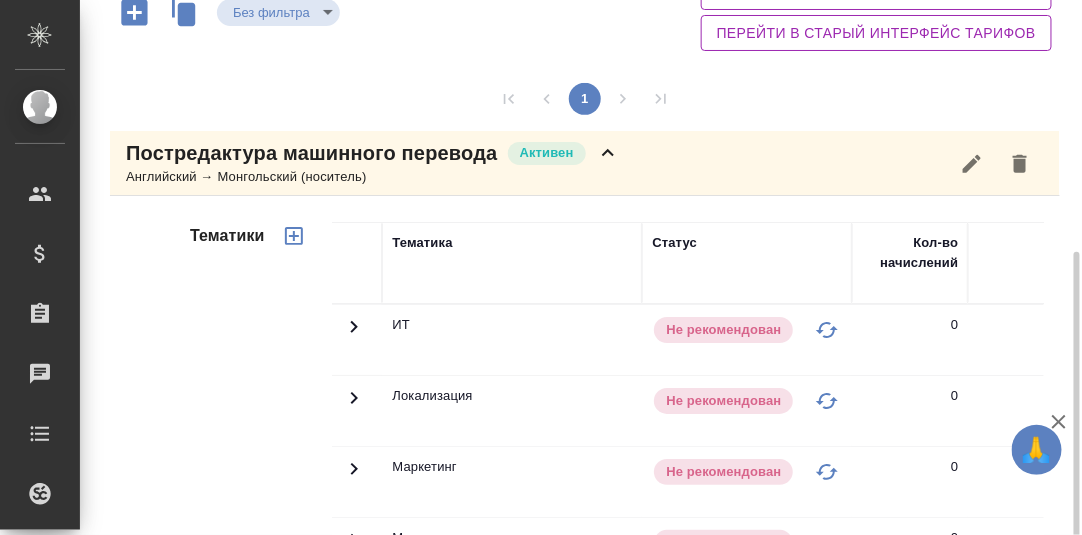 scroll, scrollTop: 481, scrollLeft: 0, axis: vertical 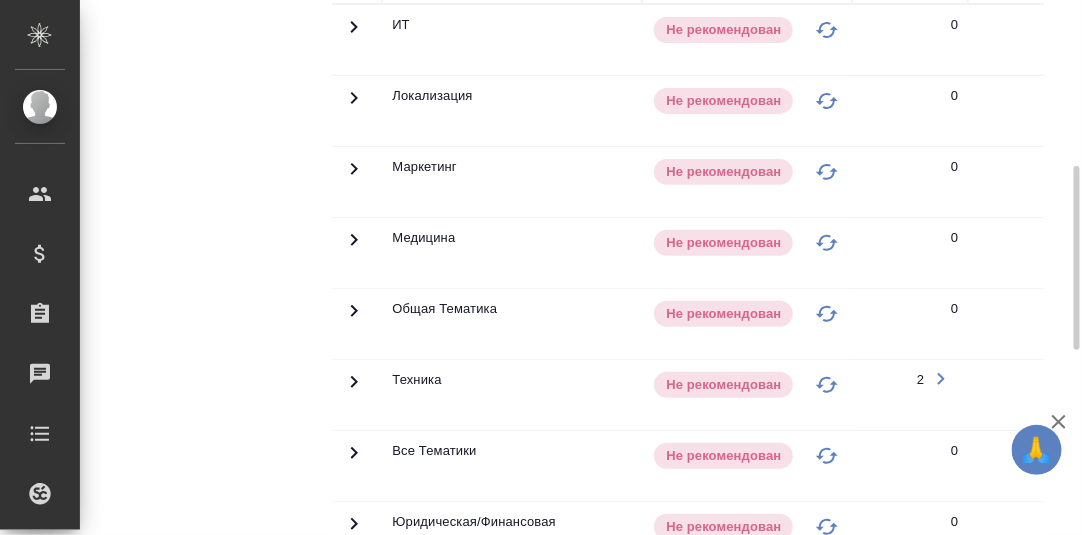 click 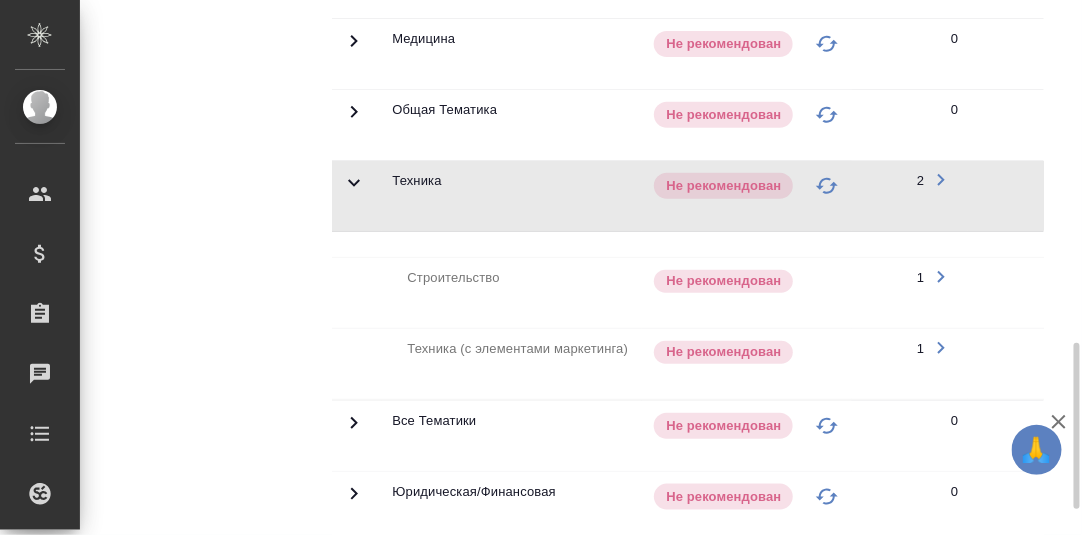 scroll, scrollTop: 780, scrollLeft: 0, axis: vertical 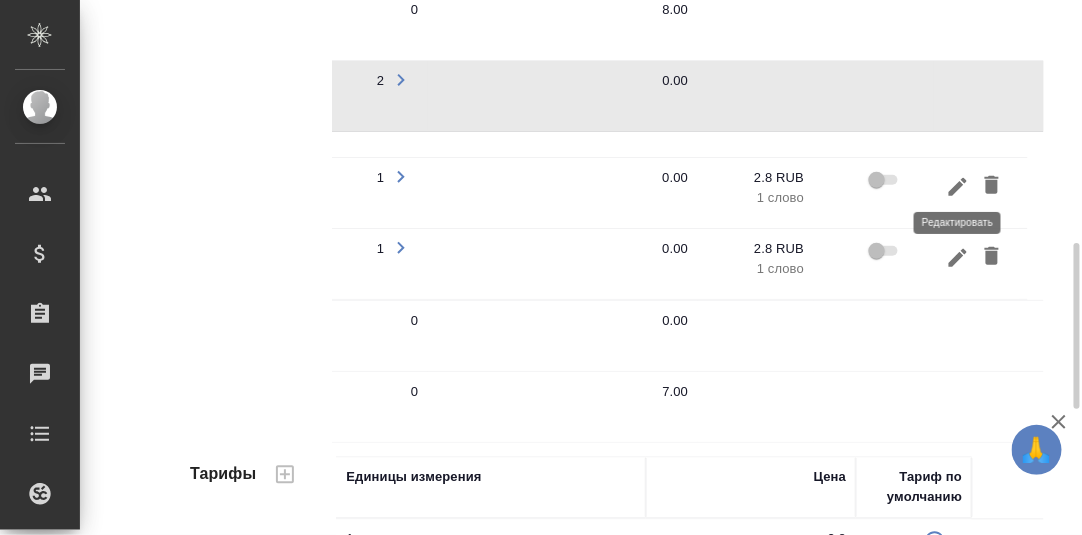 click 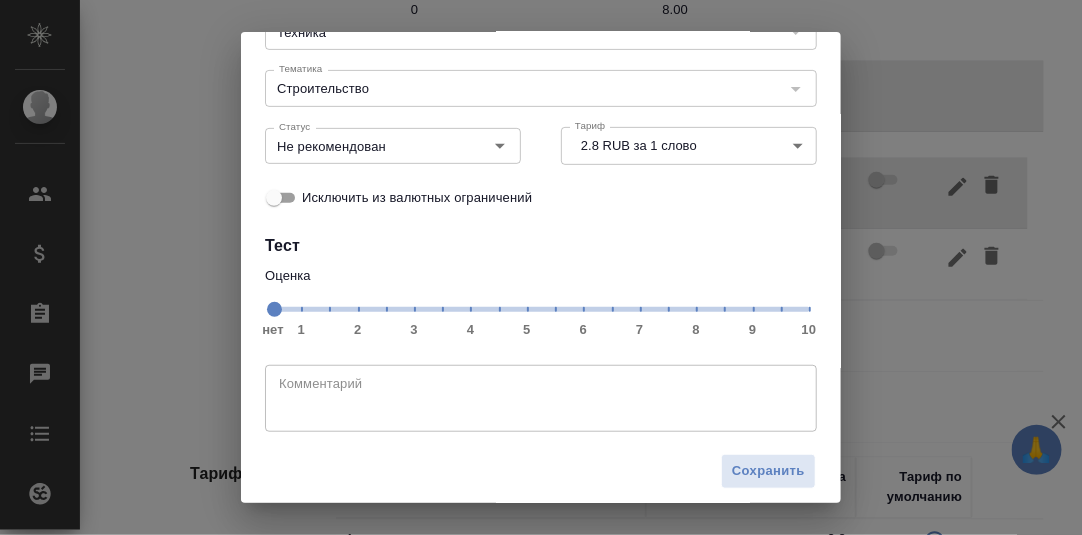scroll, scrollTop: 183, scrollLeft: 0, axis: vertical 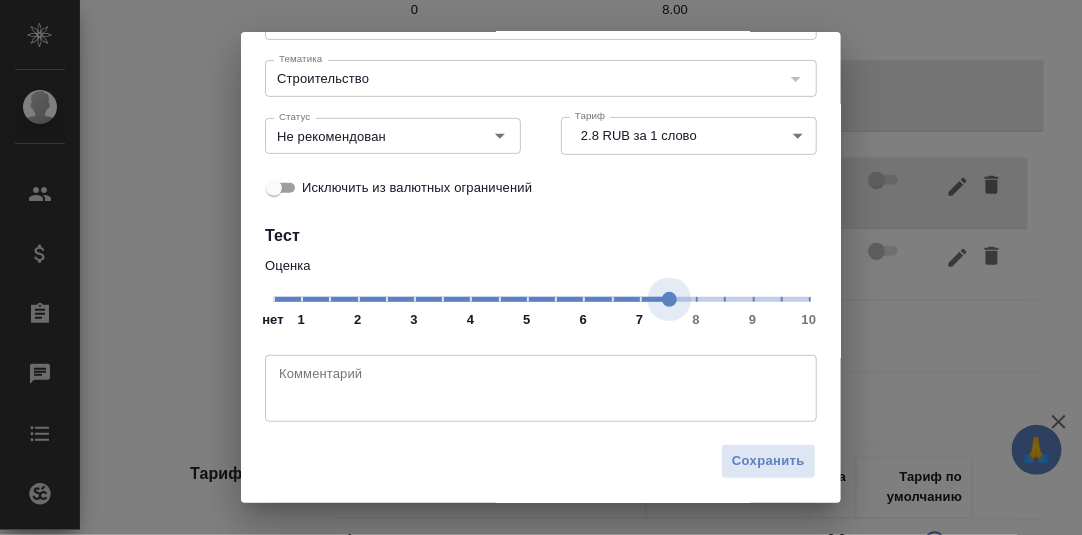 click on "нет 1 2 3 4 5 6 7 8 9 10" at bounding box center [541, 298] 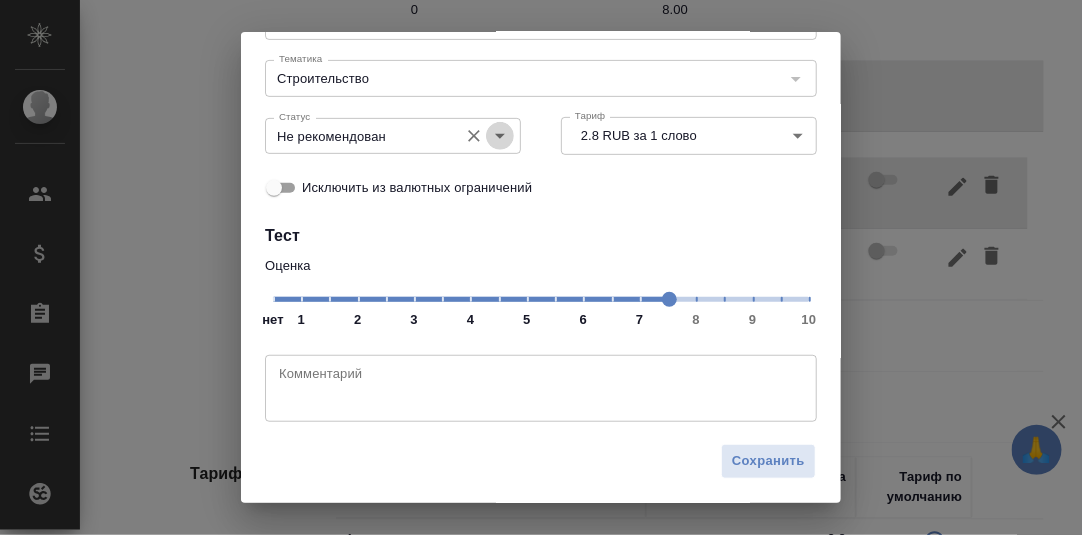 drag, startPoint x: 491, startPoint y: 134, endPoint x: 474, endPoint y: 147, distance: 21.400934 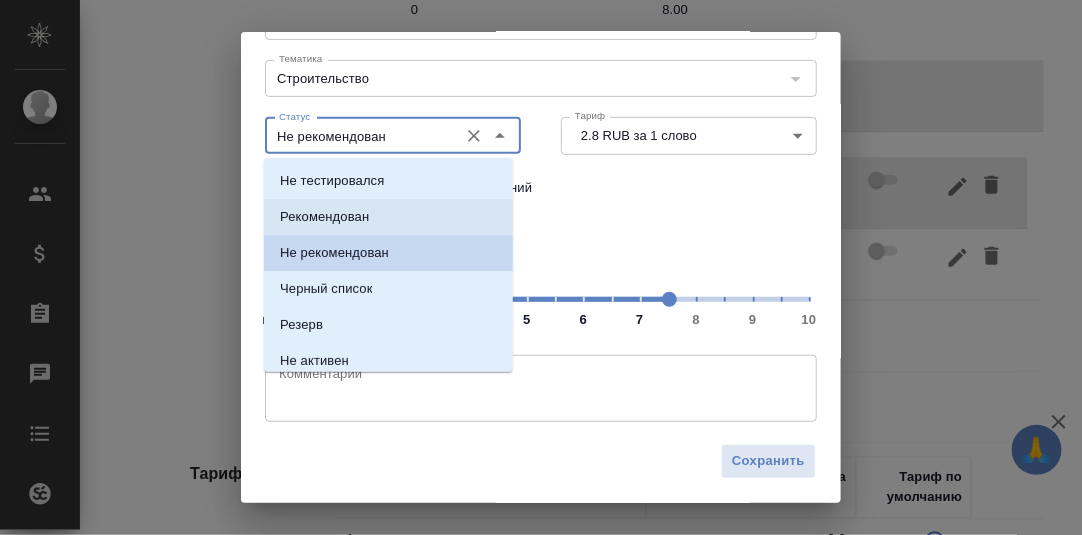 click on "Рекомендован" at bounding box center (388, 217) 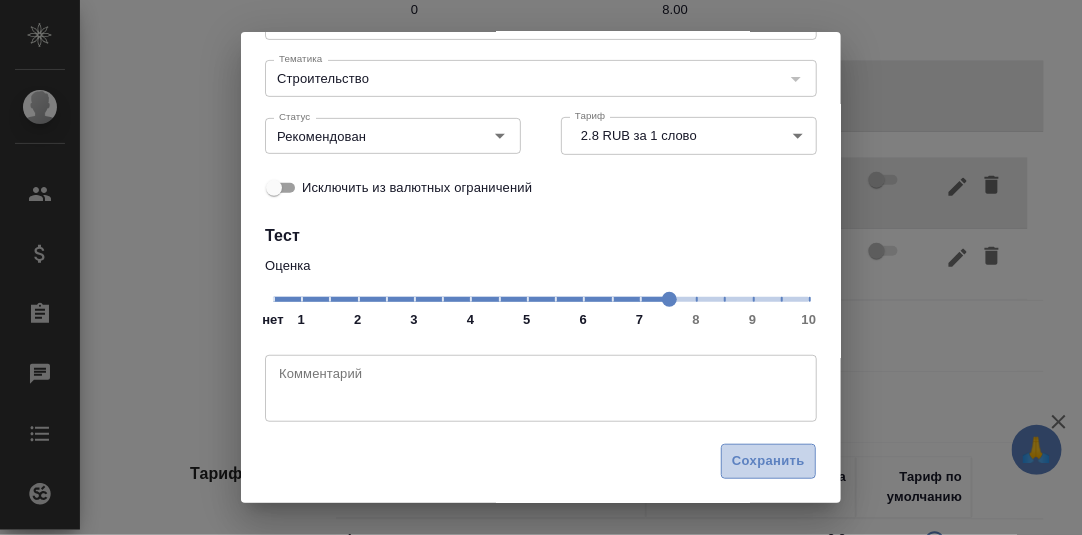 click on "Сохранить" at bounding box center (768, 461) 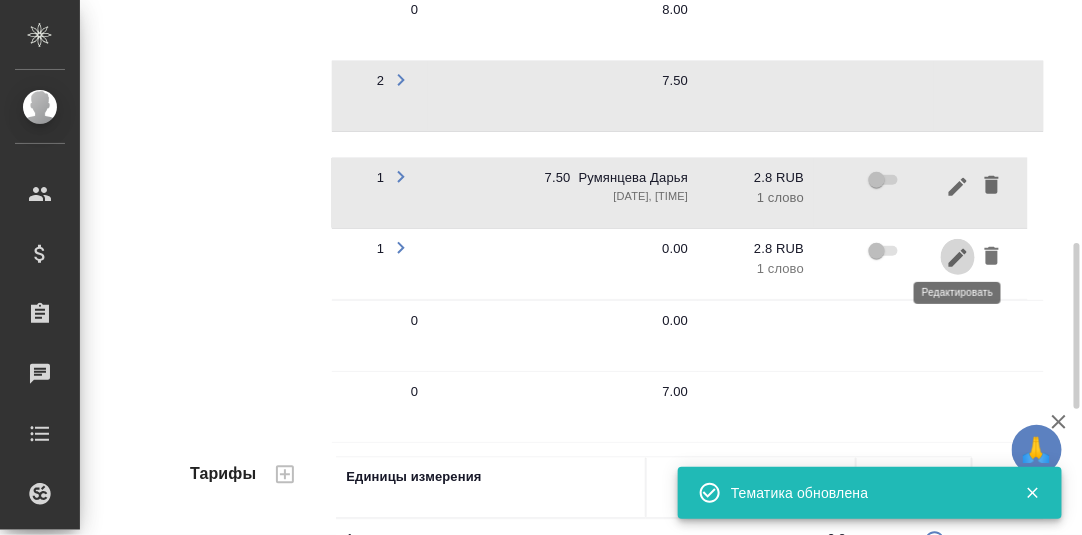 click 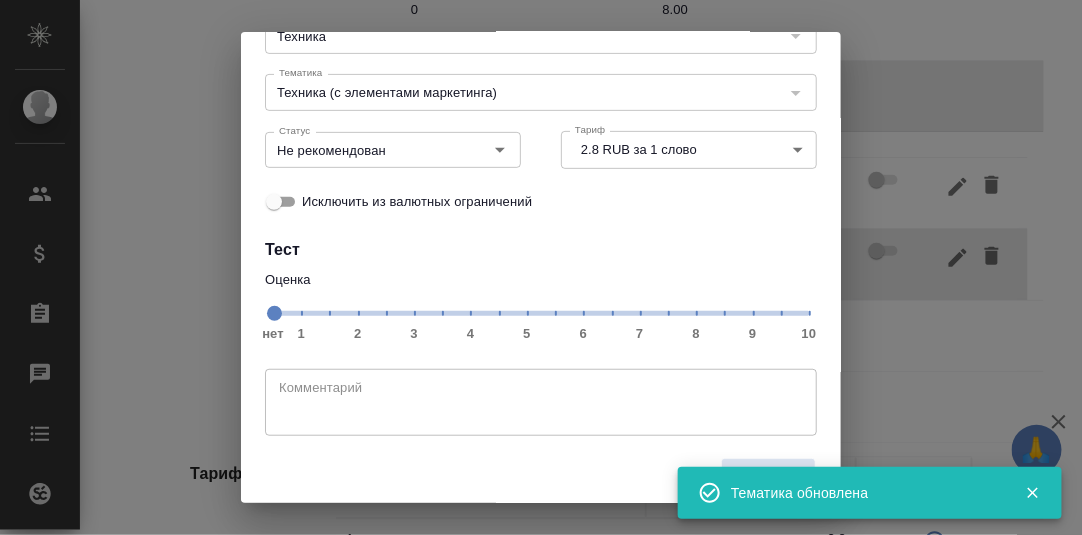 scroll, scrollTop: 183, scrollLeft: 0, axis: vertical 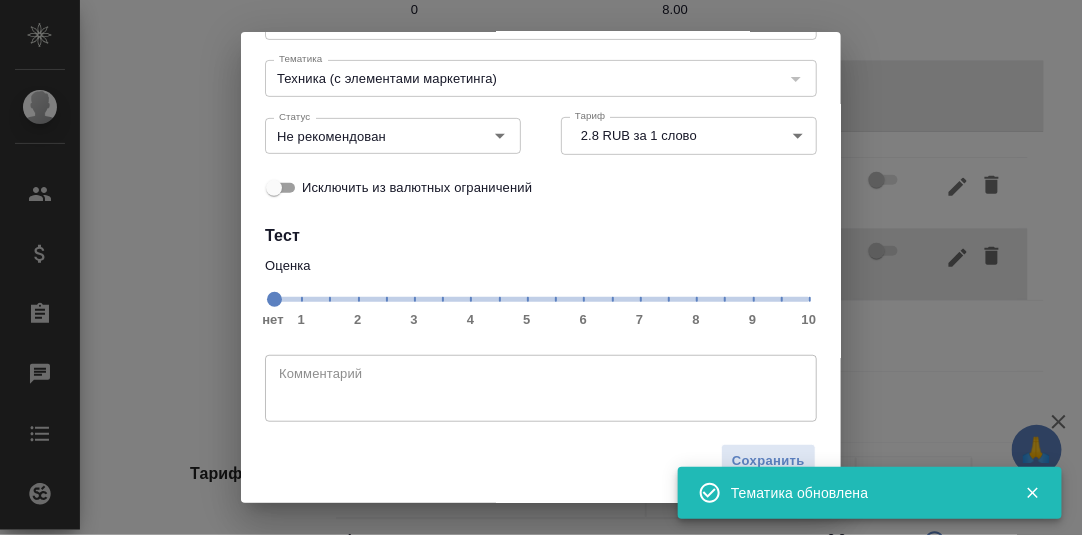 click on "нет 1 2 3 4 5 6 7 8 9 10" at bounding box center [541, 298] 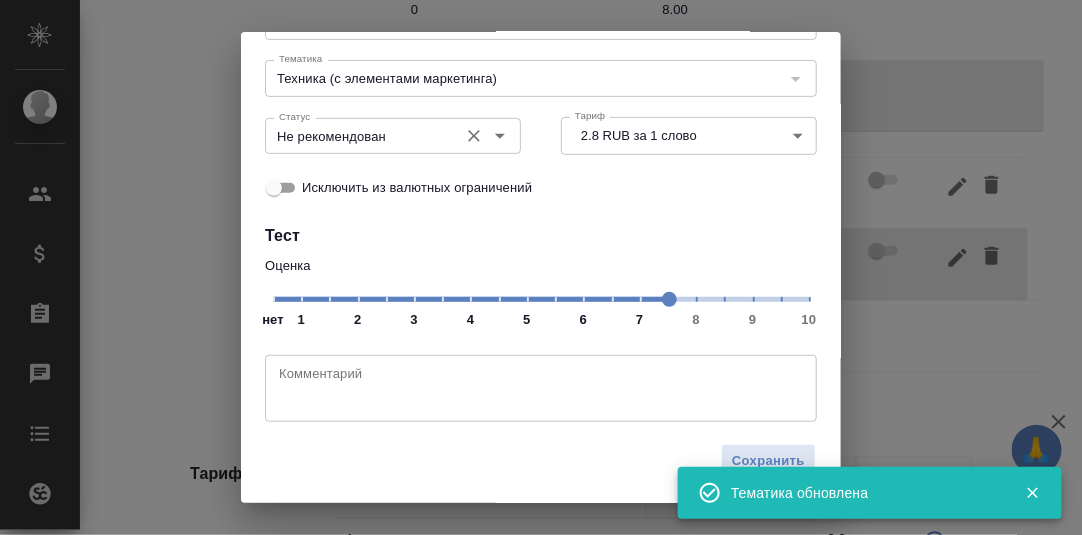 click 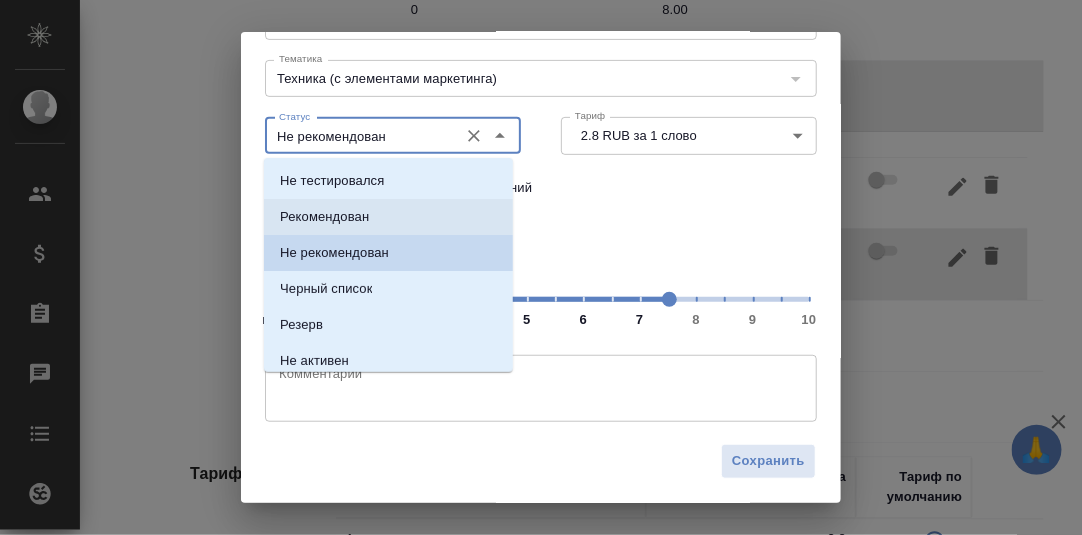 drag, startPoint x: 375, startPoint y: 227, endPoint x: 392, endPoint y: 230, distance: 17.262676 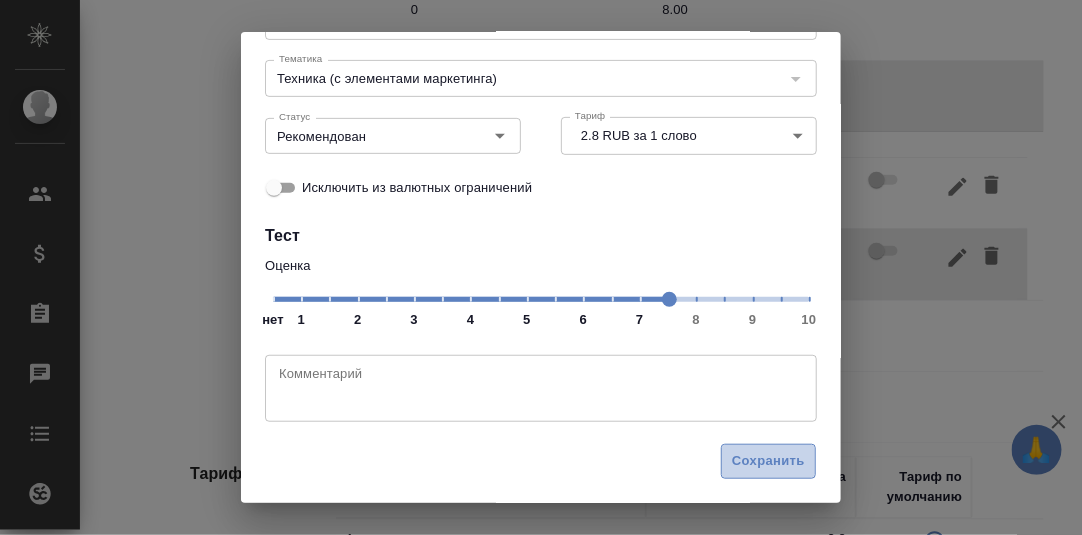 drag, startPoint x: 757, startPoint y: 459, endPoint x: 1028, endPoint y: 409, distance: 275.57394 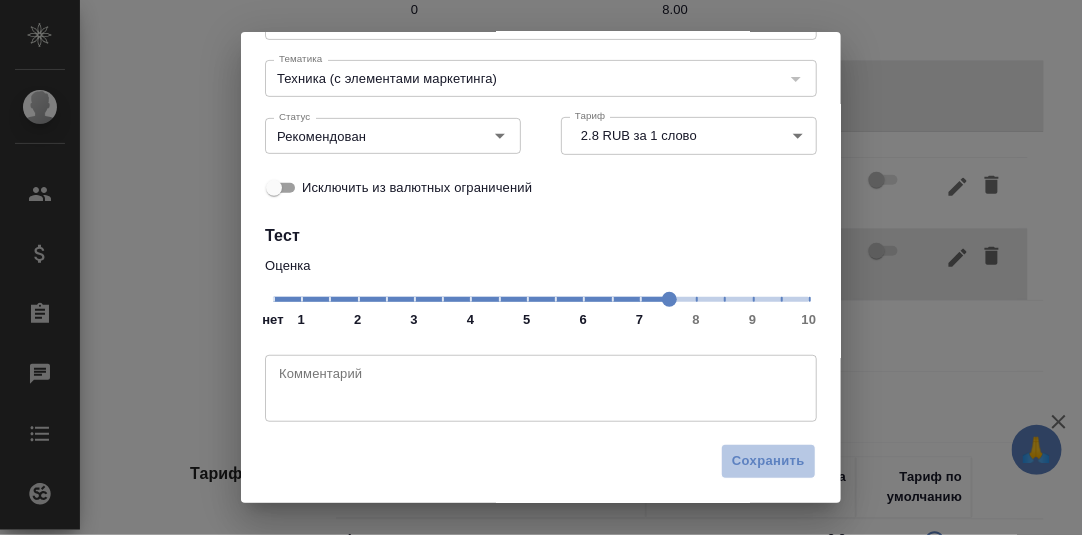 click on "Сохранить" at bounding box center [768, 461] 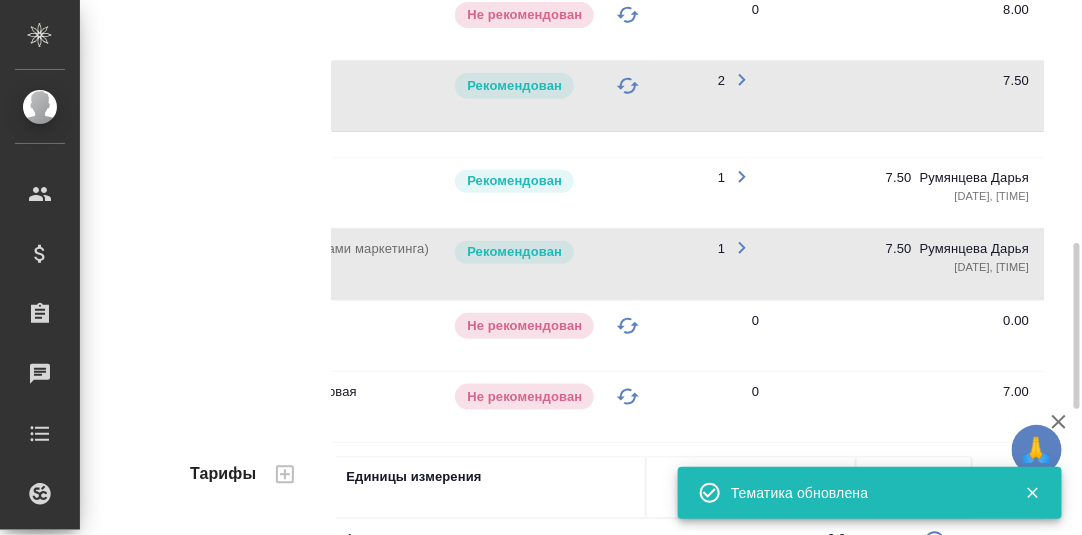 scroll, scrollTop: 0, scrollLeft: 0, axis: both 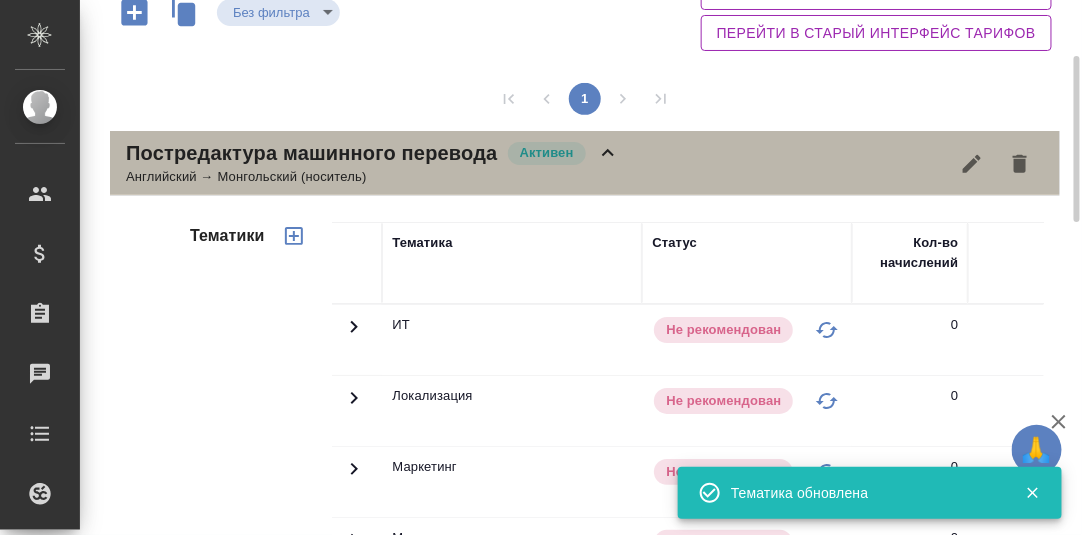click 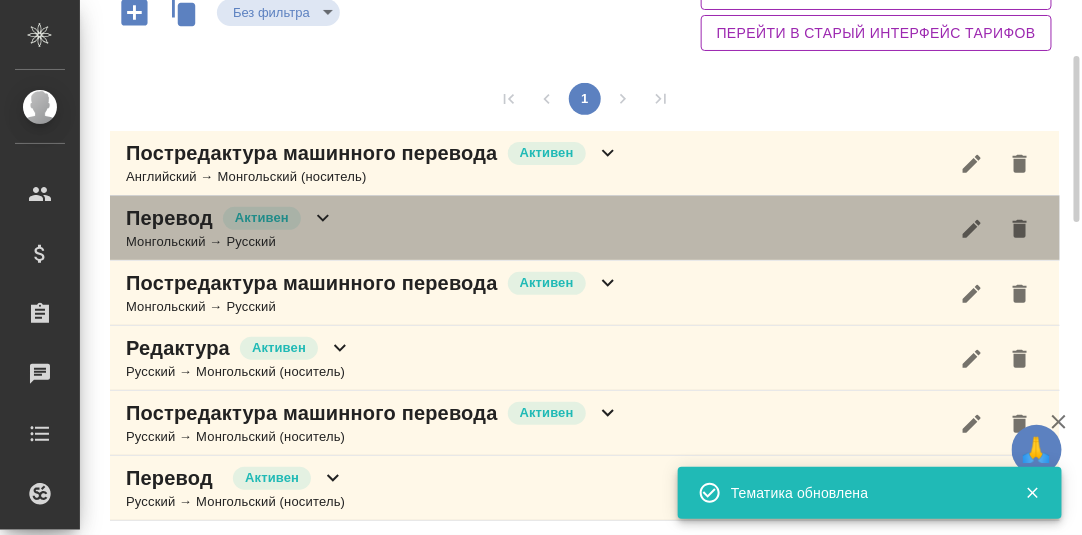 click 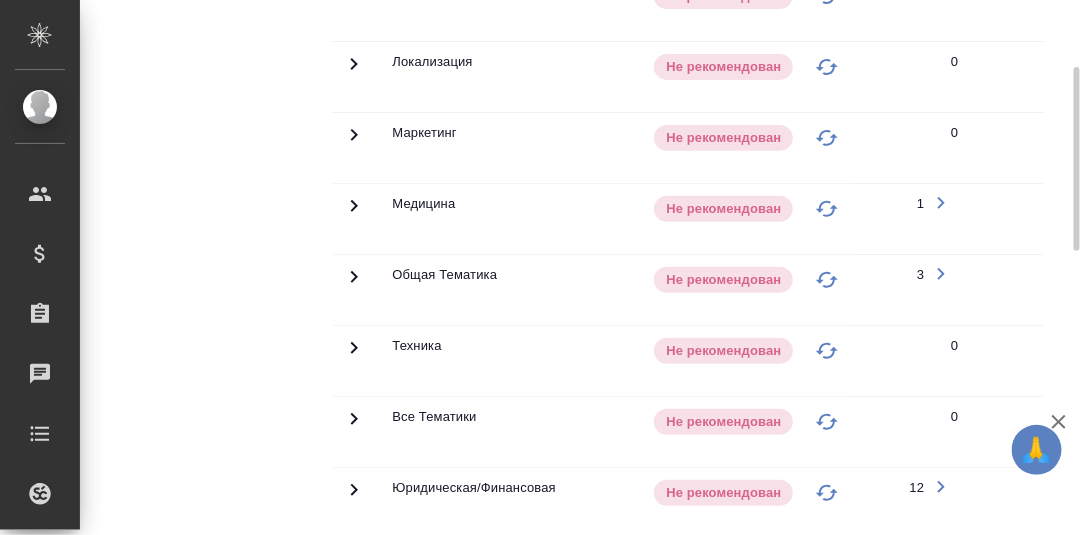 scroll, scrollTop: 281, scrollLeft: 0, axis: vertical 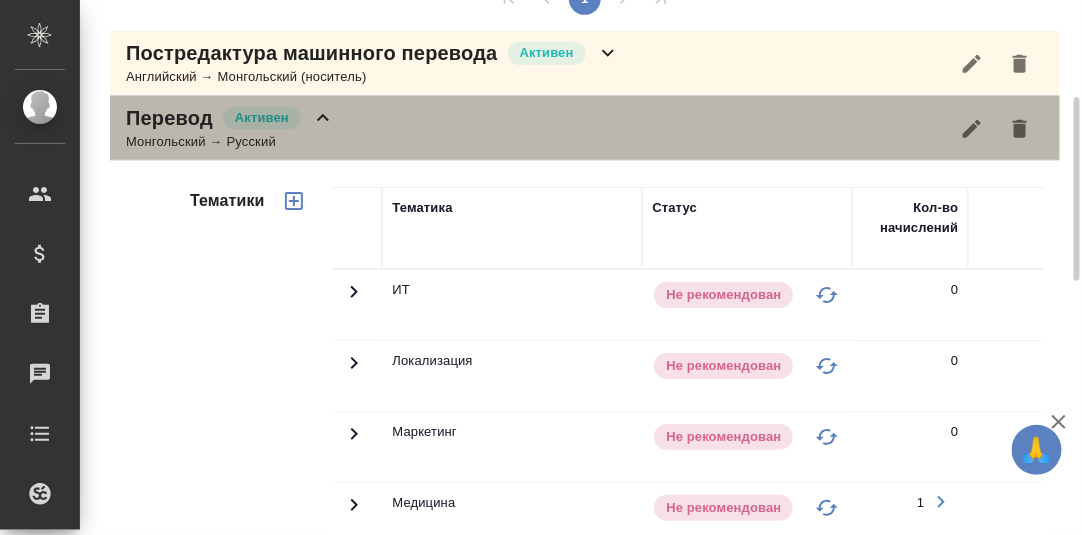 drag, startPoint x: 326, startPoint y: 113, endPoint x: 339, endPoint y: 138, distance: 28.178005 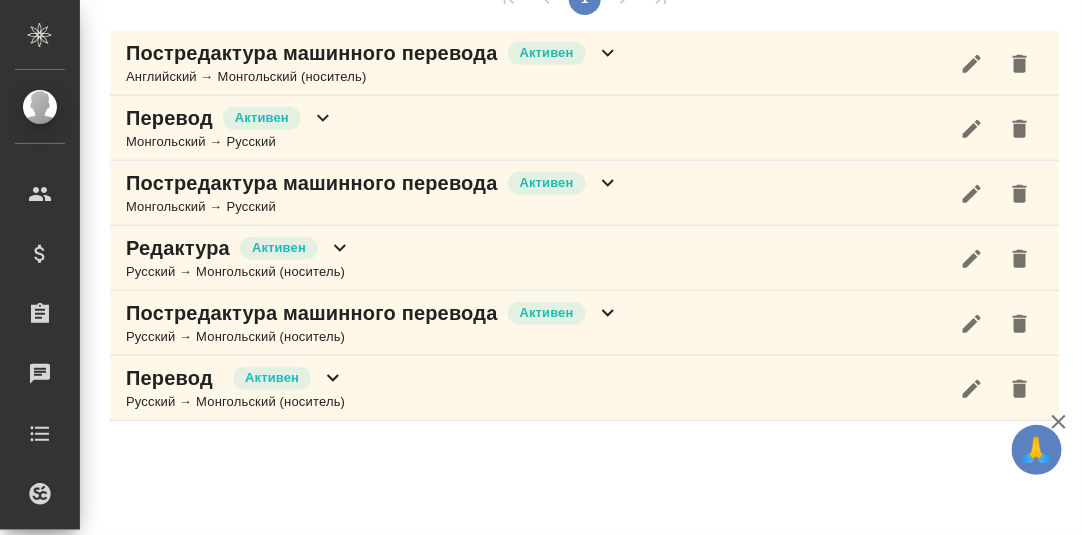 scroll, scrollTop: 279, scrollLeft: 0, axis: vertical 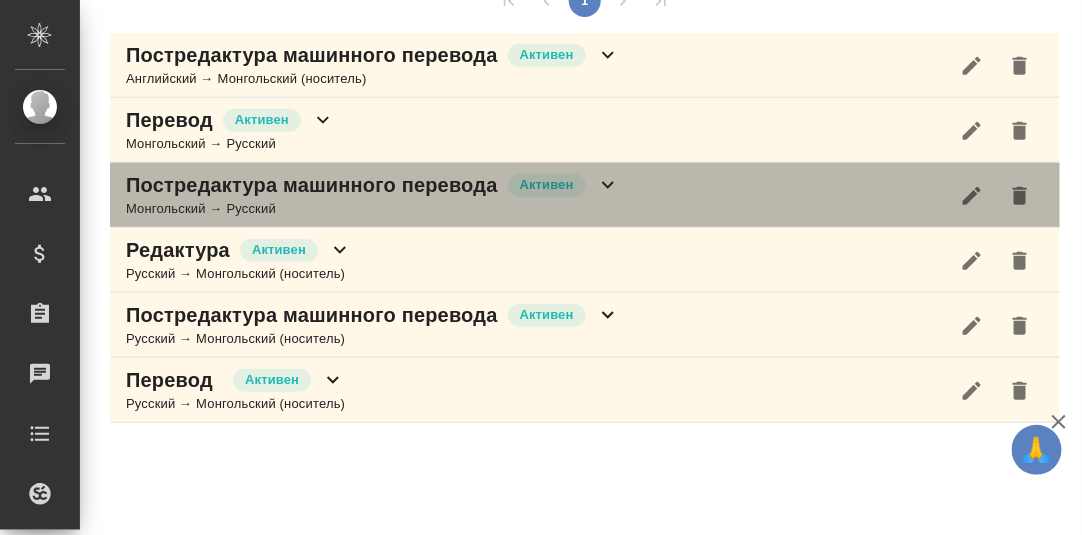 click 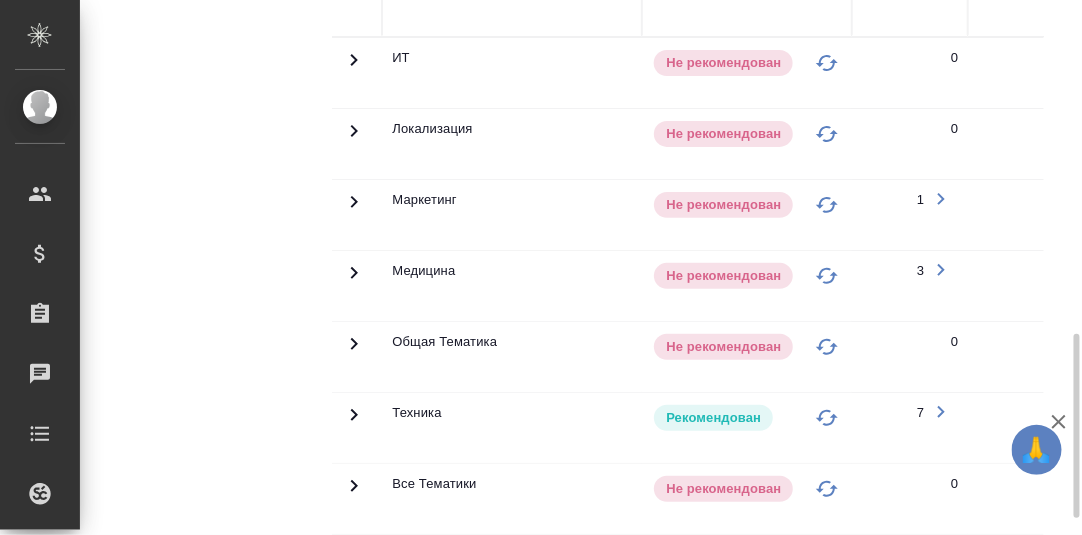 scroll, scrollTop: 678, scrollLeft: 0, axis: vertical 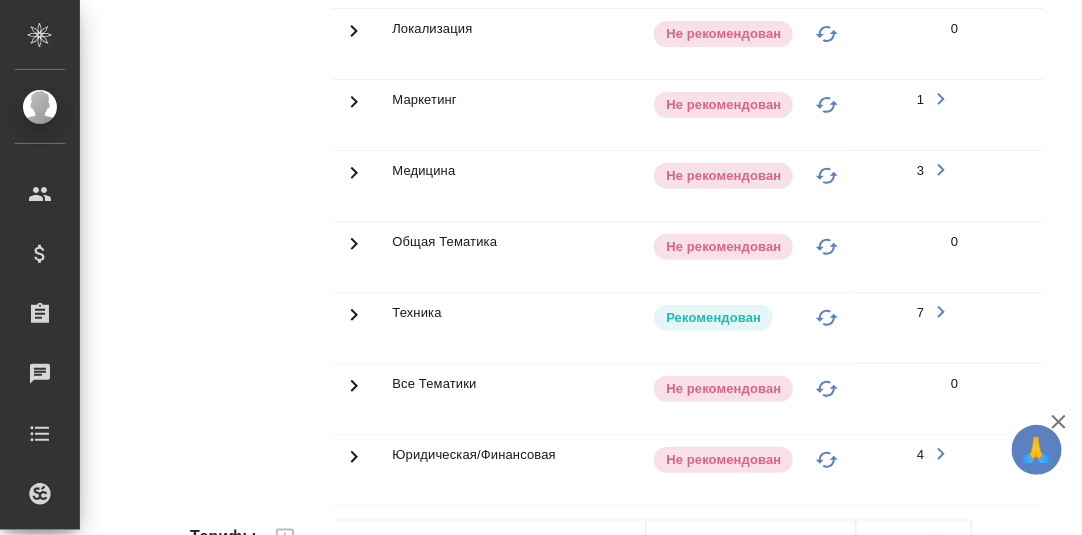 click 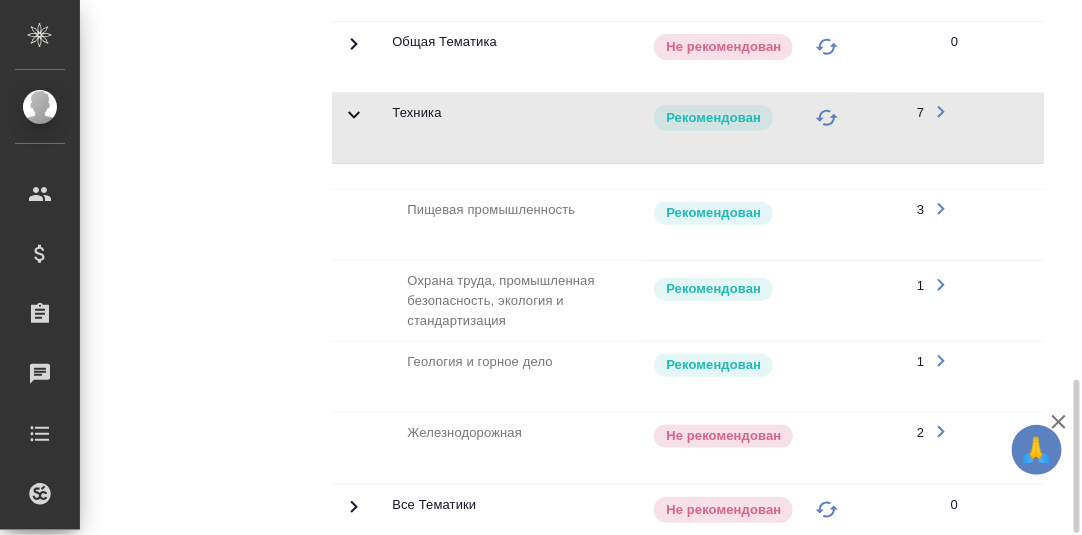 scroll, scrollTop: 978, scrollLeft: 0, axis: vertical 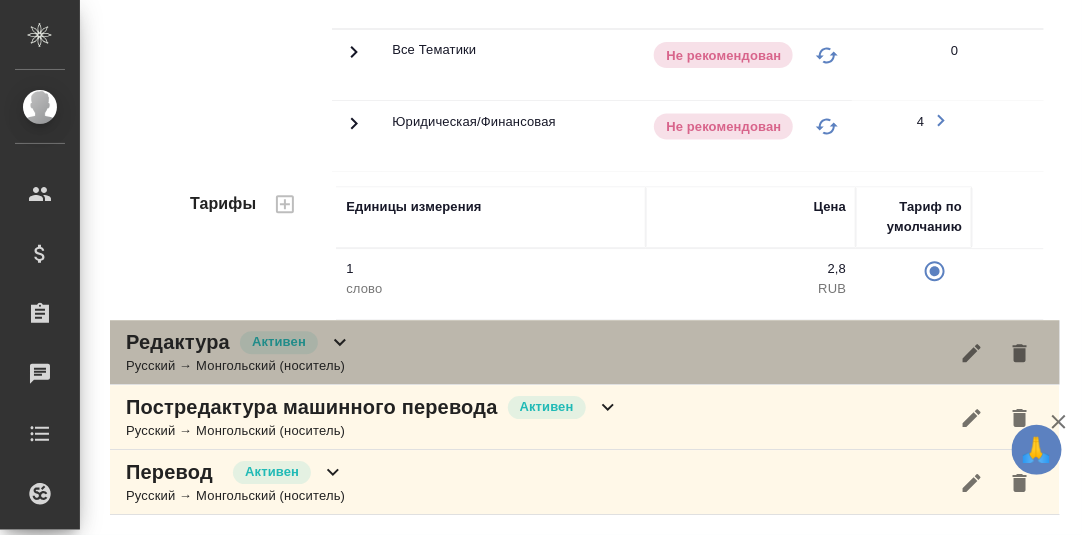 click 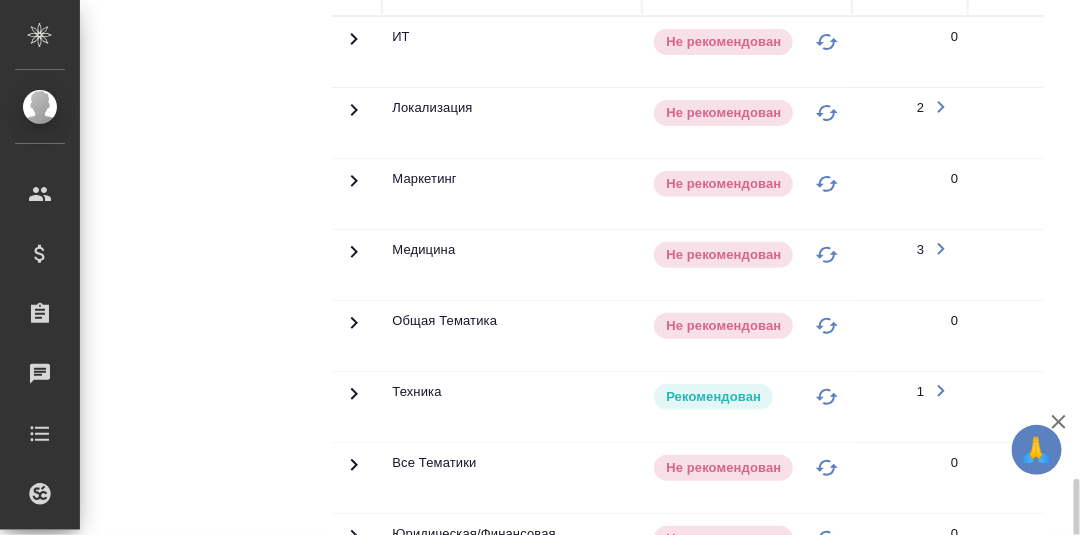 scroll, scrollTop: 1910, scrollLeft: 0, axis: vertical 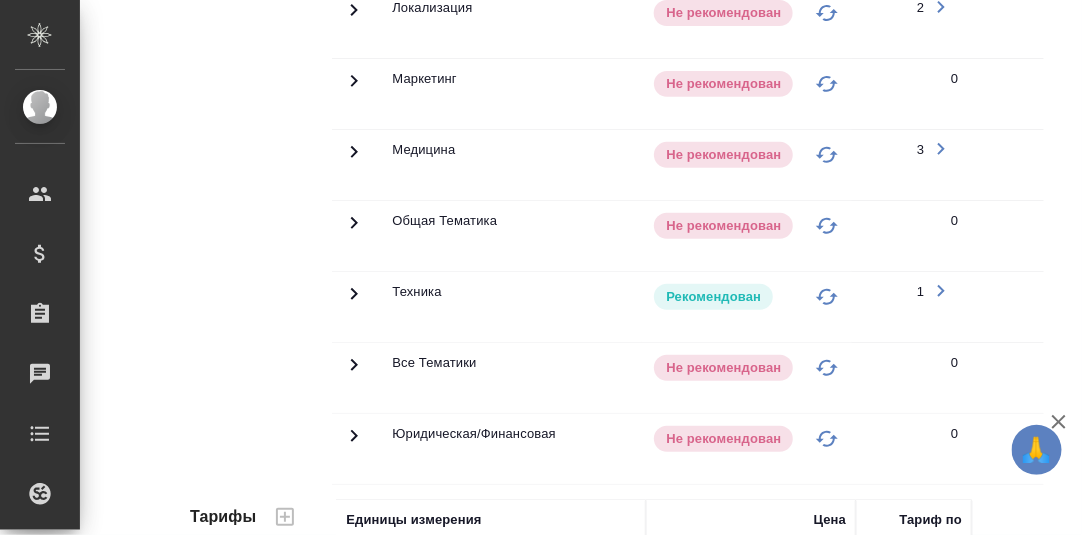 click 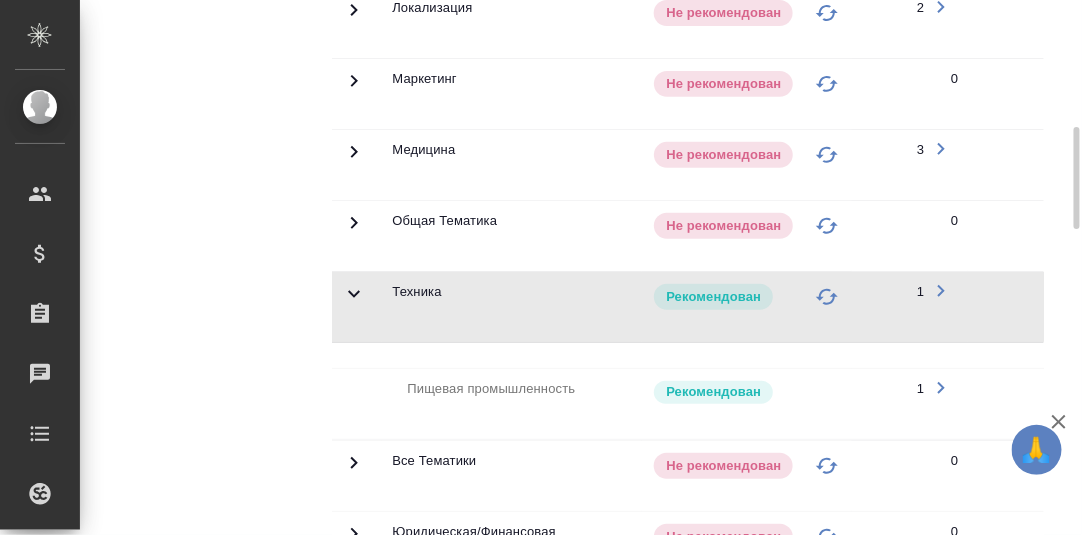 scroll, scrollTop: 1610, scrollLeft: 0, axis: vertical 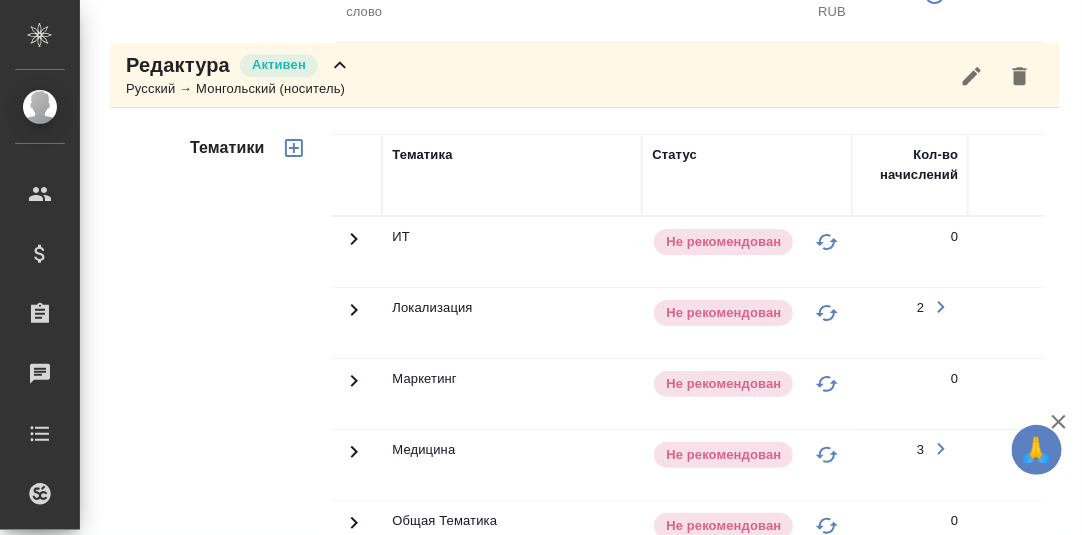 drag, startPoint x: 344, startPoint y: 69, endPoint x: 335, endPoint y: 83, distance: 16.643316 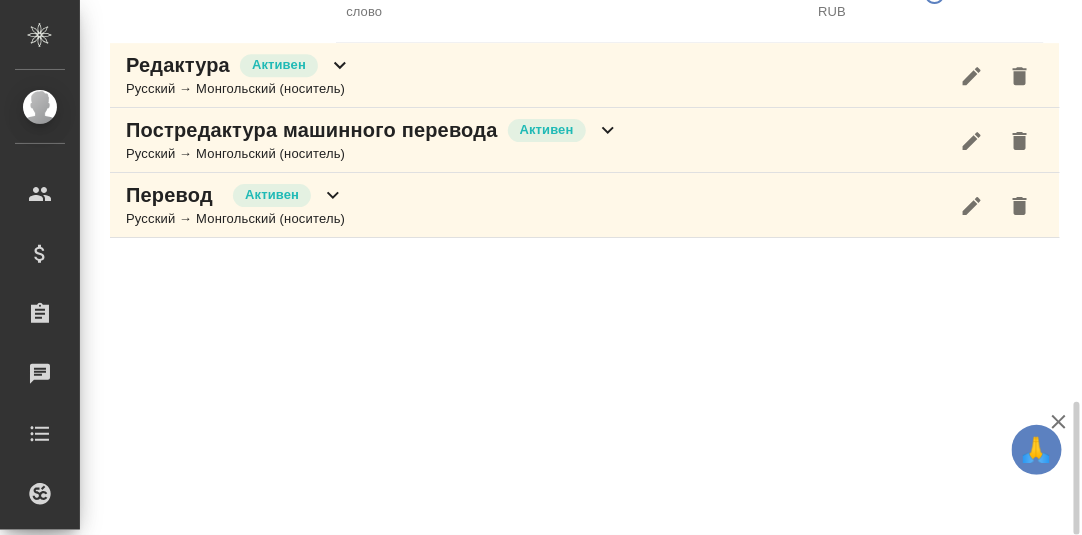 scroll, scrollTop: 1610, scrollLeft: 0, axis: vertical 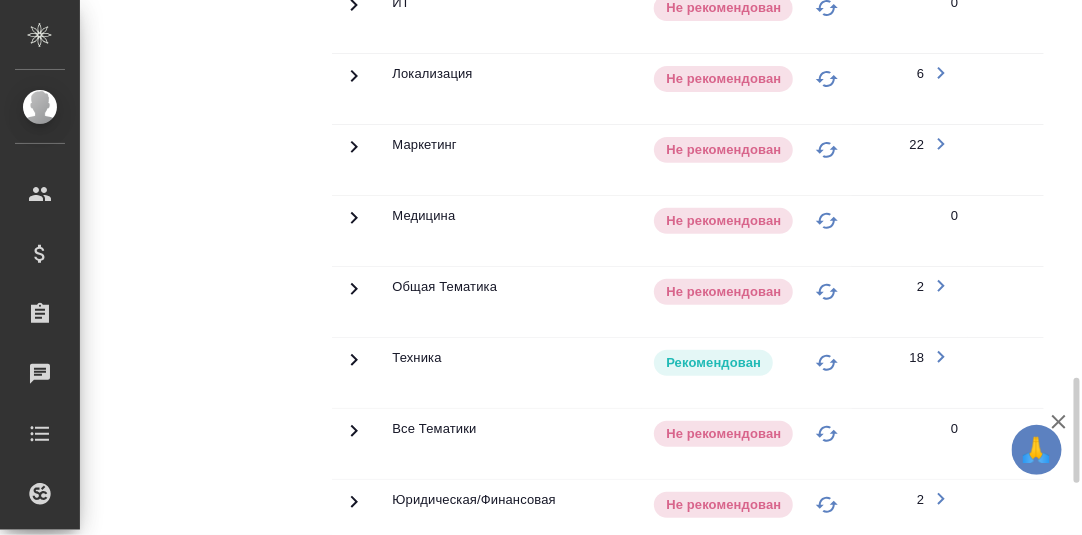 click 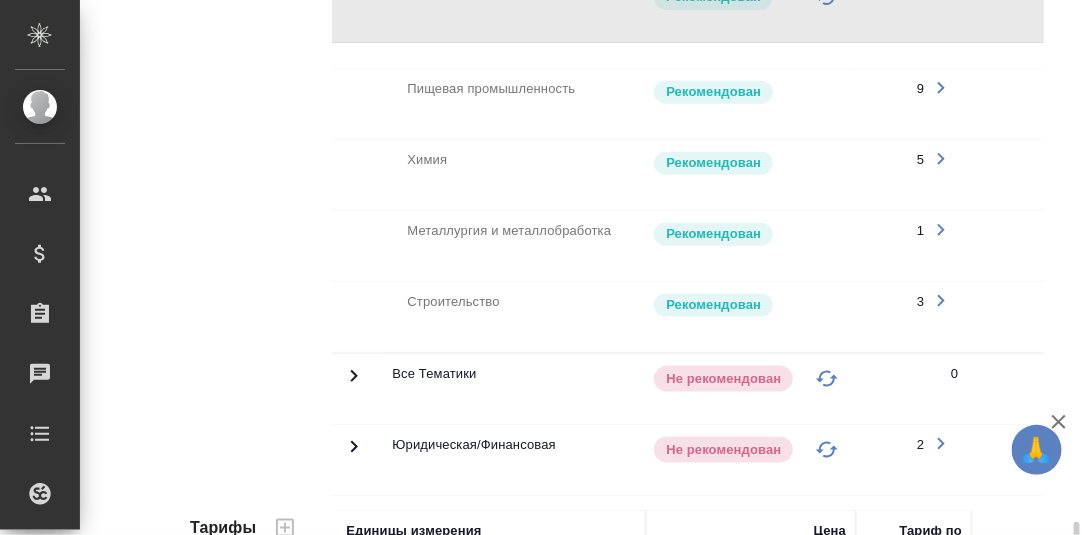 scroll, scrollTop: 2375, scrollLeft: 0, axis: vertical 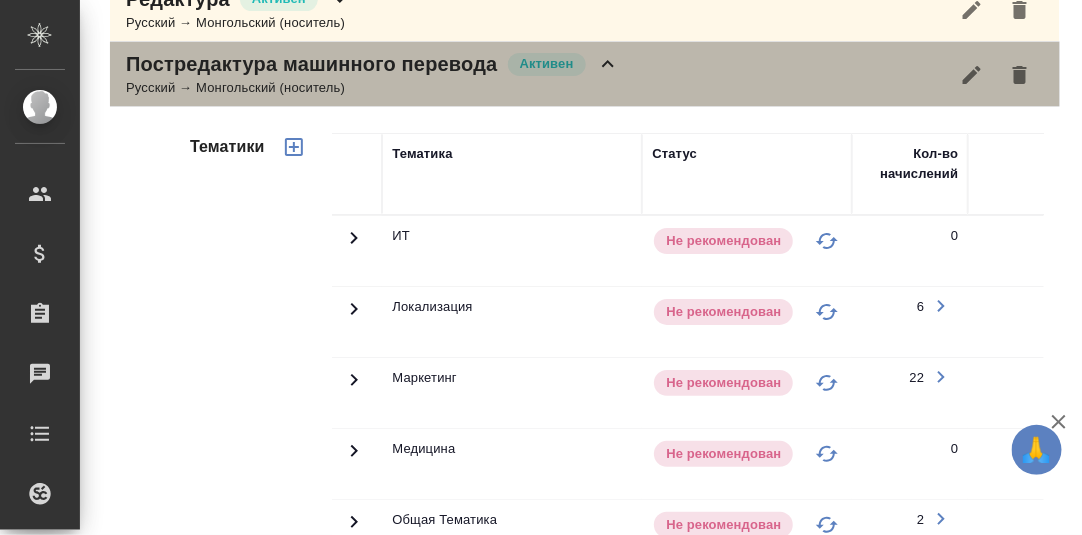 click 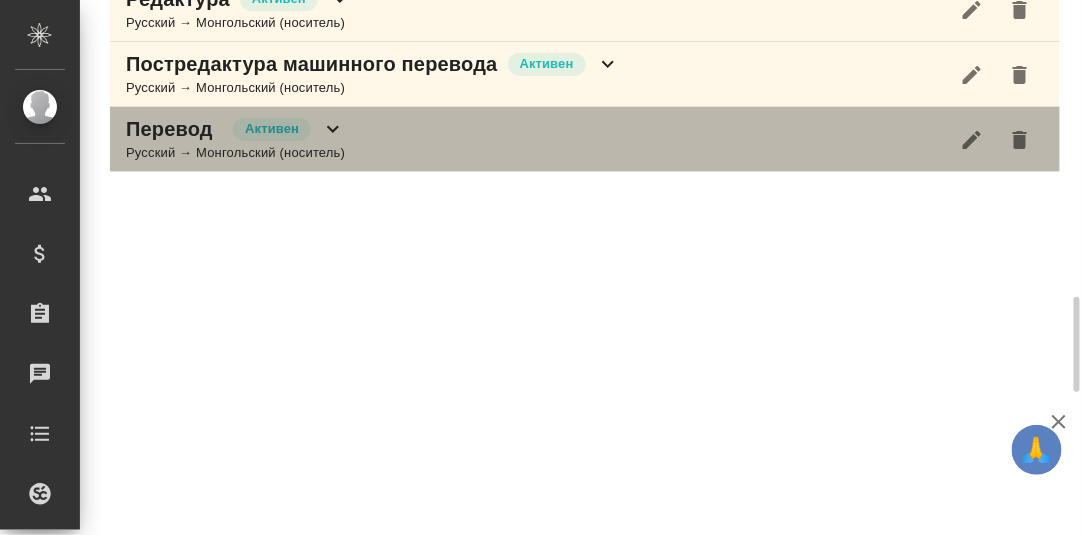 click 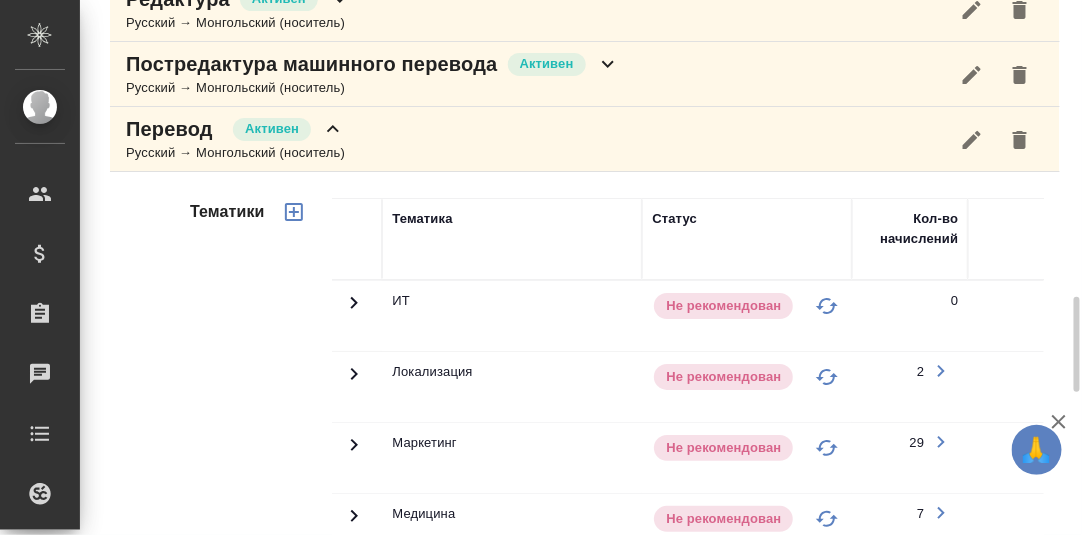 scroll, scrollTop: 1975, scrollLeft: 0, axis: vertical 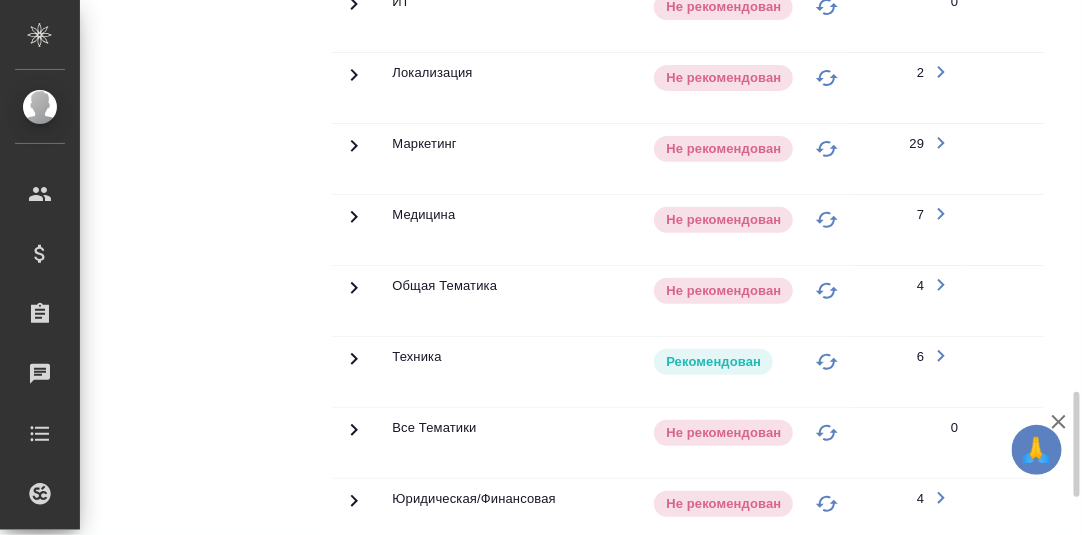 click 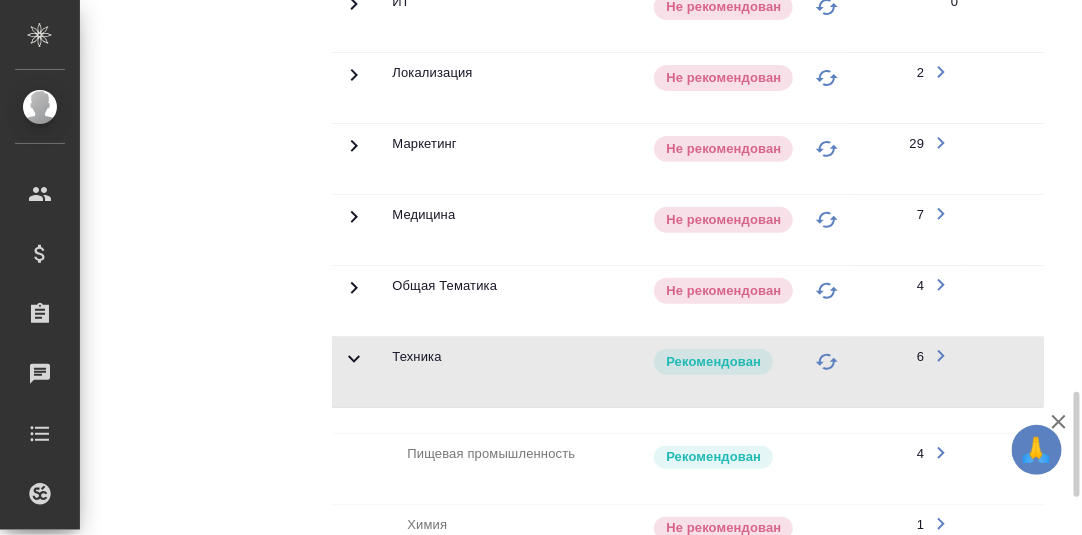 scroll, scrollTop: 2275, scrollLeft: 0, axis: vertical 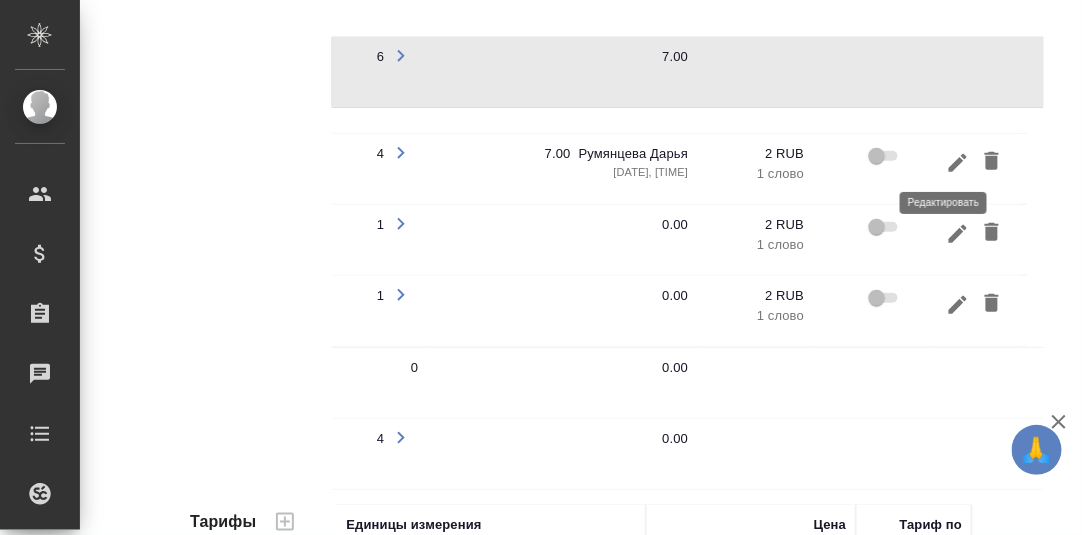 click 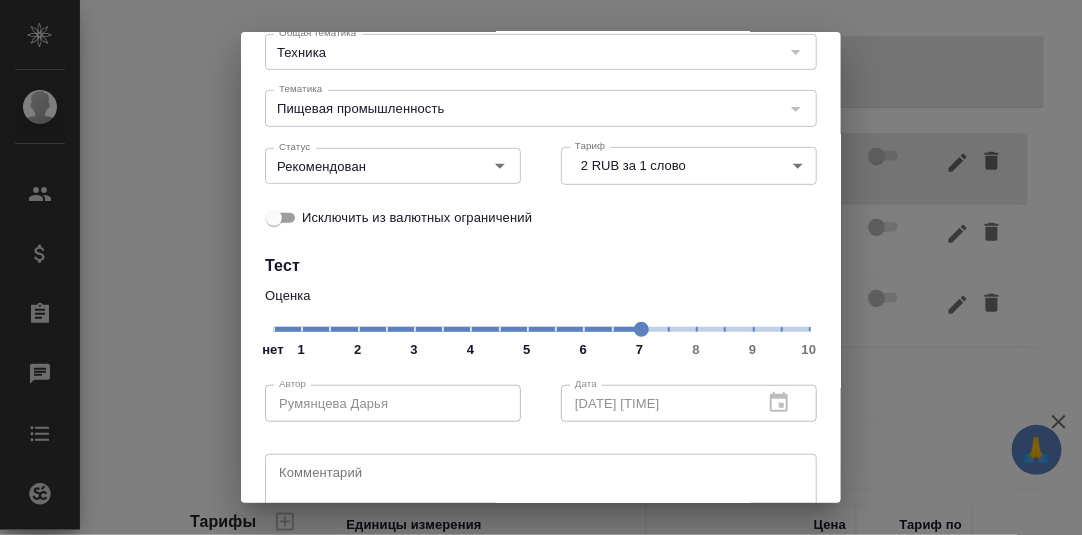 scroll, scrollTop: 200, scrollLeft: 0, axis: vertical 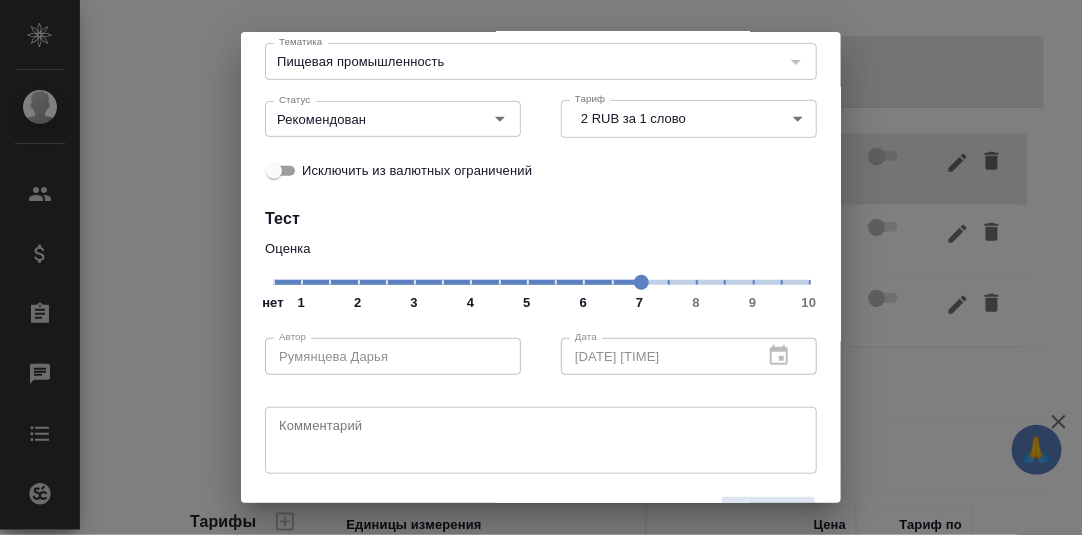 click on "нет 1 2 3 4 5 6 7 8 9 10" at bounding box center [541, 281] 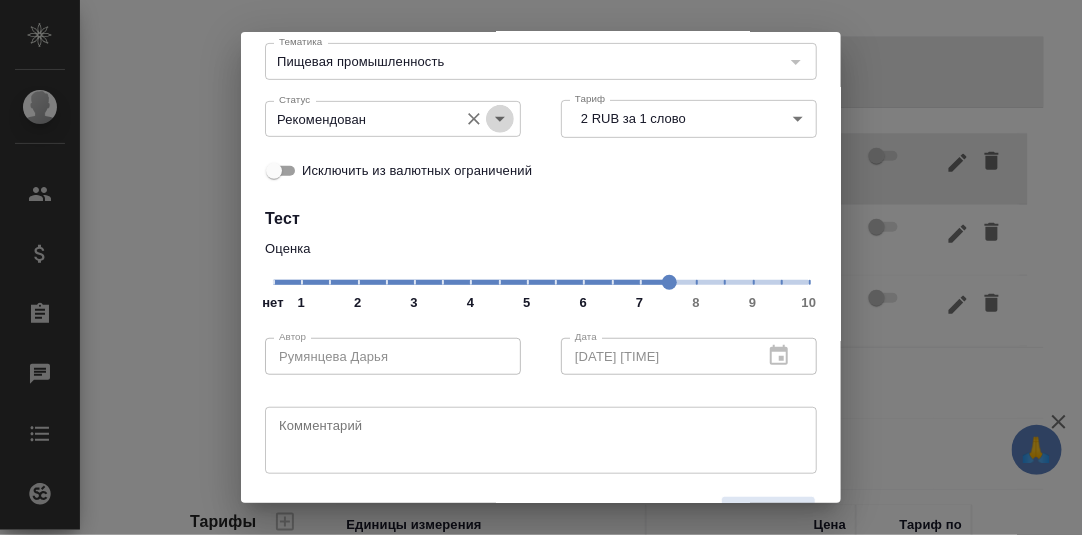 drag, startPoint x: 490, startPoint y: 120, endPoint x: 466, endPoint y: 133, distance: 27.294687 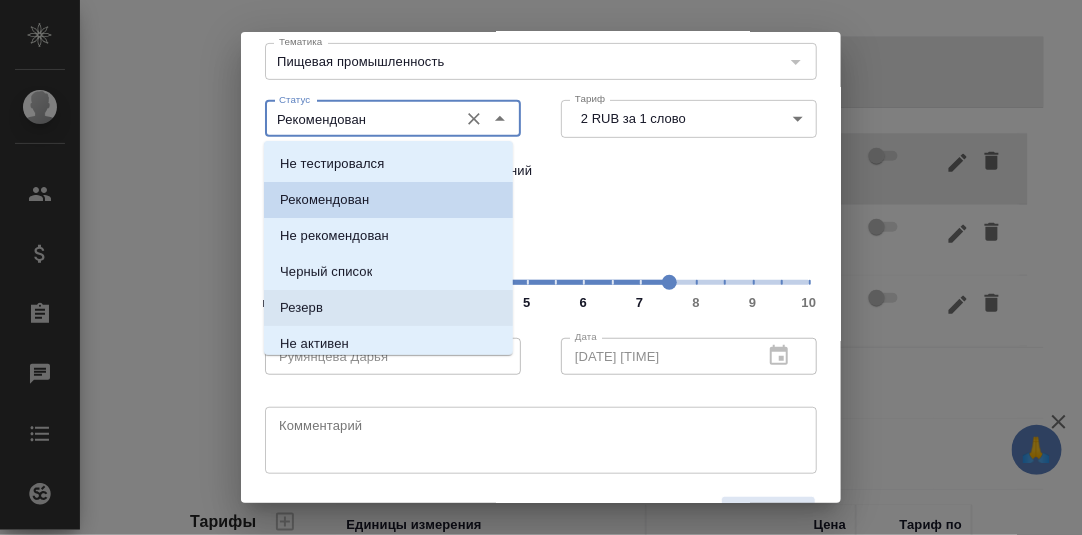 scroll, scrollTop: 251, scrollLeft: 0, axis: vertical 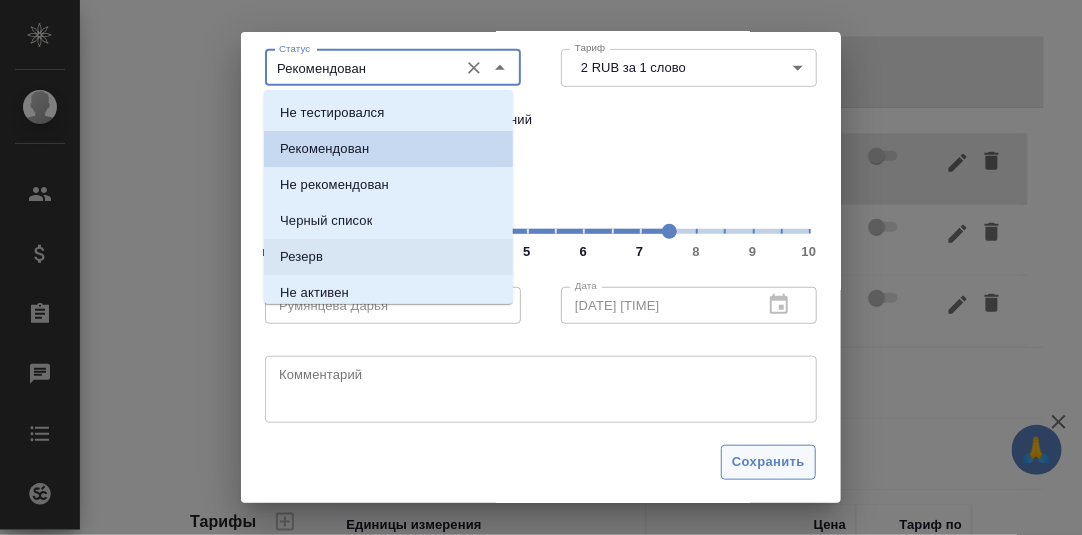 click on "Сохранить" at bounding box center [768, 462] 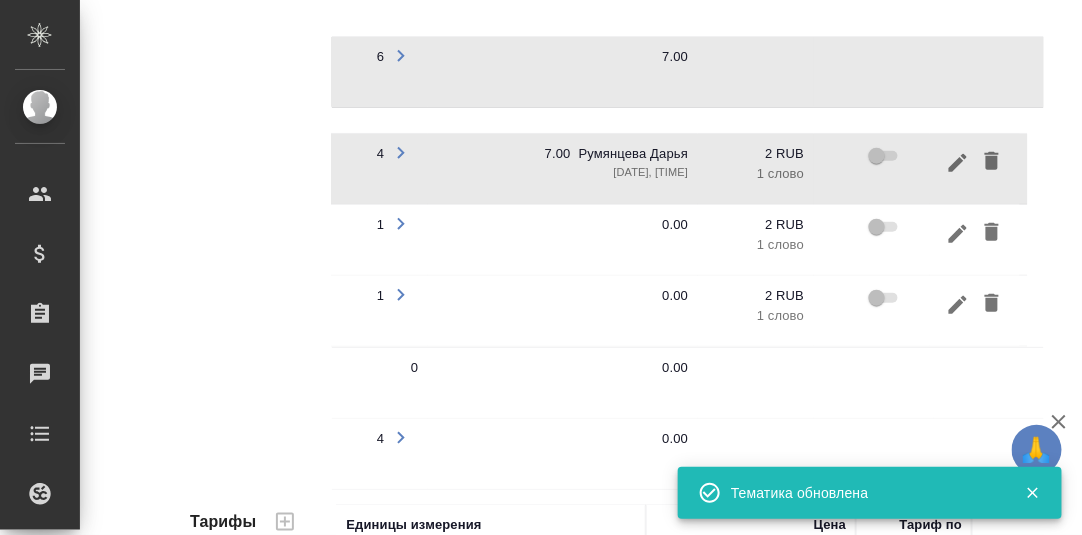 click at bounding box center [756, -283] 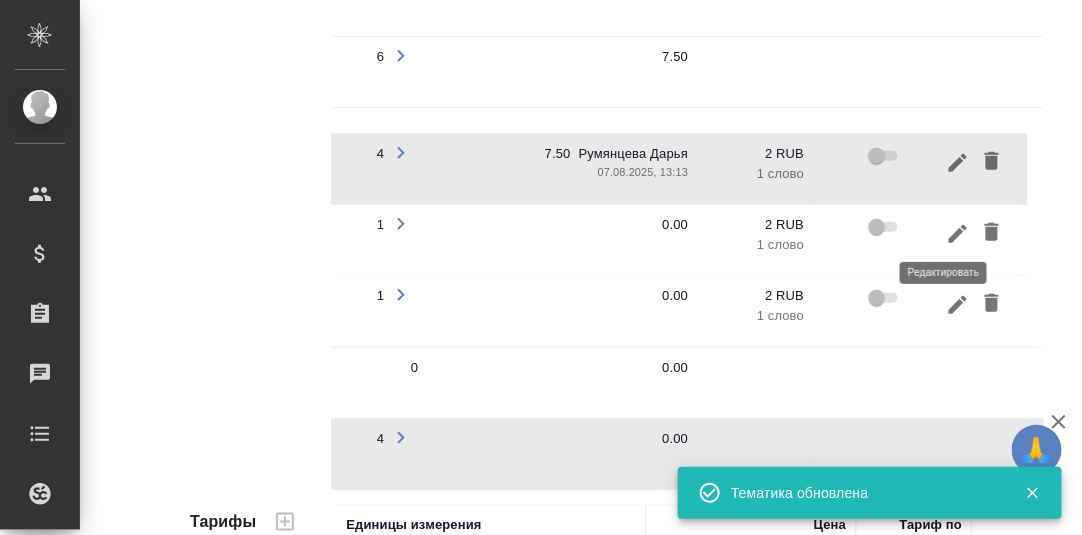 click 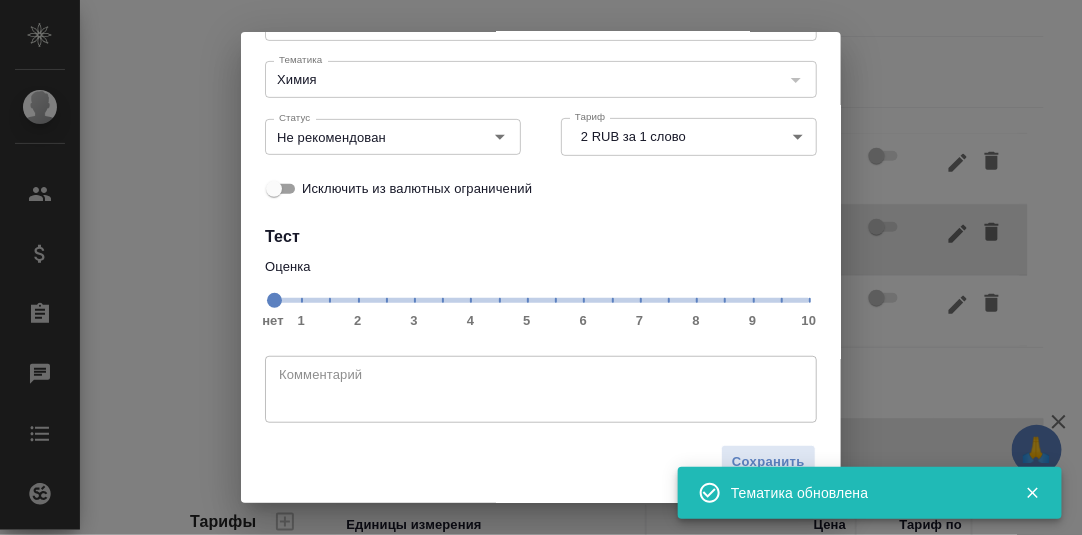 scroll, scrollTop: 183, scrollLeft: 0, axis: vertical 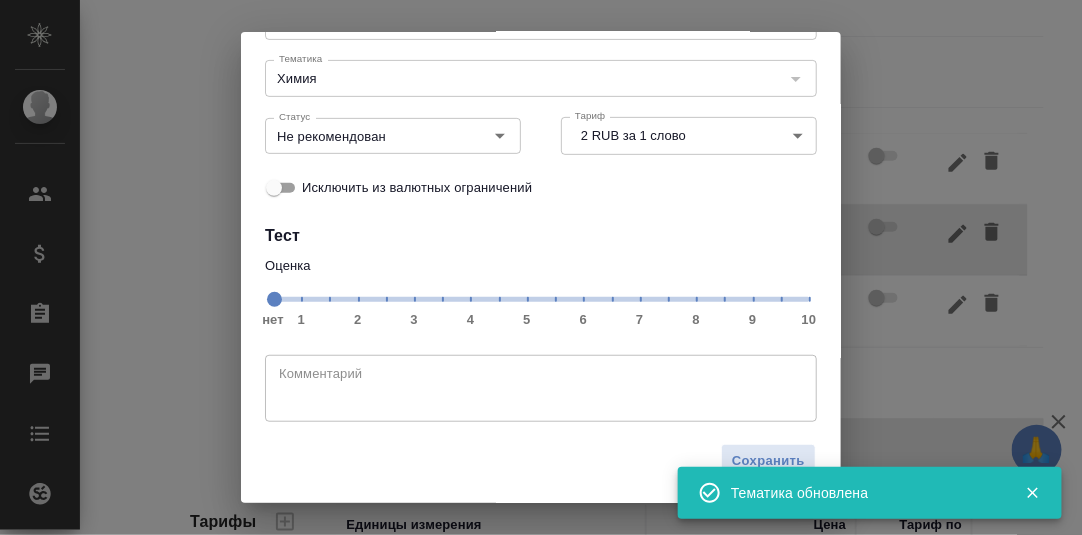 click on "нет 1 2 3 4 5 6 7 8 9 10" at bounding box center [541, 298] 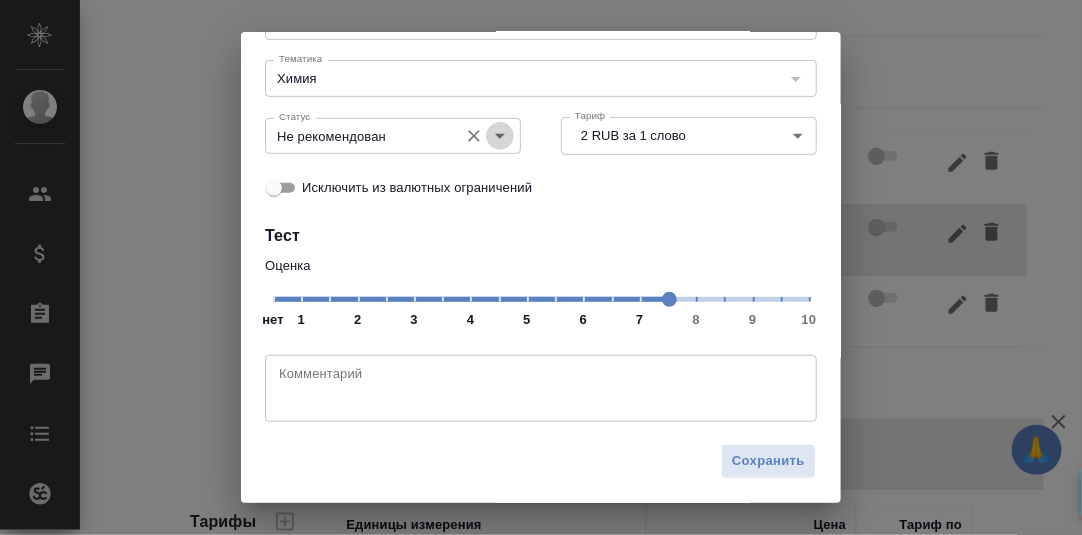 click 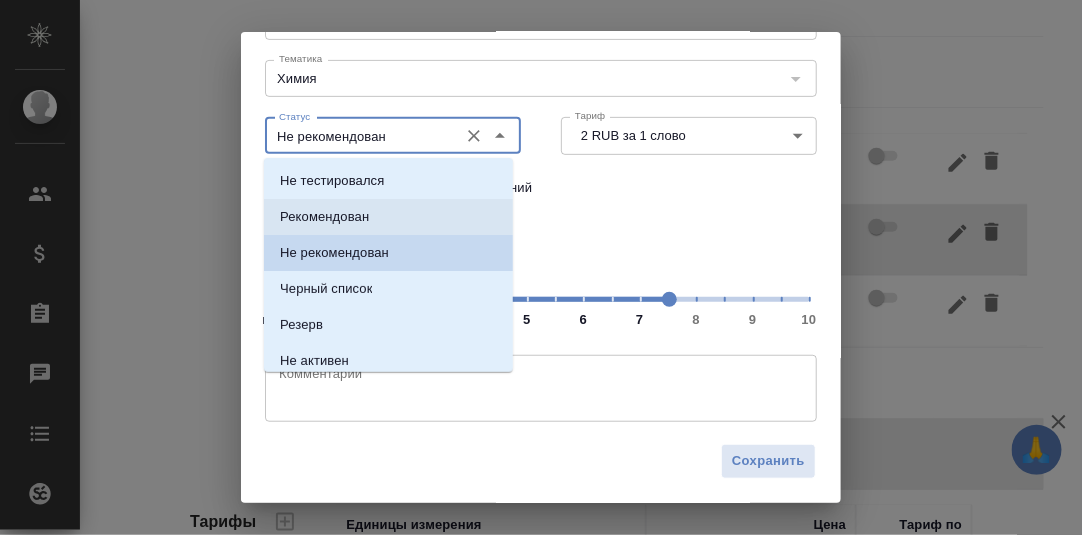 click on "Рекомендован" at bounding box center [324, 217] 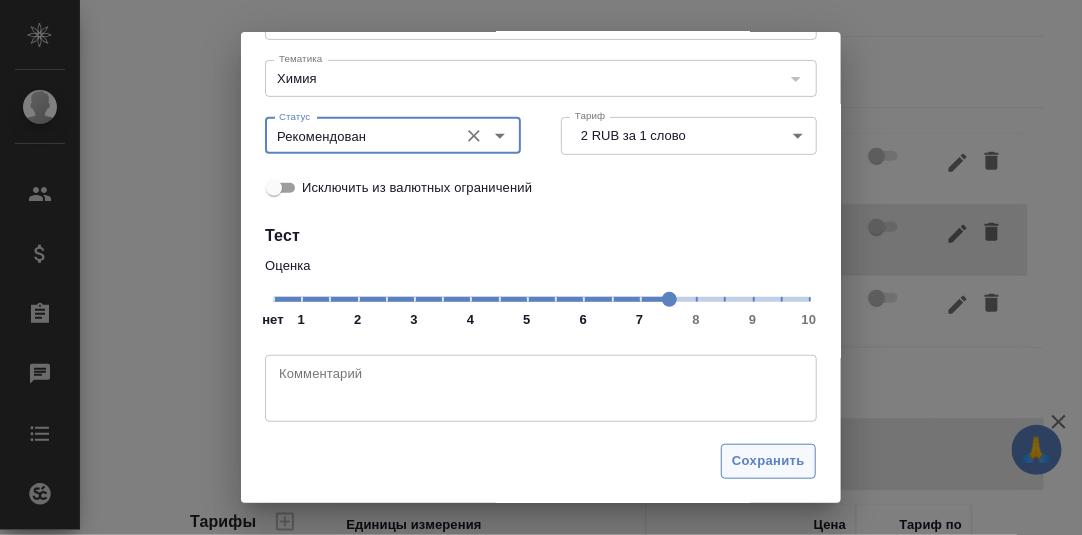 click on "Сохранить" at bounding box center [768, 461] 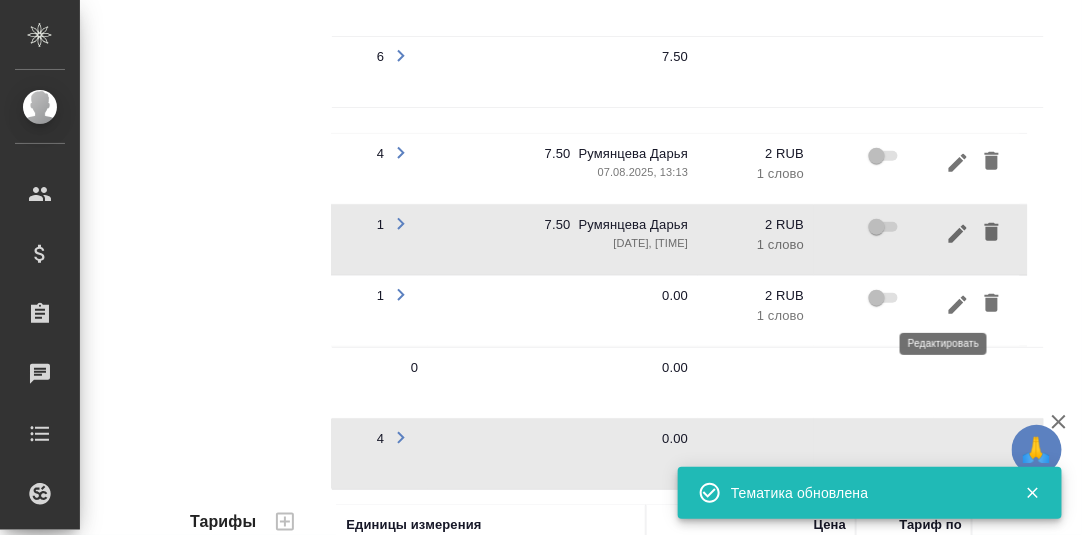 click 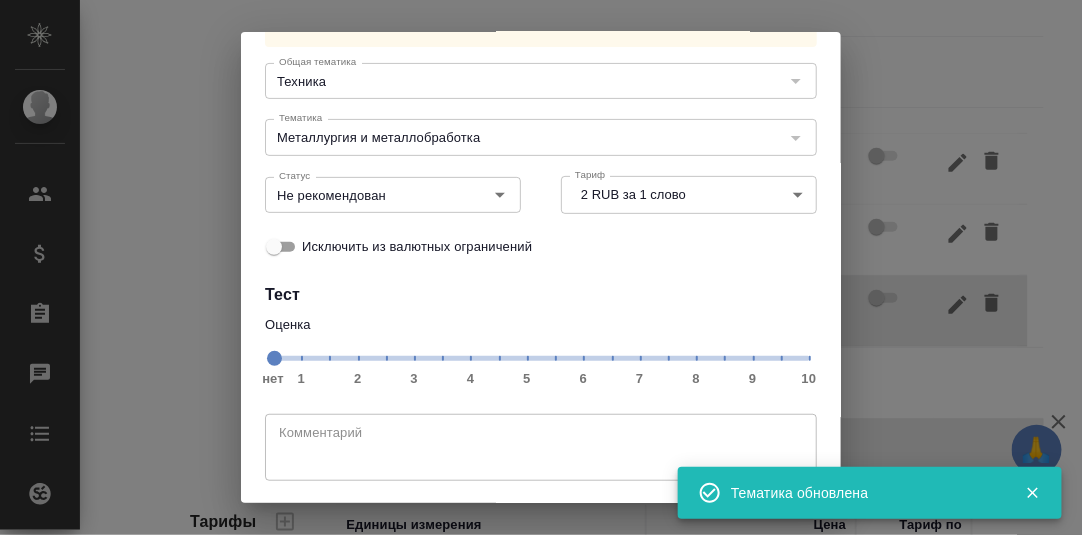 scroll, scrollTop: 183, scrollLeft: 0, axis: vertical 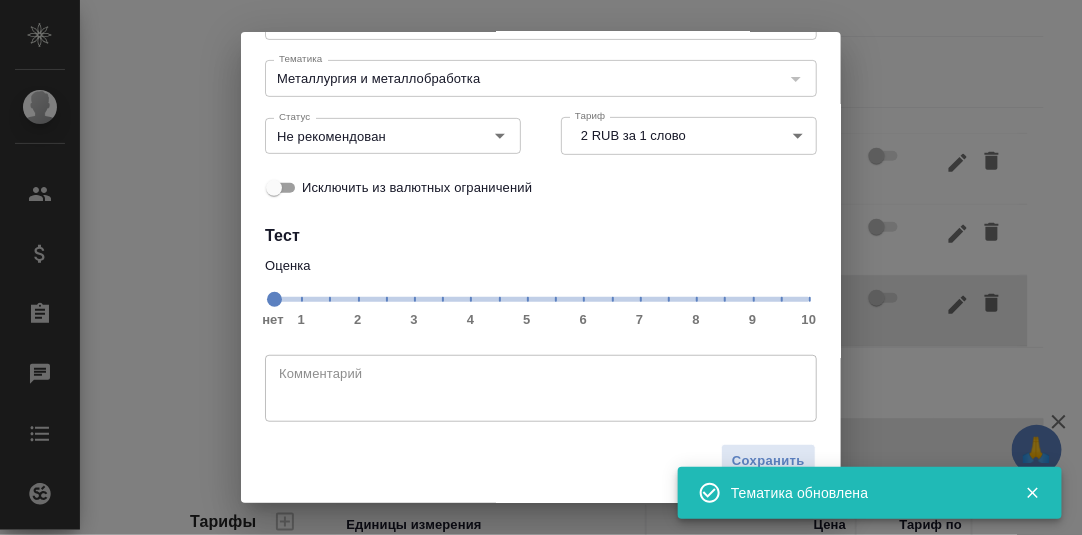 click on "нет 1 2 3 4 5 6 7 8 9 10" at bounding box center [541, 298] 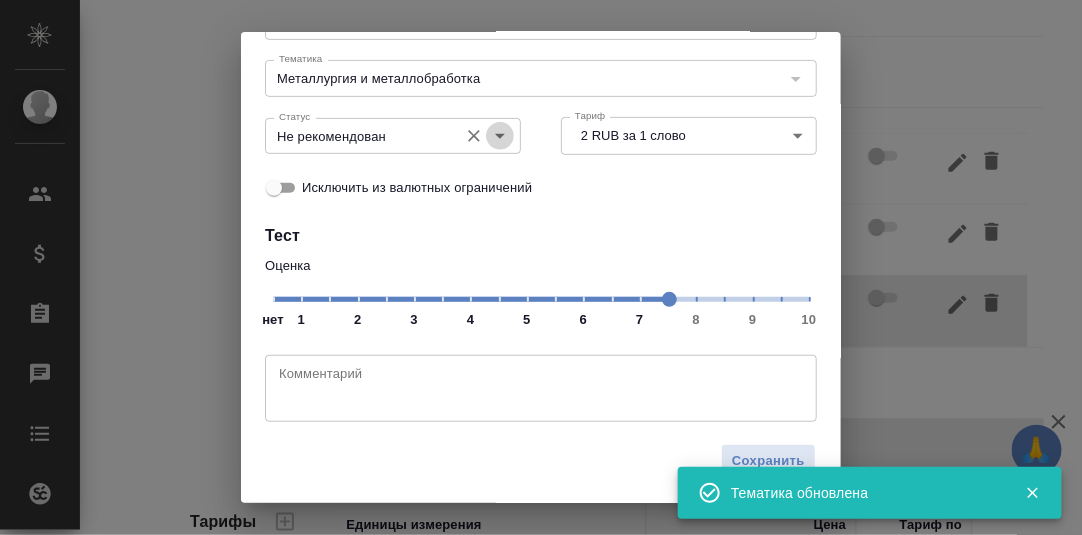drag, startPoint x: 496, startPoint y: 142, endPoint x: 473, endPoint y: 151, distance: 24.698177 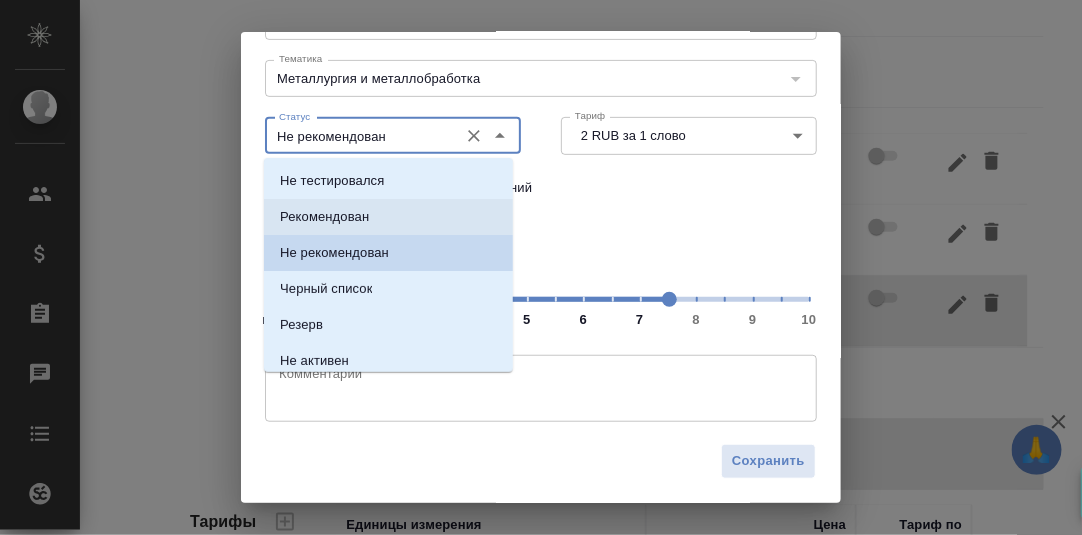 click on "Рекомендован" at bounding box center (388, 217) 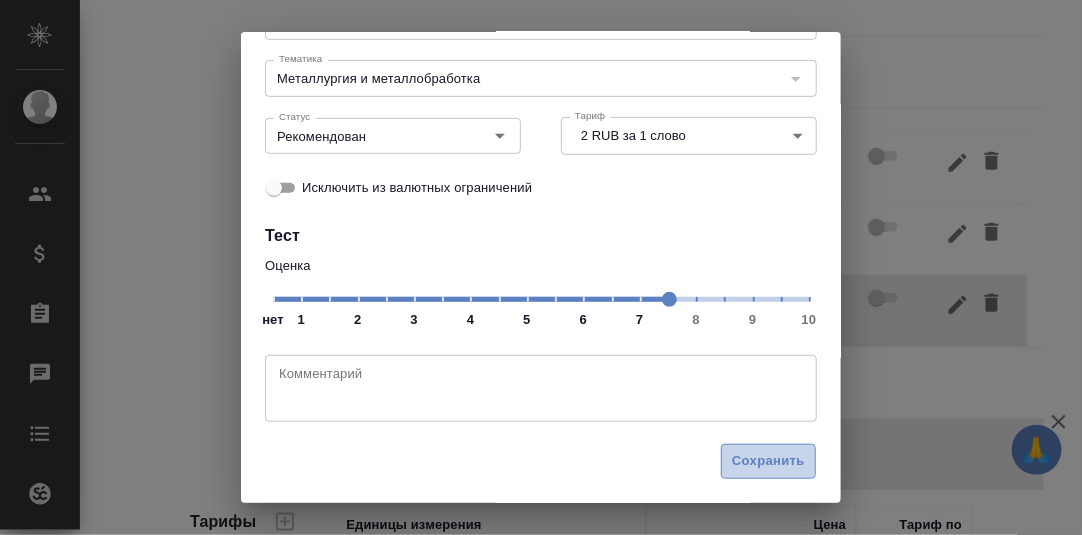 click on "Сохранить" at bounding box center [768, 461] 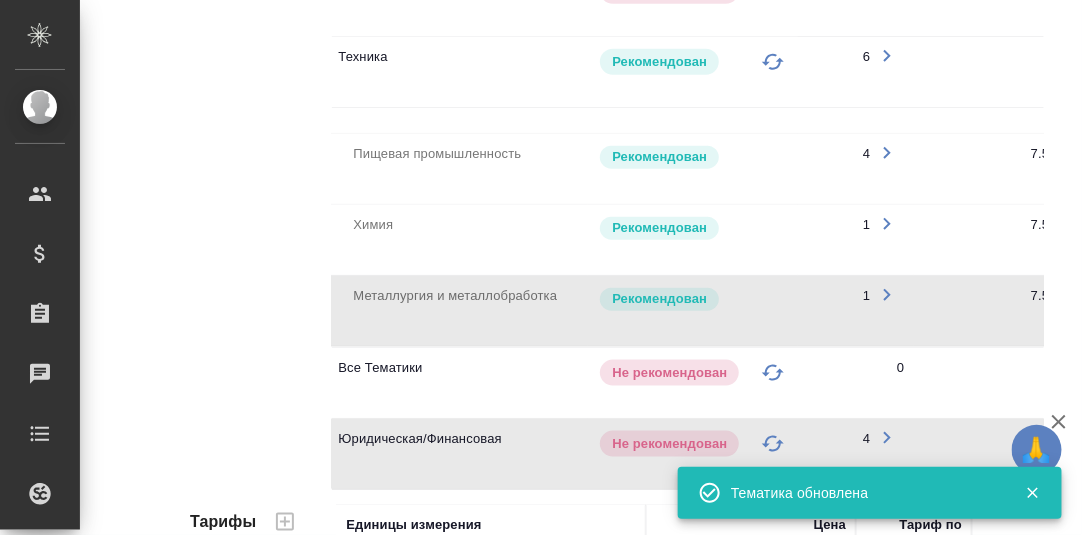 scroll, scrollTop: 0, scrollLeft: 0, axis: both 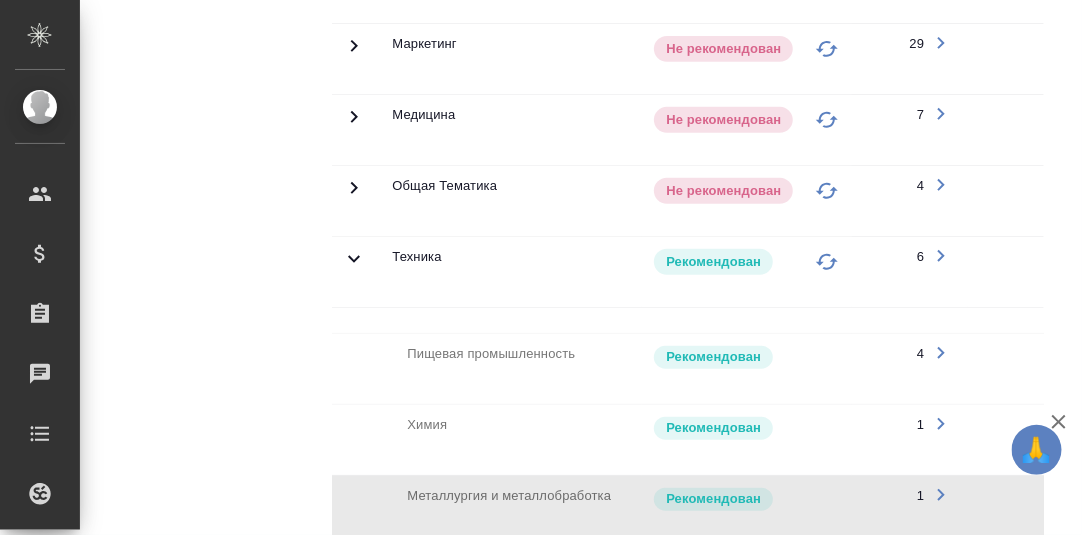 click 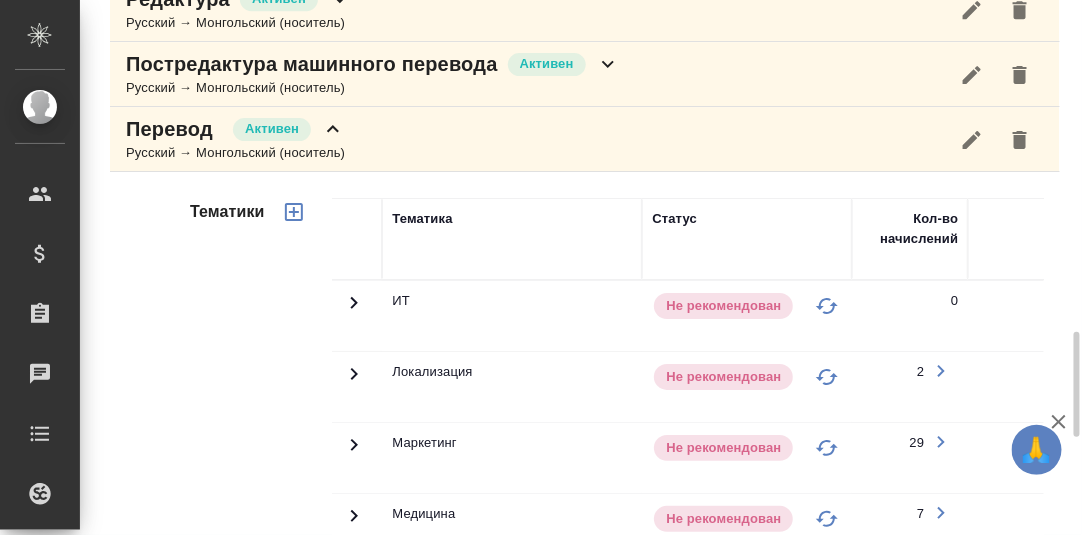 scroll, scrollTop: 1576, scrollLeft: 0, axis: vertical 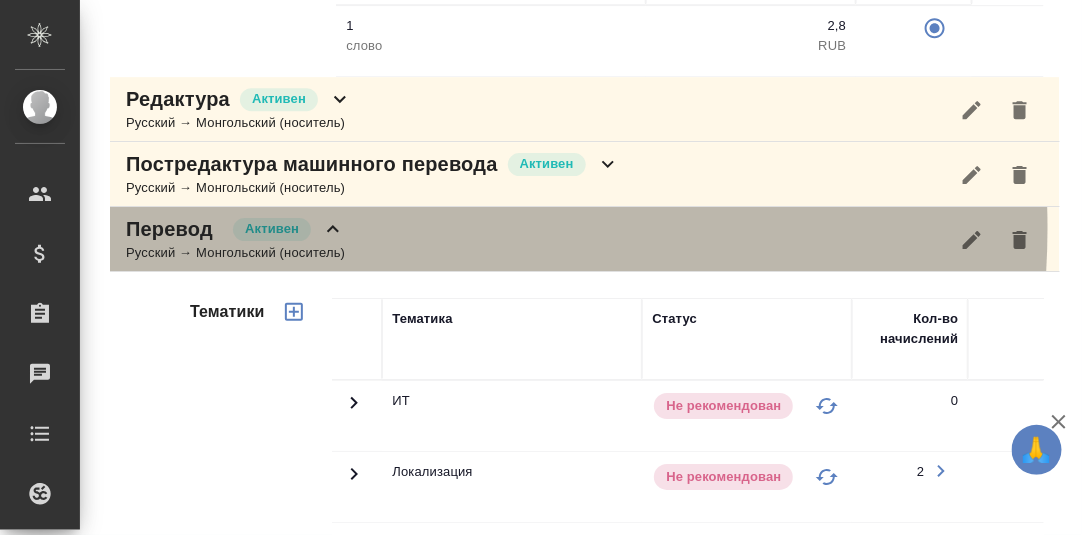 click 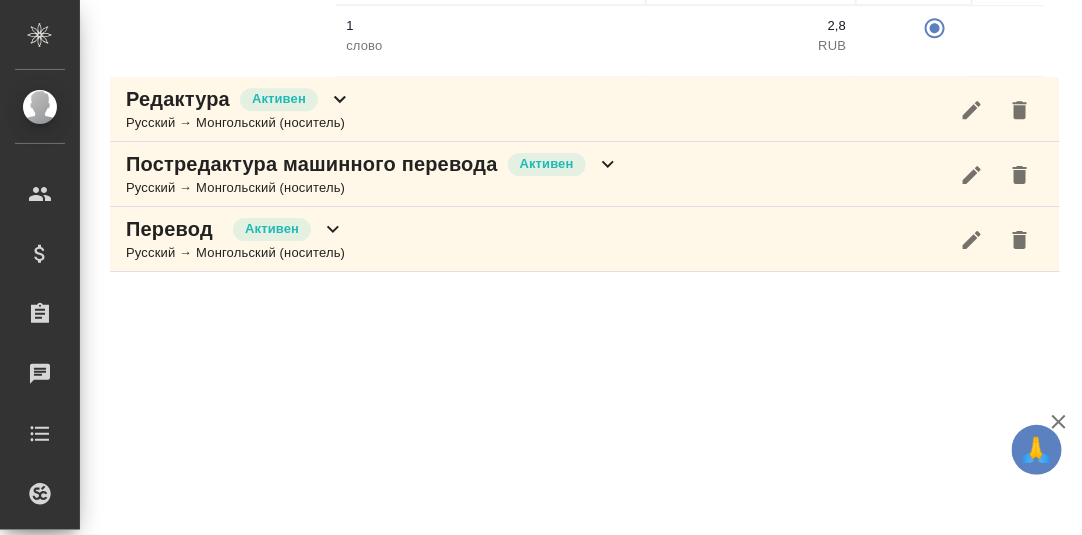 click 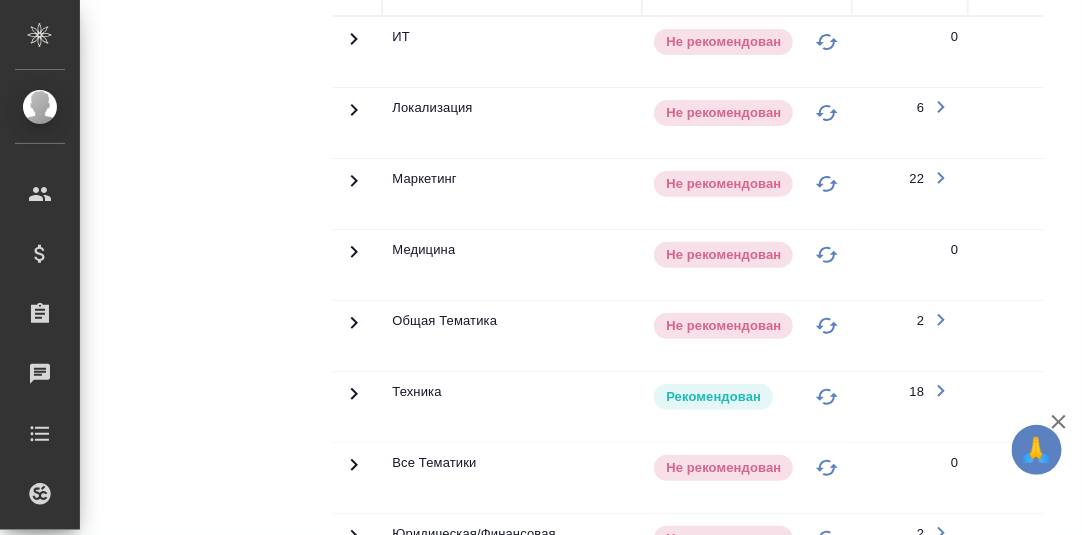 scroll, scrollTop: 2075, scrollLeft: 0, axis: vertical 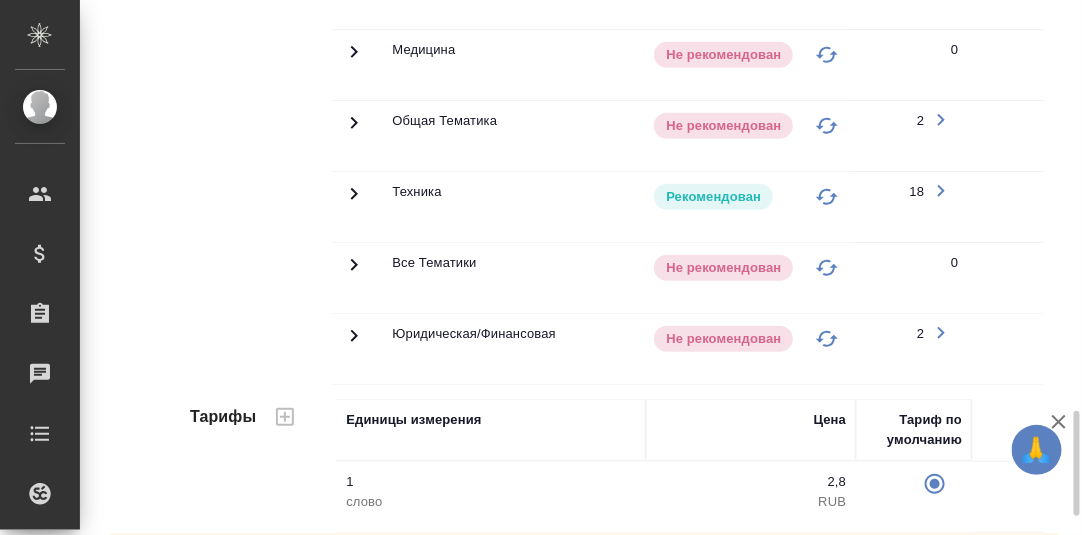 click 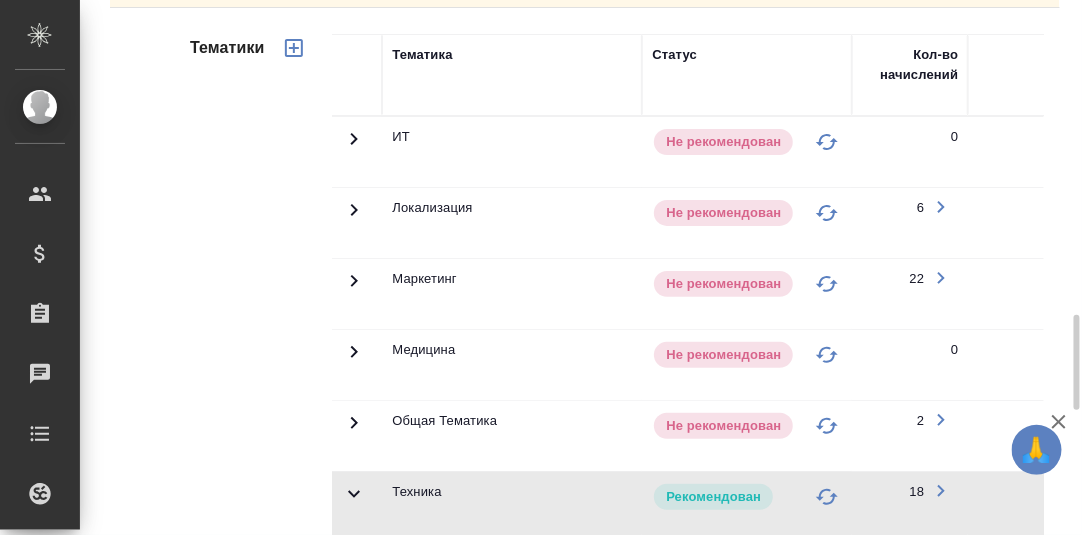 scroll, scrollTop: 1576, scrollLeft: 0, axis: vertical 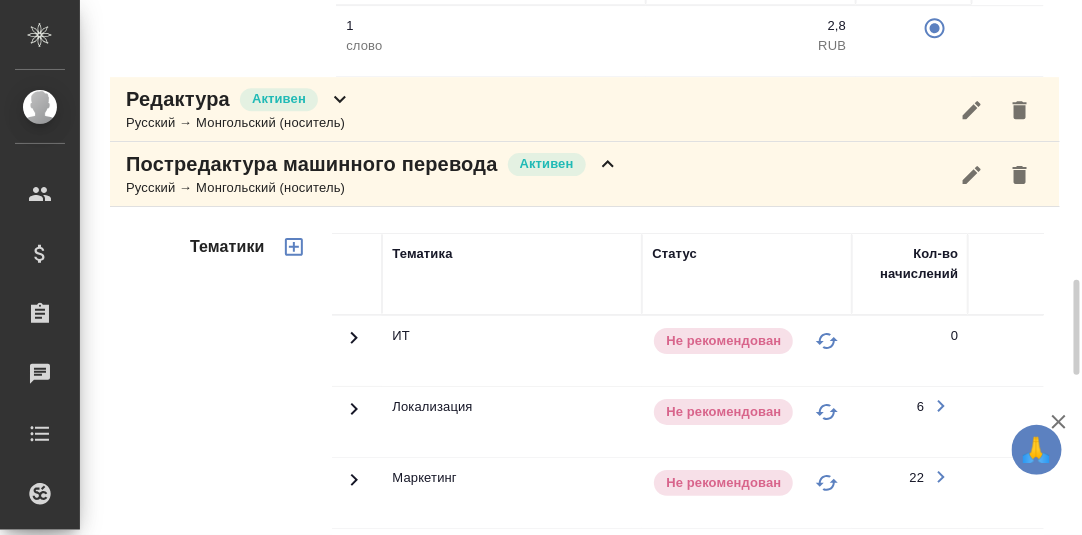 click 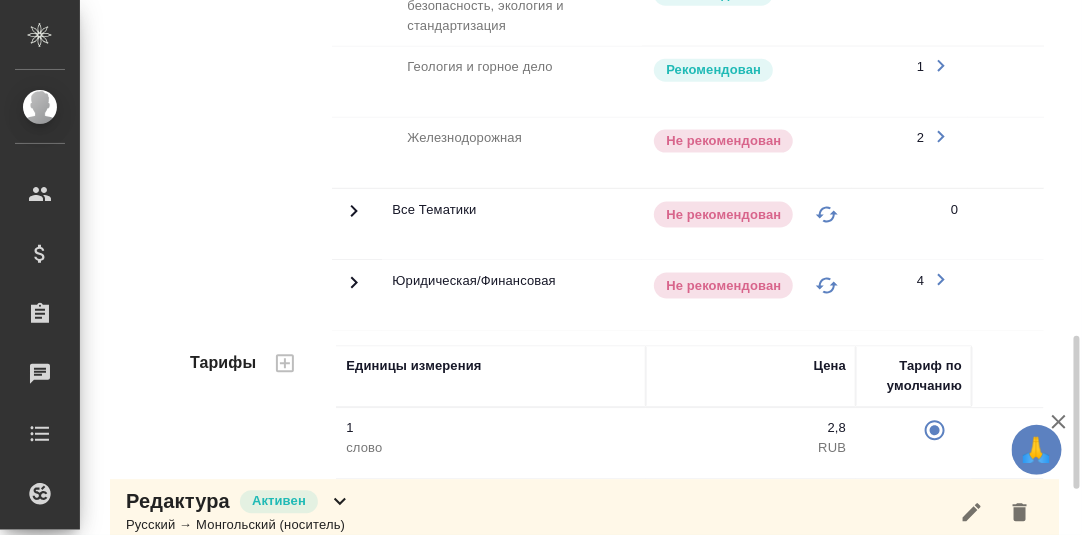 scroll, scrollTop: 974, scrollLeft: 0, axis: vertical 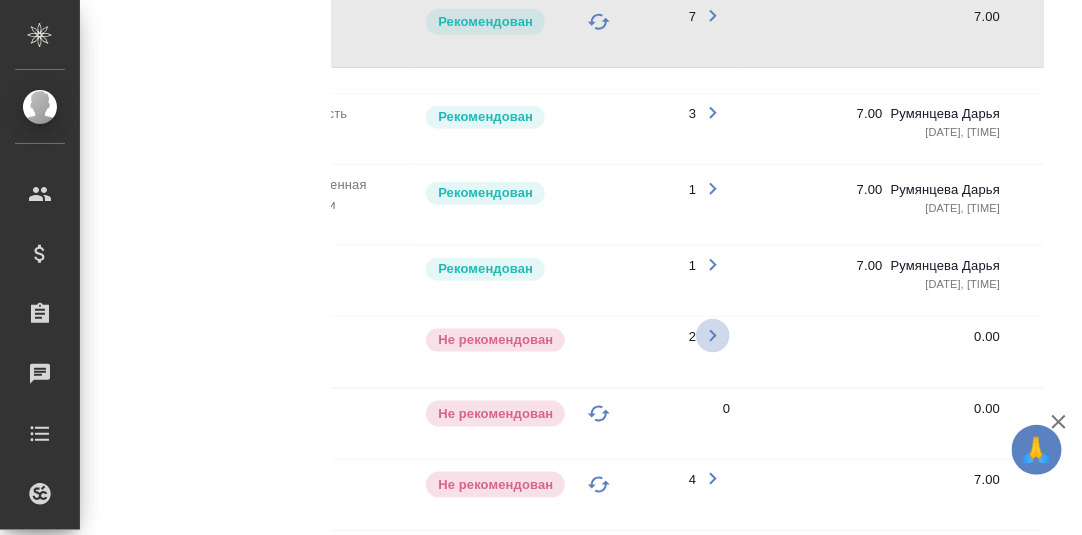 click 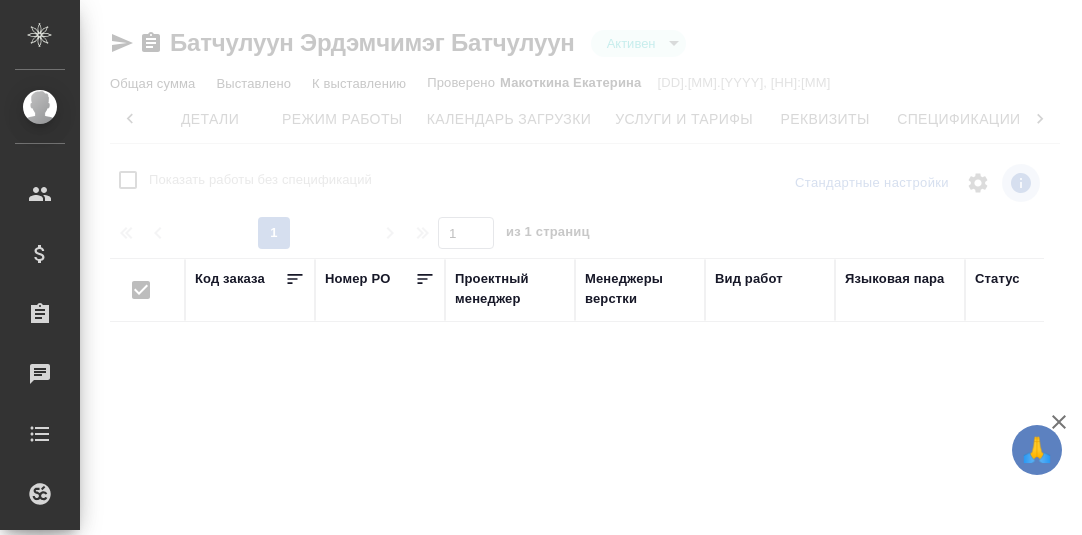 scroll, scrollTop: 0, scrollLeft: 0, axis: both 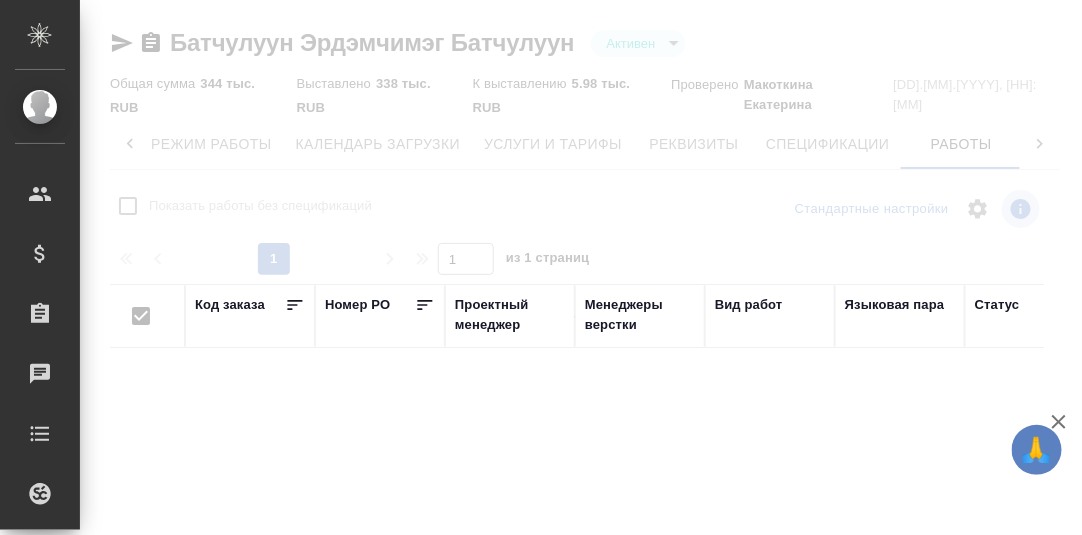 checkbox on "false" 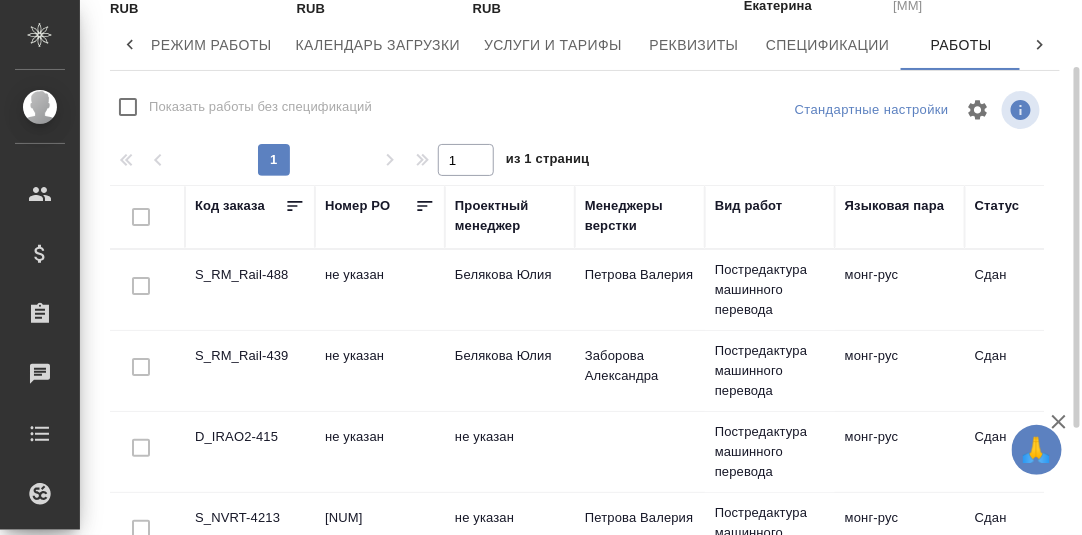 scroll, scrollTop: 255, scrollLeft: 0, axis: vertical 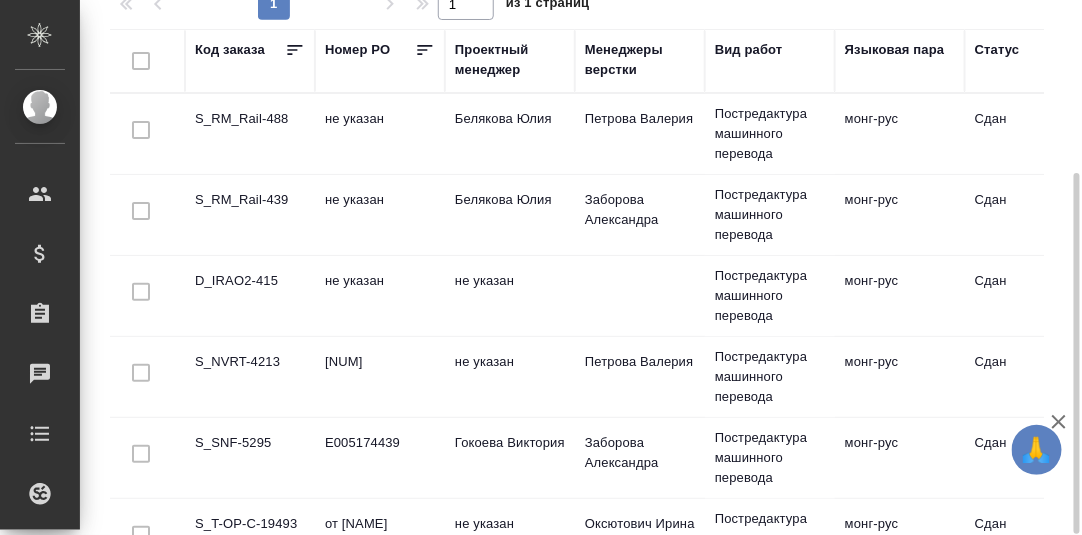 click on "S_RM_Rail-488" at bounding box center (250, 134) 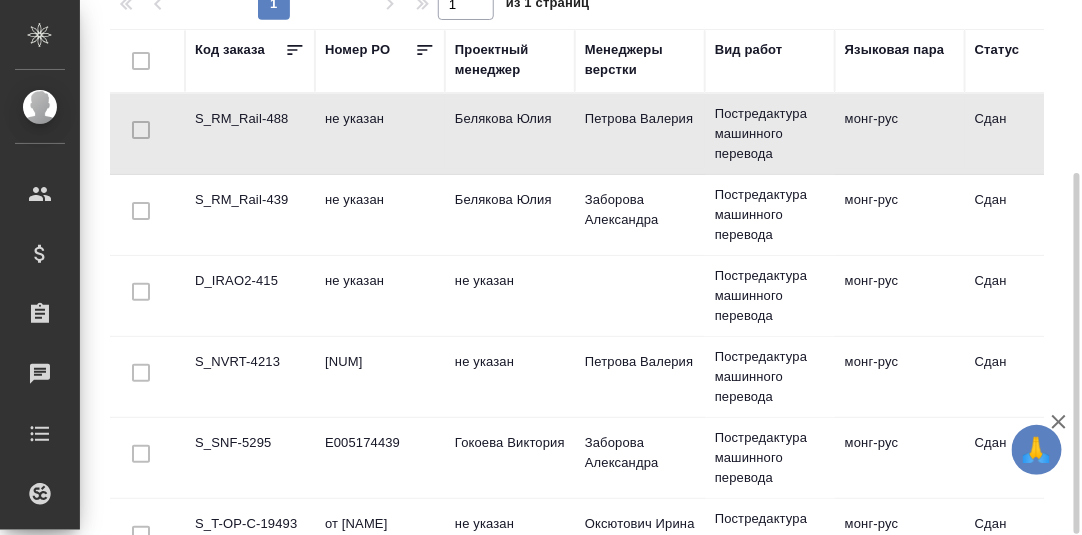 click on "S_RM_Rail-488" at bounding box center [250, 134] 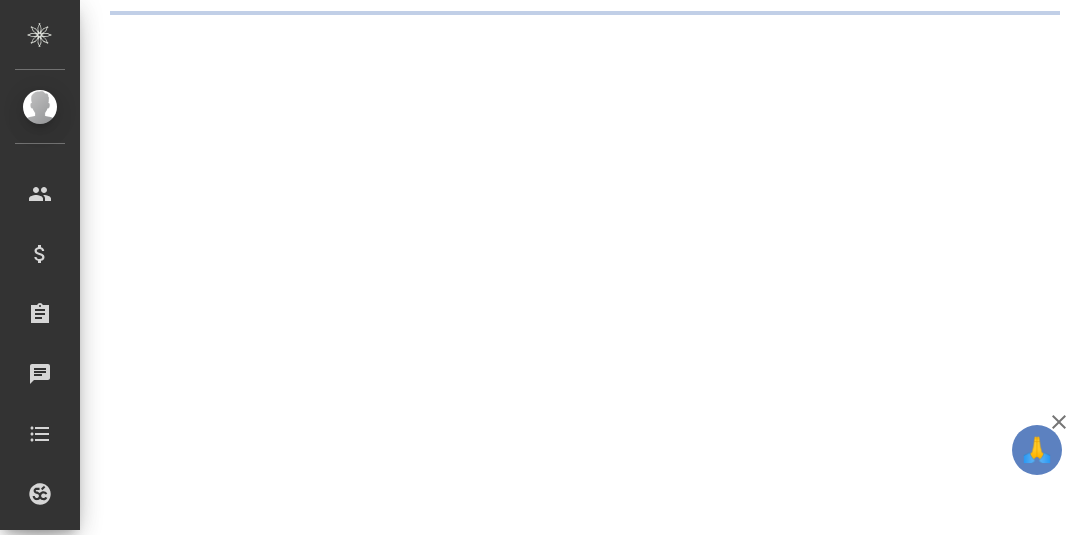 scroll, scrollTop: 0, scrollLeft: 0, axis: both 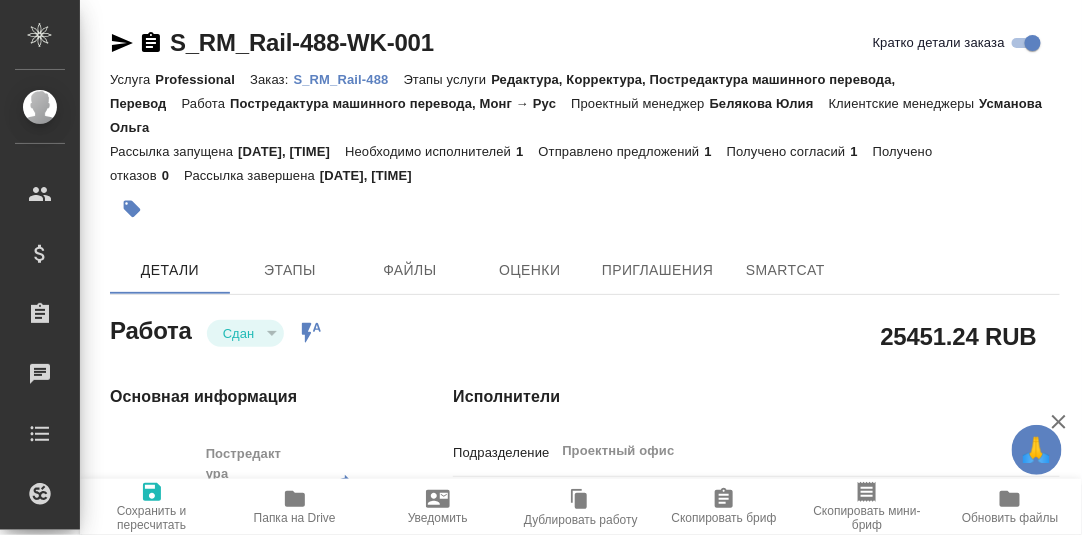 type on "x" 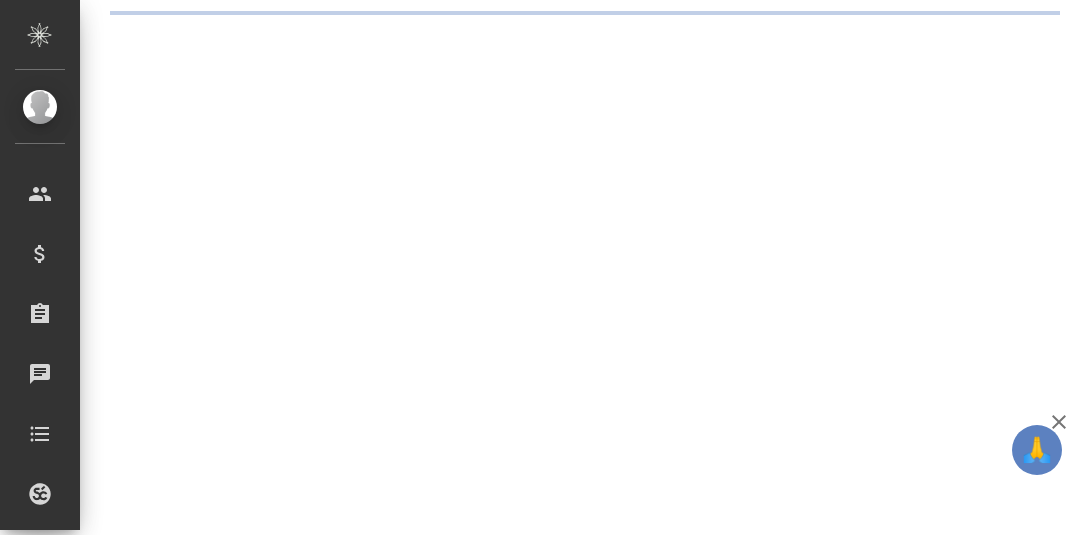 scroll, scrollTop: 0, scrollLeft: 0, axis: both 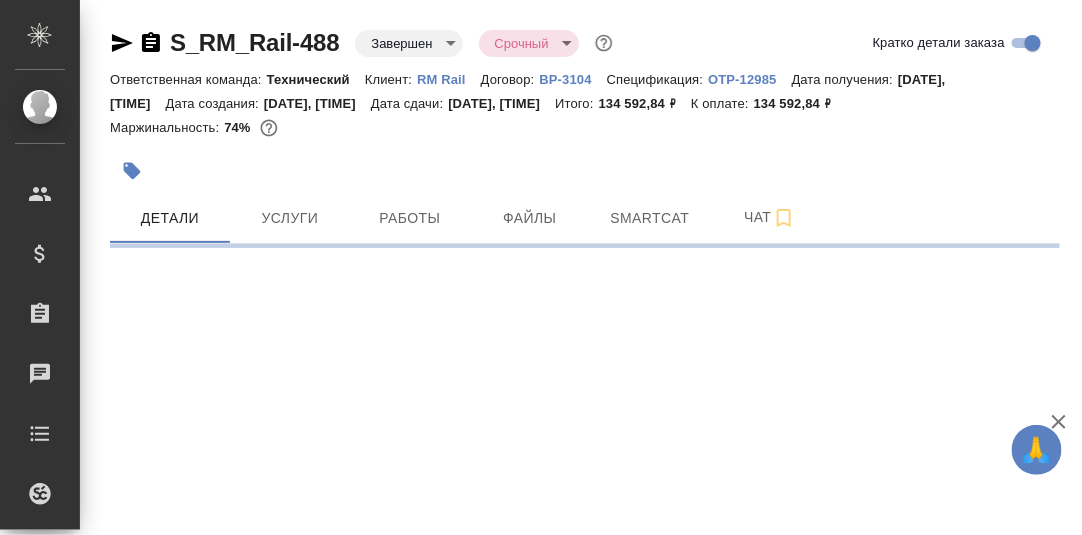 select on "RU" 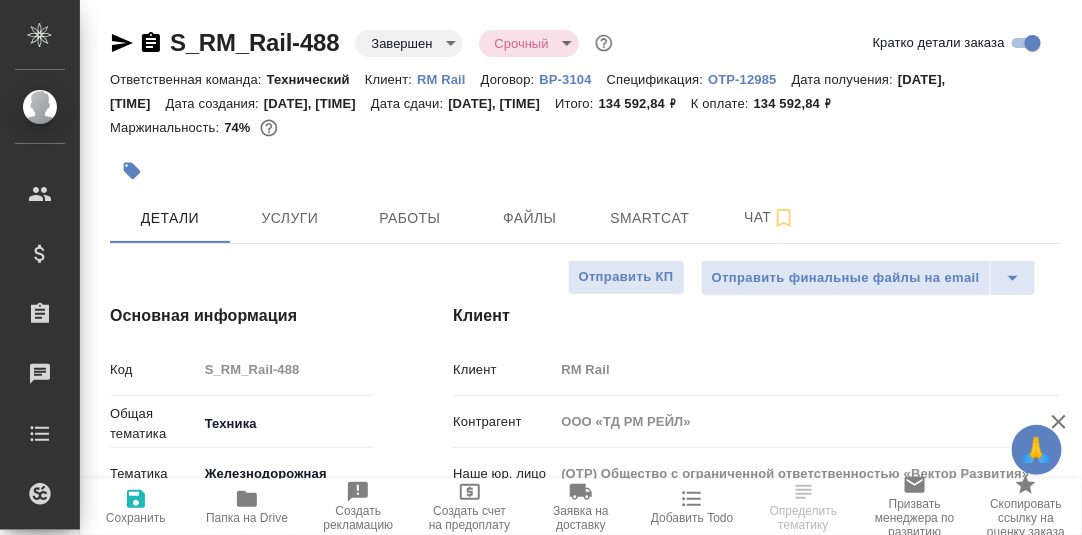 type on "x" 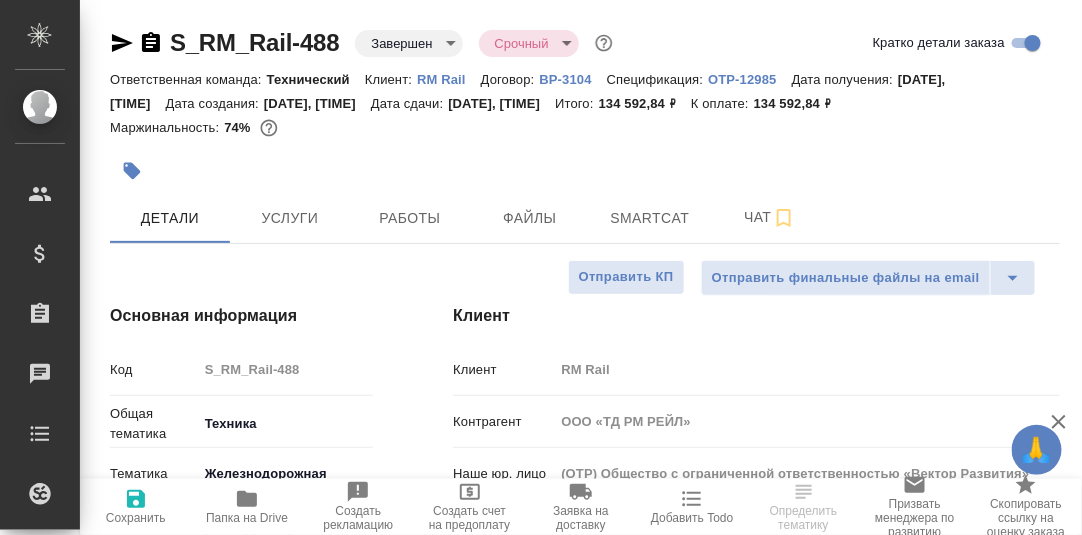 type on "x" 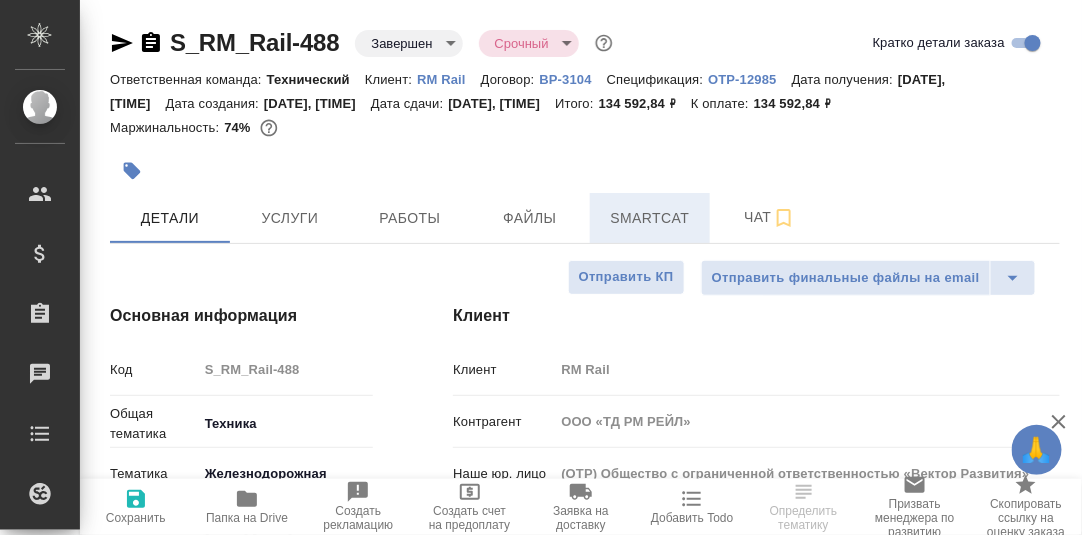 click on "Smartcat" at bounding box center (650, 218) 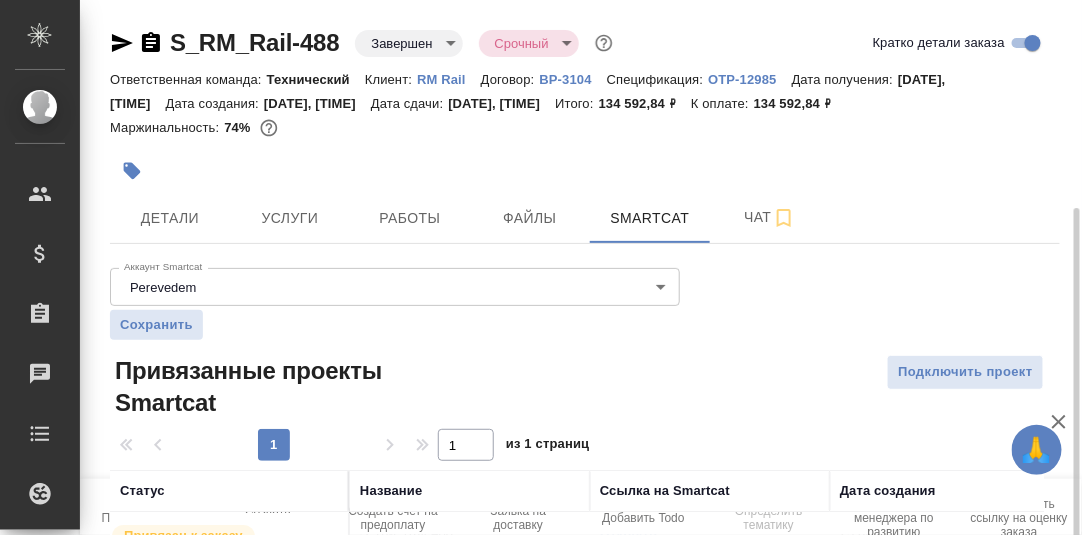 scroll, scrollTop: 114, scrollLeft: 0, axis: vertical 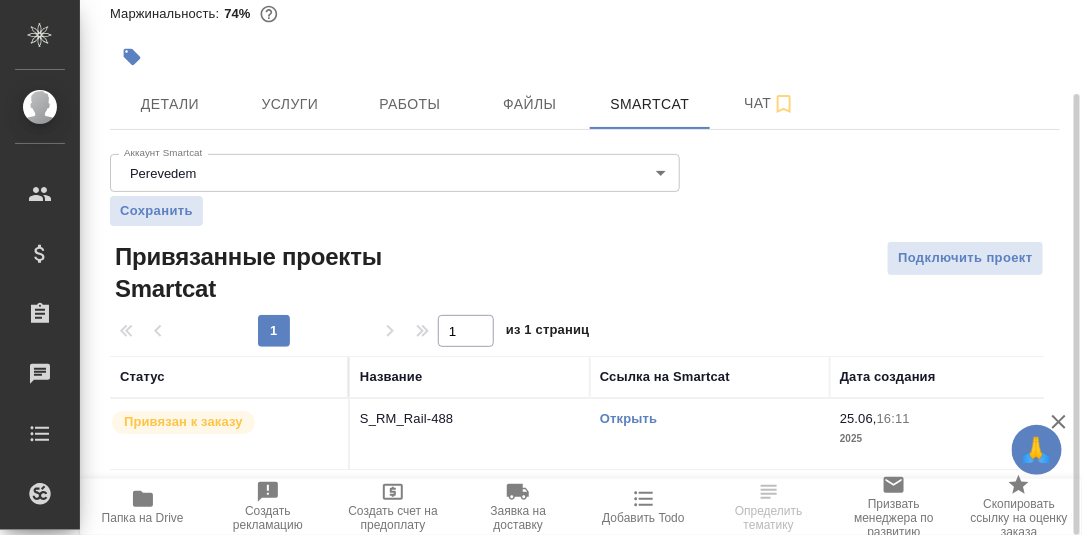 click on "Открыть" at bounding box center (628, 418) 